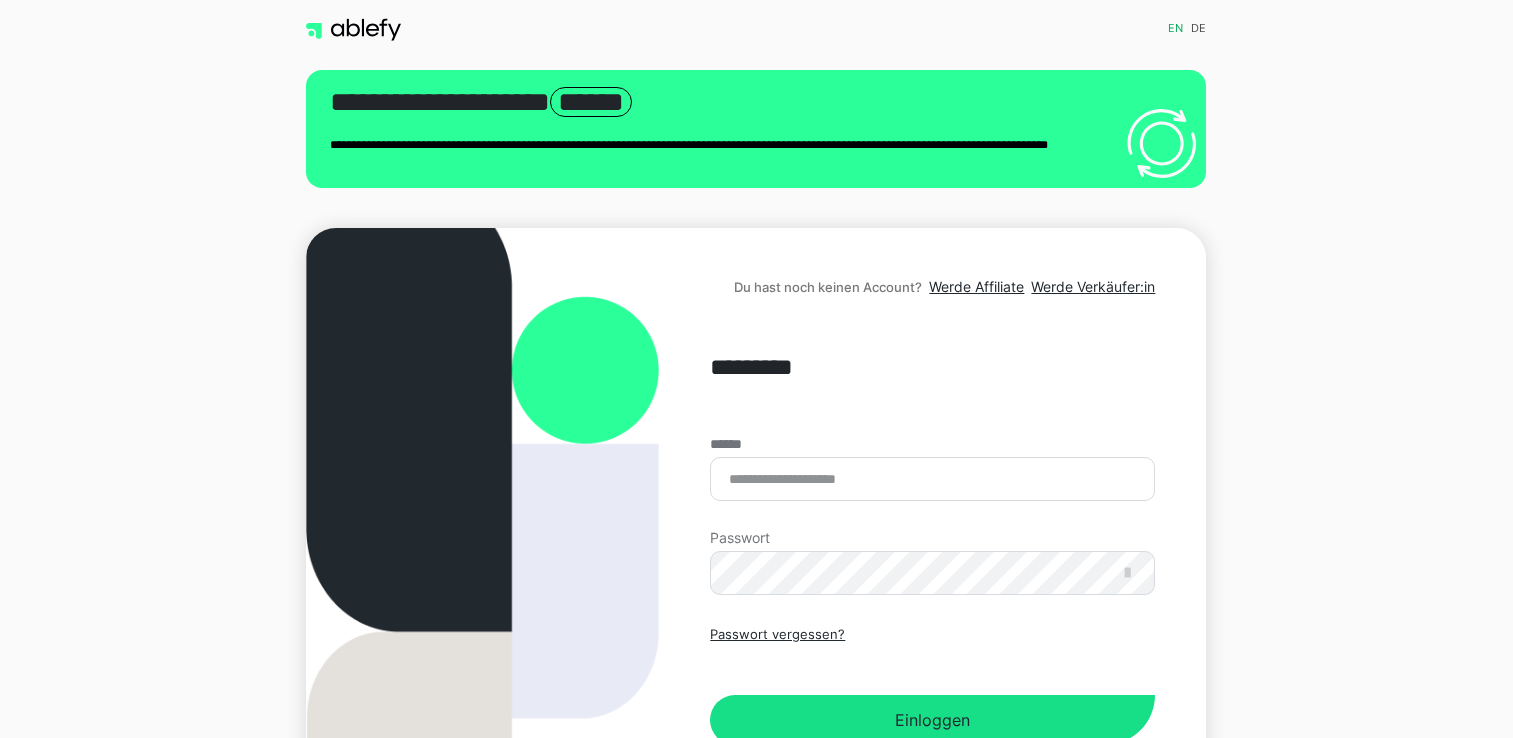 scroll, scrollTop: 0, scrollLeft: 0, axis: both 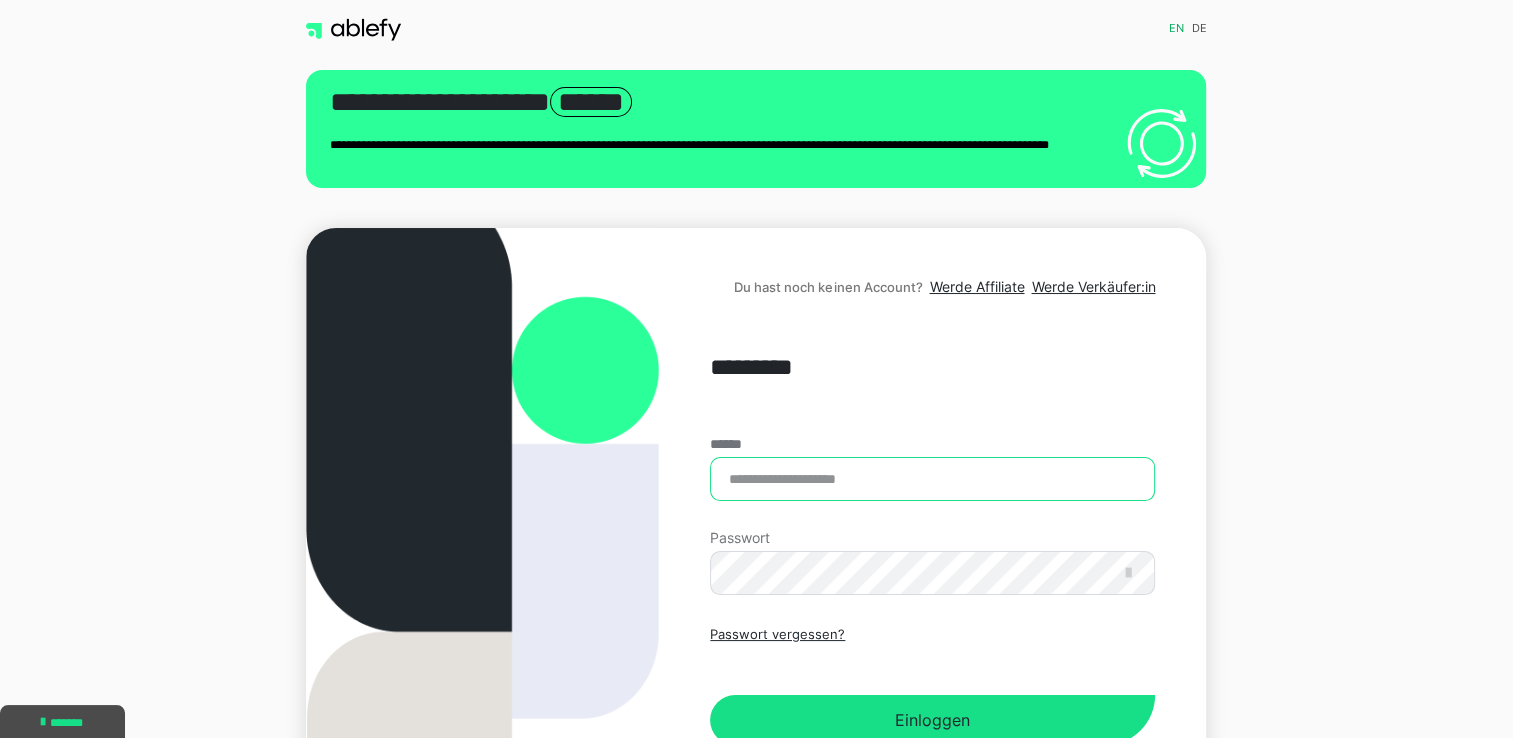 click on "******" at bounding box center [932, 479] 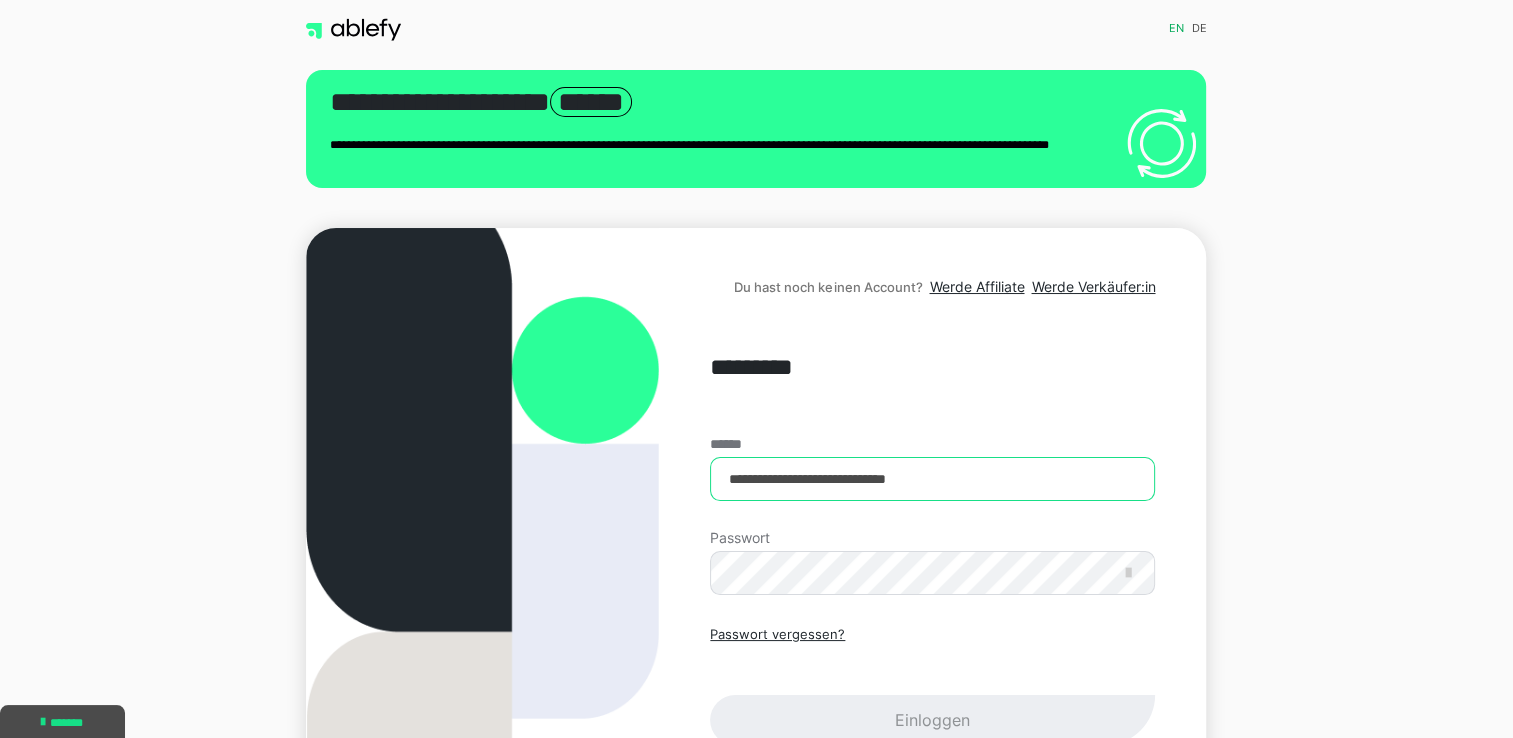 type on "**********" 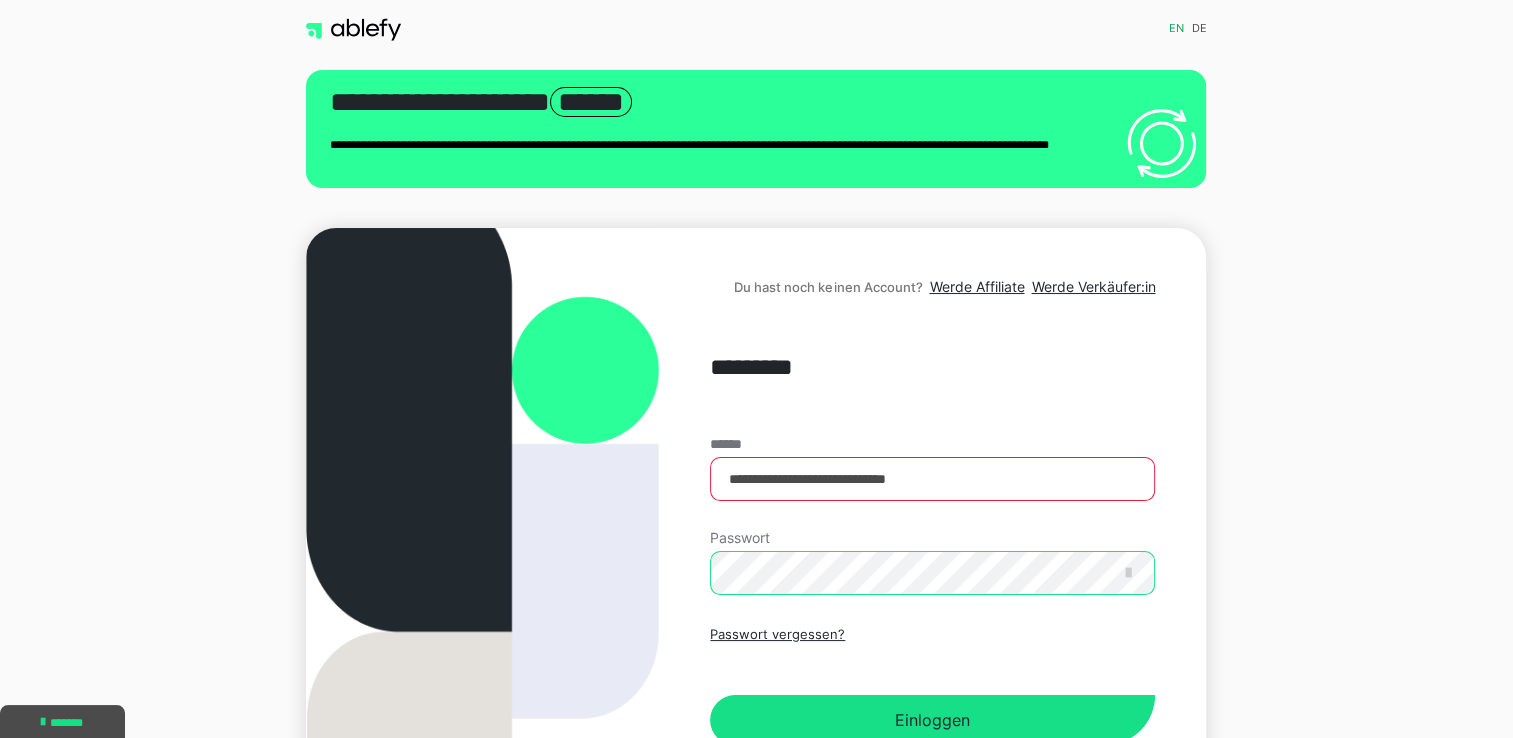 click on "Einloggen" at bounding box center (932, 720) 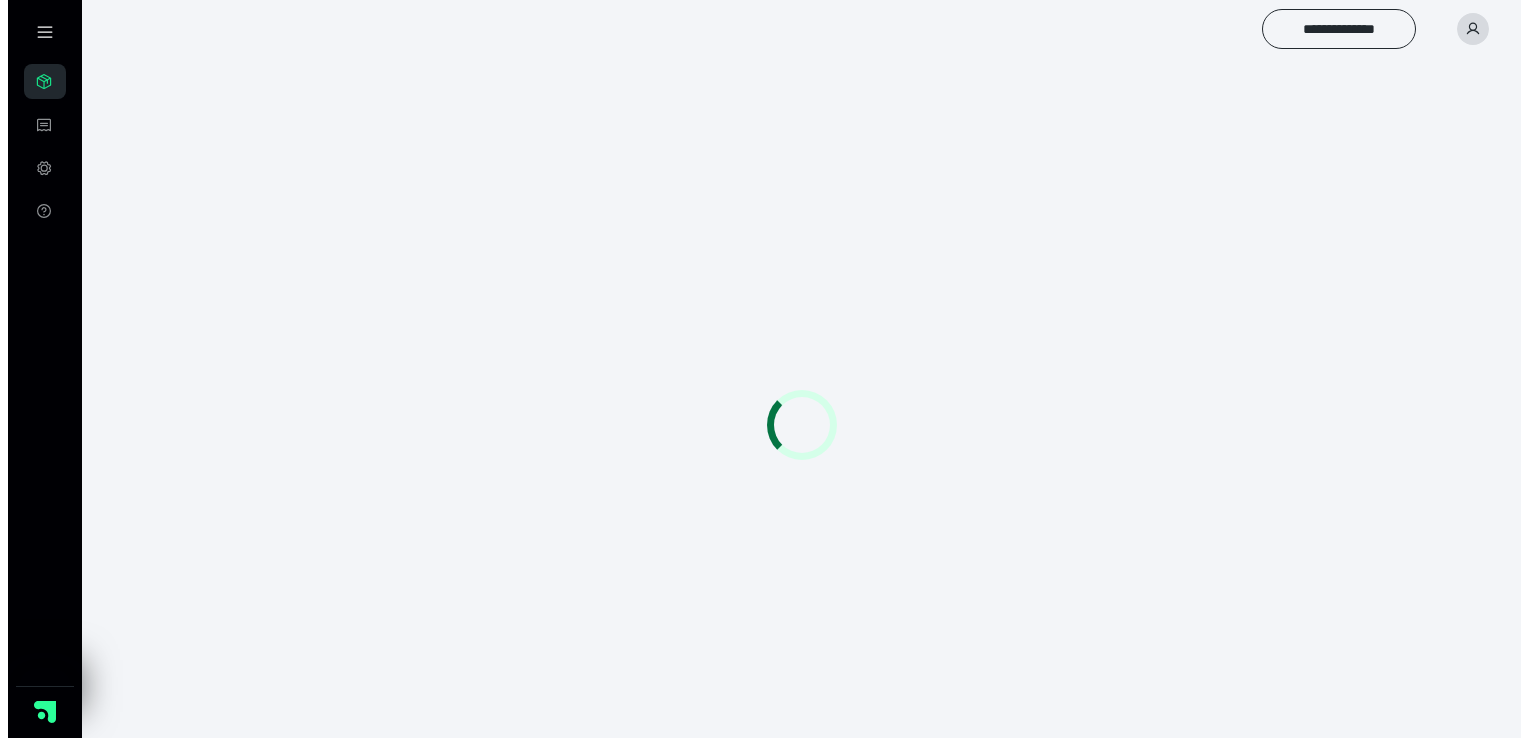 scroll, scrollTop: 0, scrollLeft: 0, axis: both 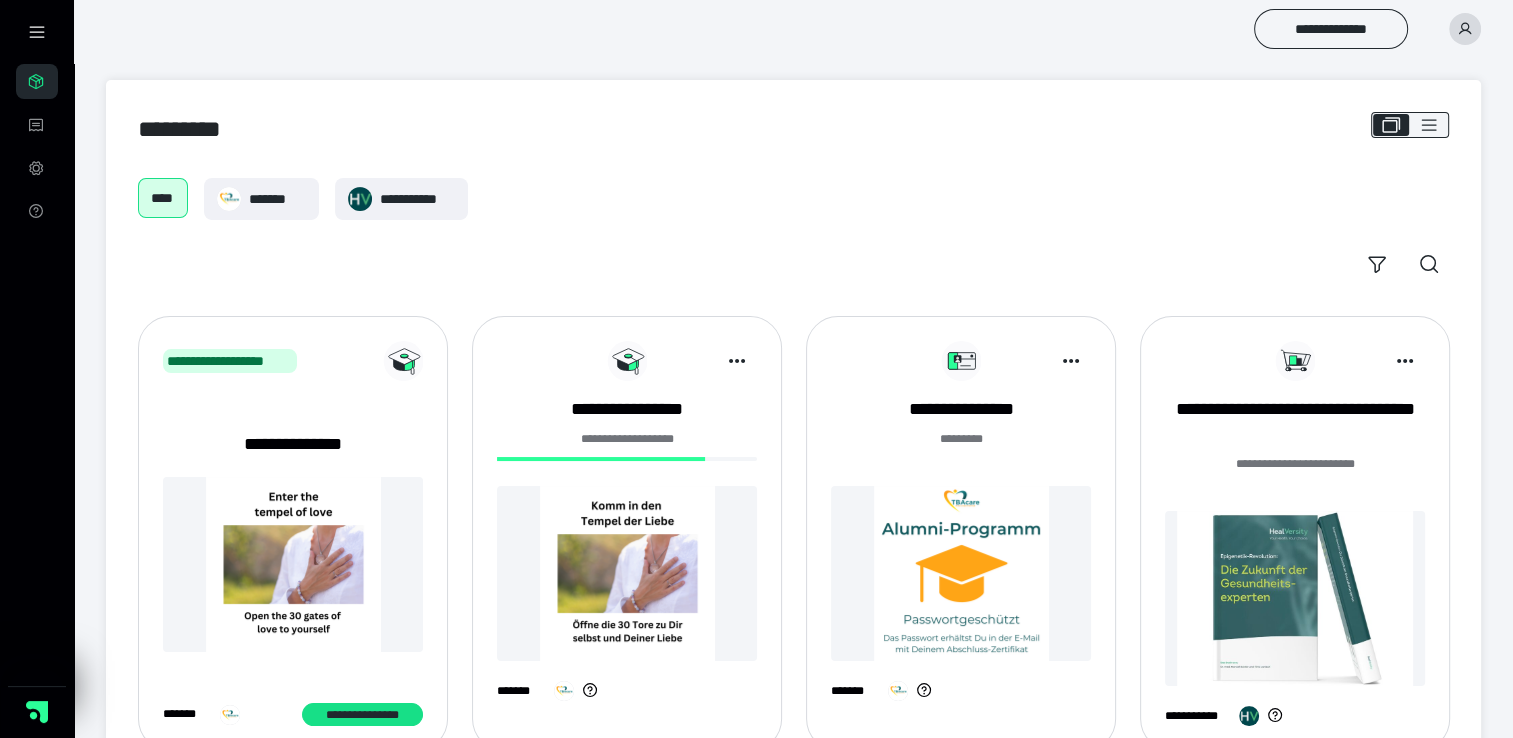 click on "**********" at bounding box center [961, 529] 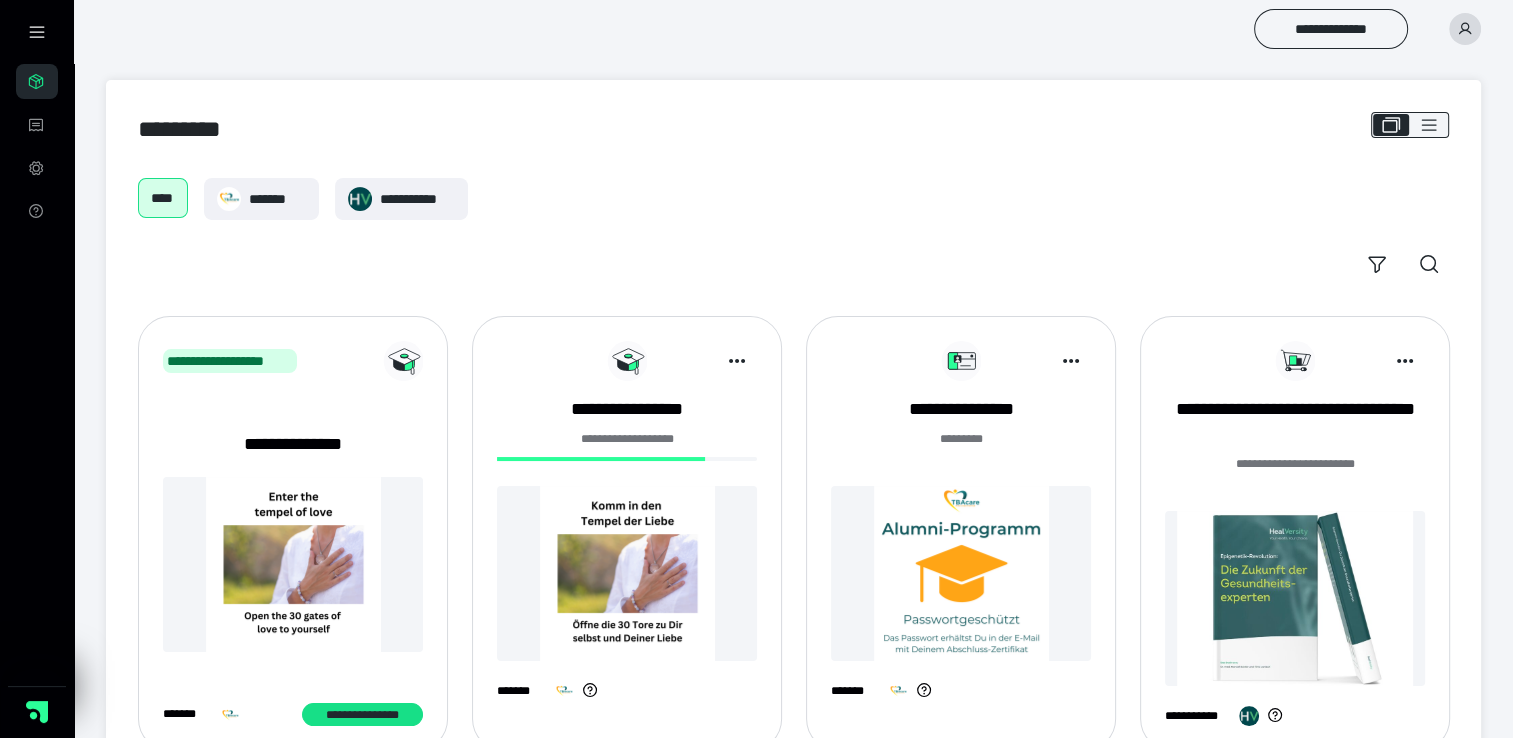 click at bounding box center [961, 573] 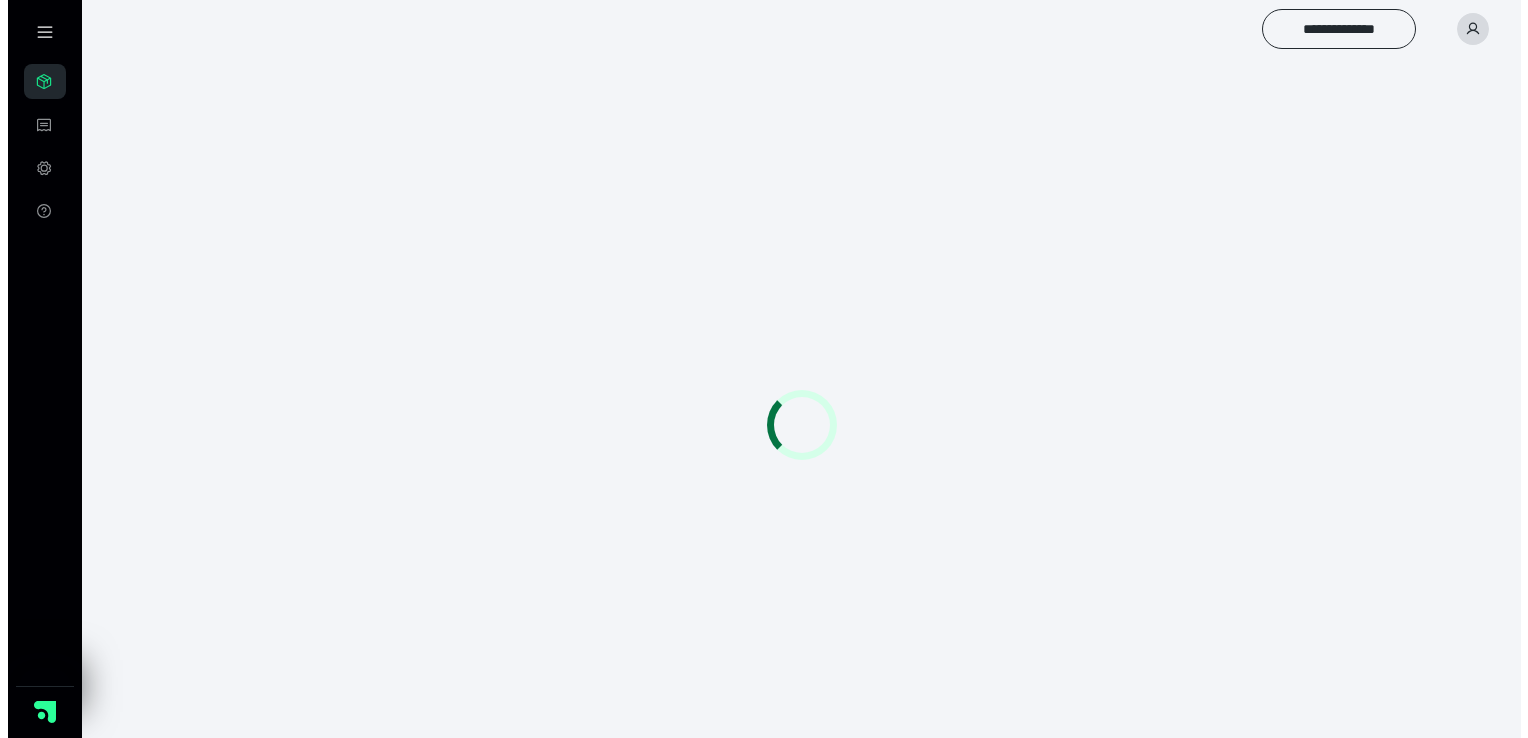 scroll, scrollTop: 0, scrollLeft: 0, axis: both 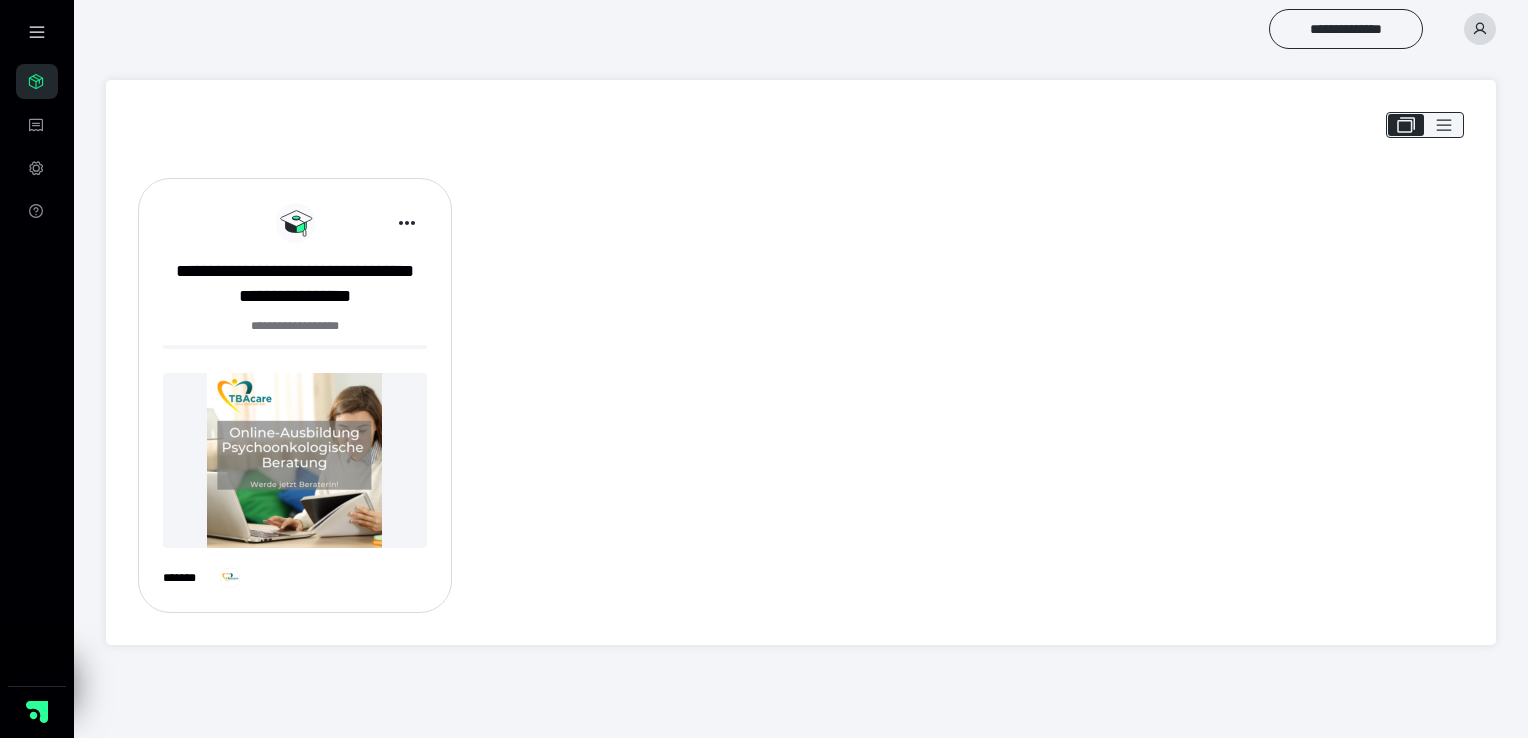 click at bounding box center [295, 460] 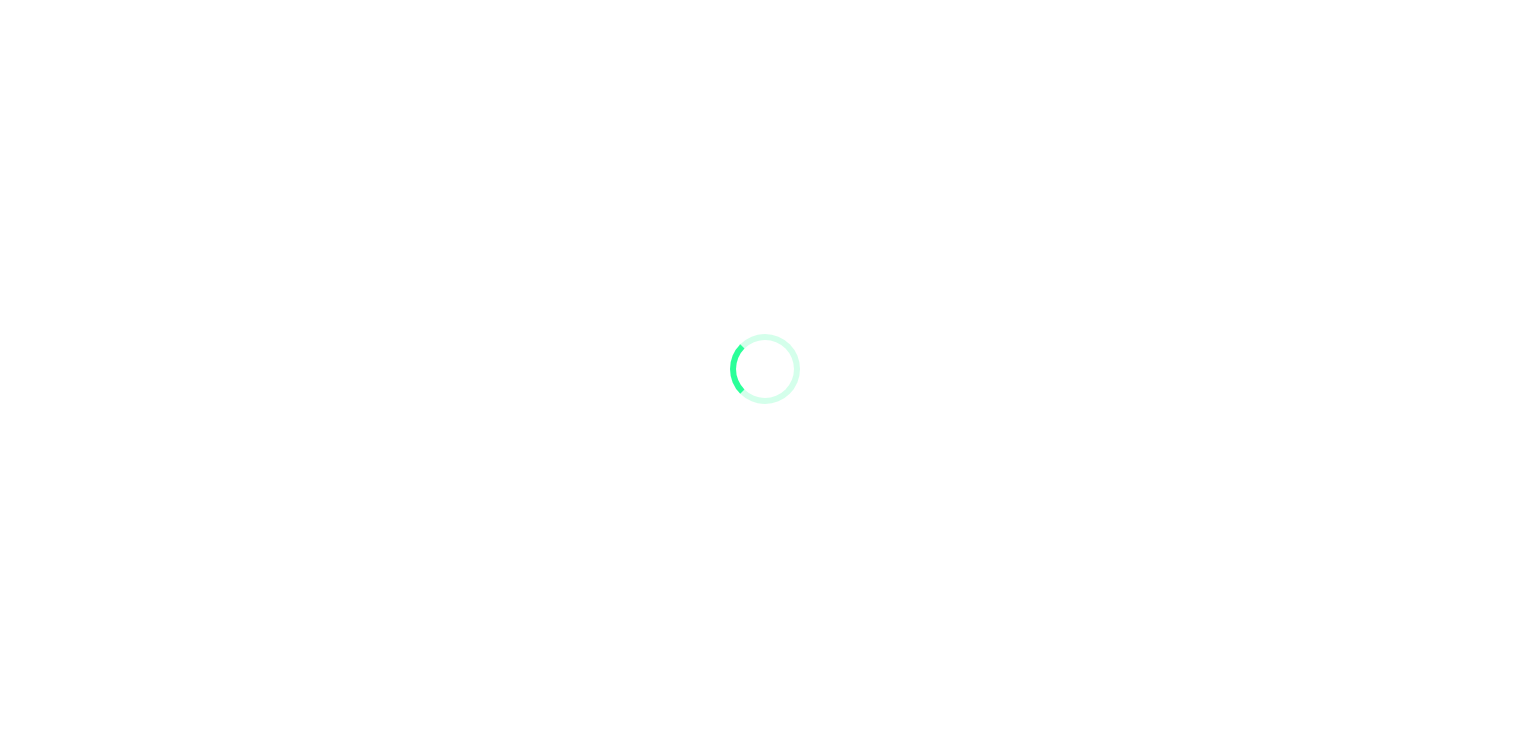 scroll, scrollTop: 0, scrollLeft: 0, axis: both 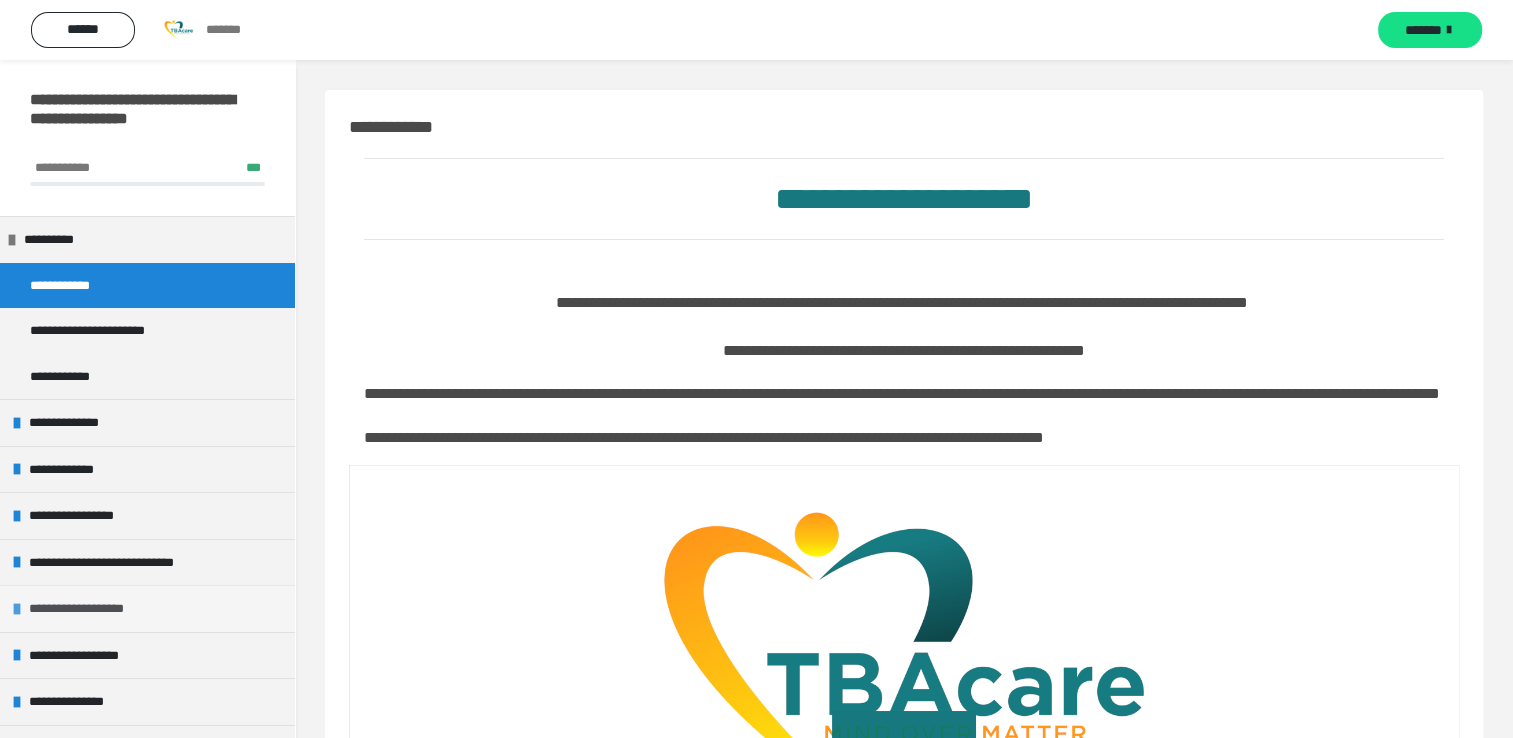 click on "**********" at bounding box center [96, 609] 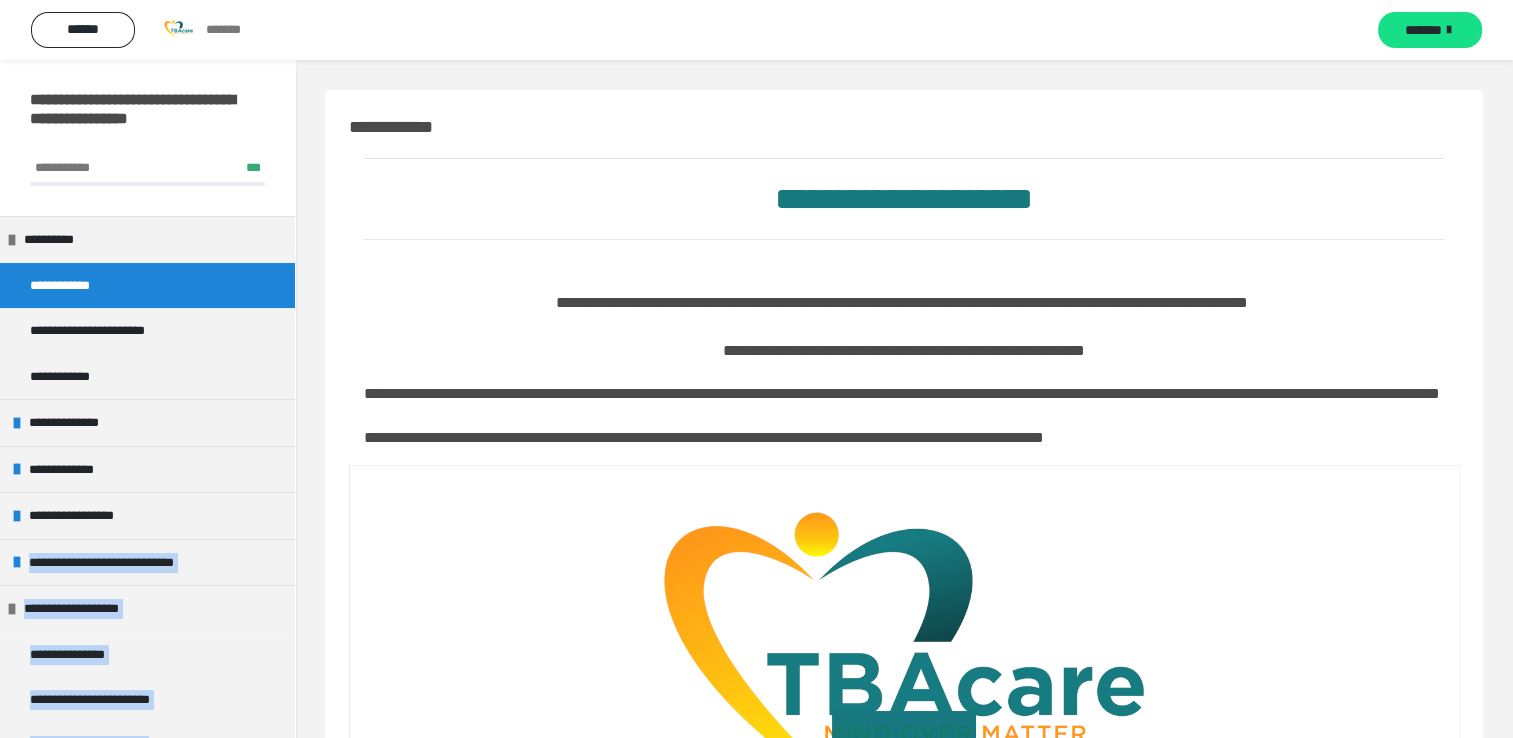 drag, startPoint x: 276, startPoint y: 535, endPoint x: 286, endPoint y: 545, distance: 14.142136 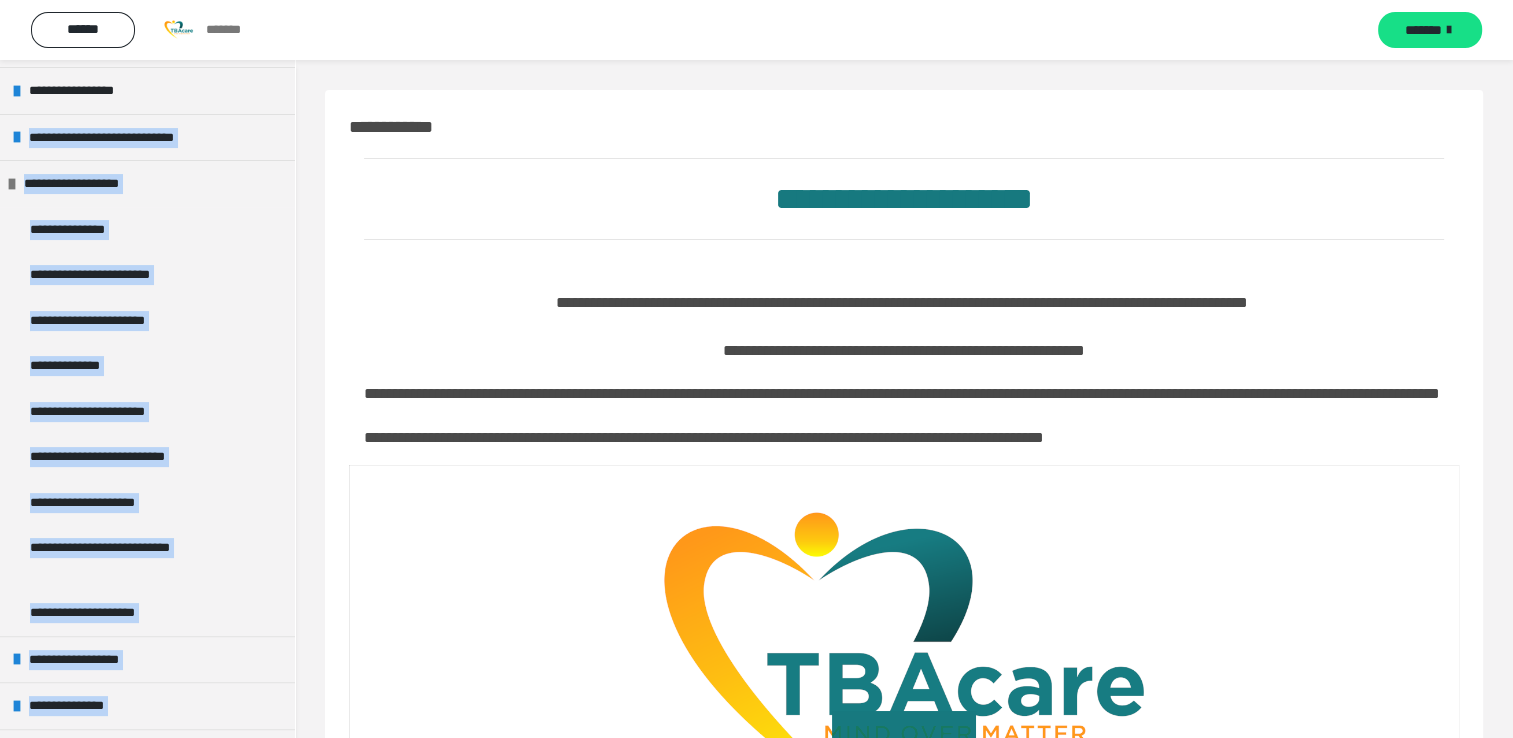 scroll, scrollTop: 446, scrollLeft: 0, axis: vertical 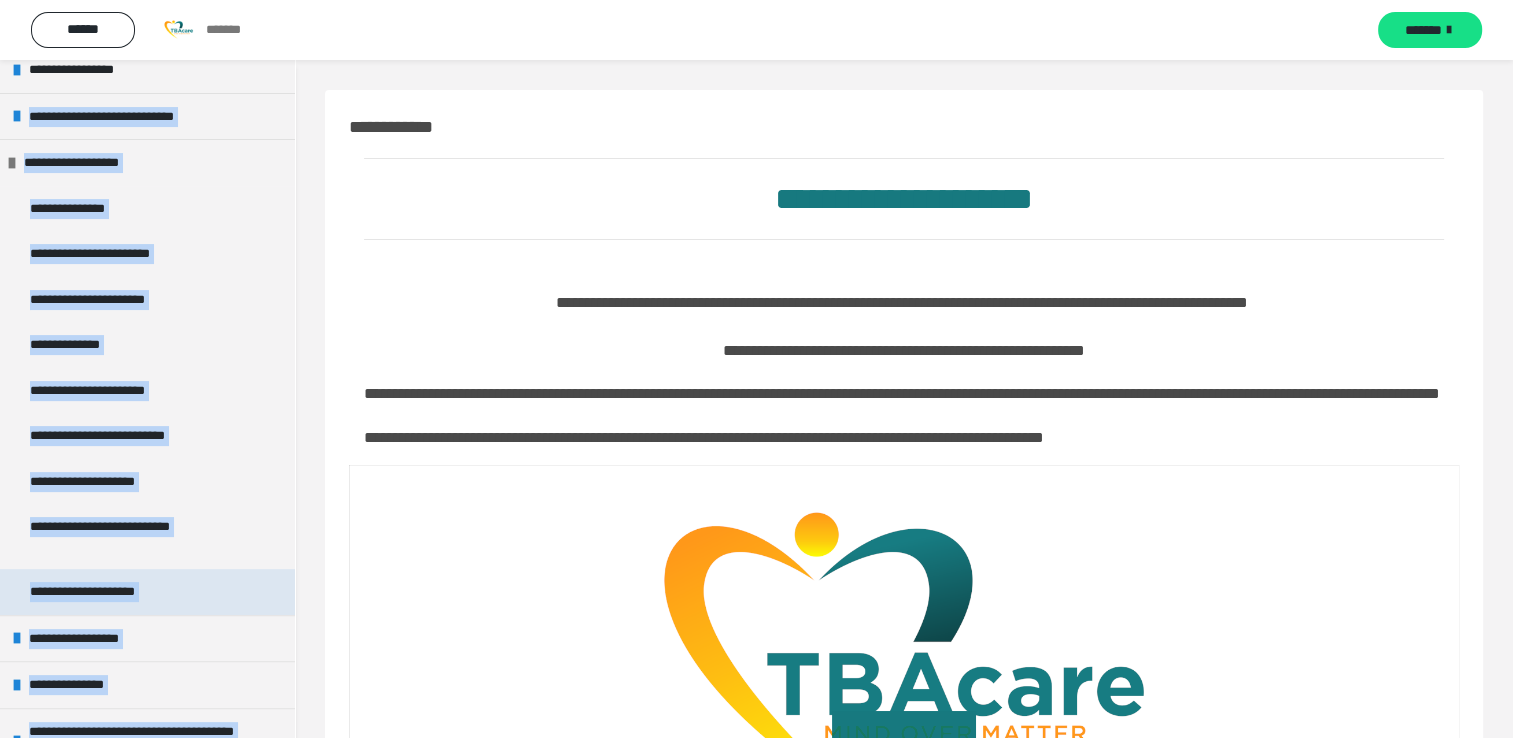 click on "**********" at bounding box center (106, 592) 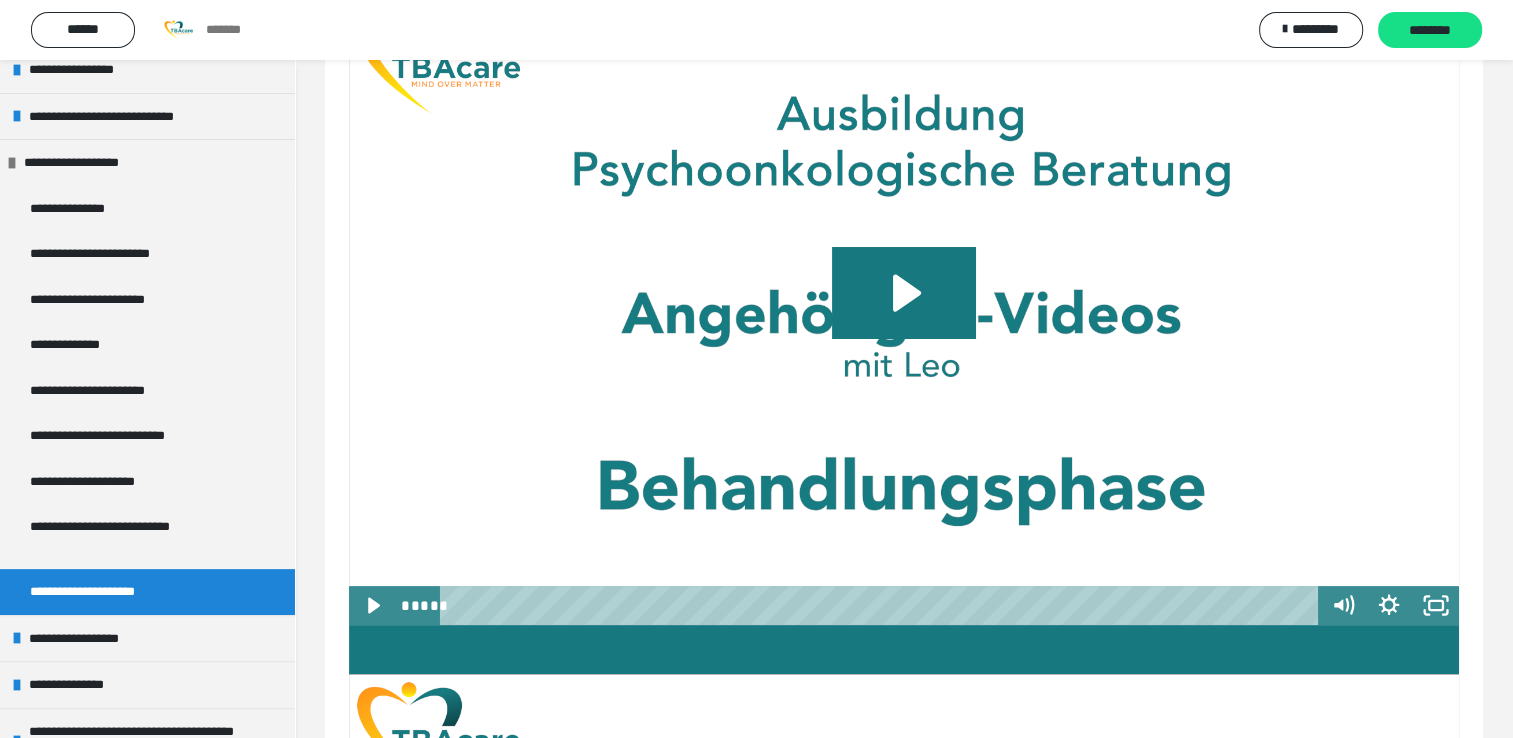 scroll, scrollTop: 295, scrollLeft: 0, axis: vertical 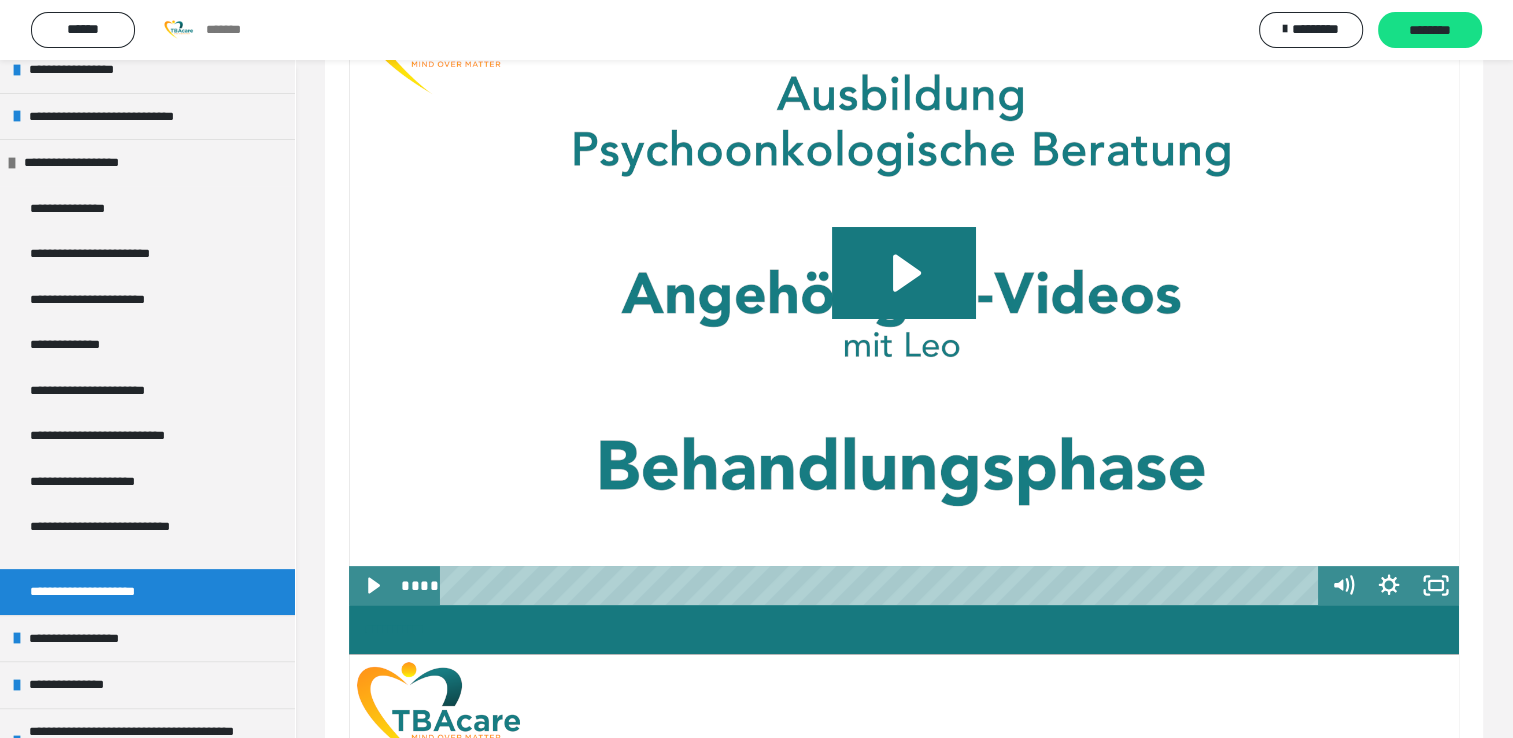 click at bounding box center (883, 585) 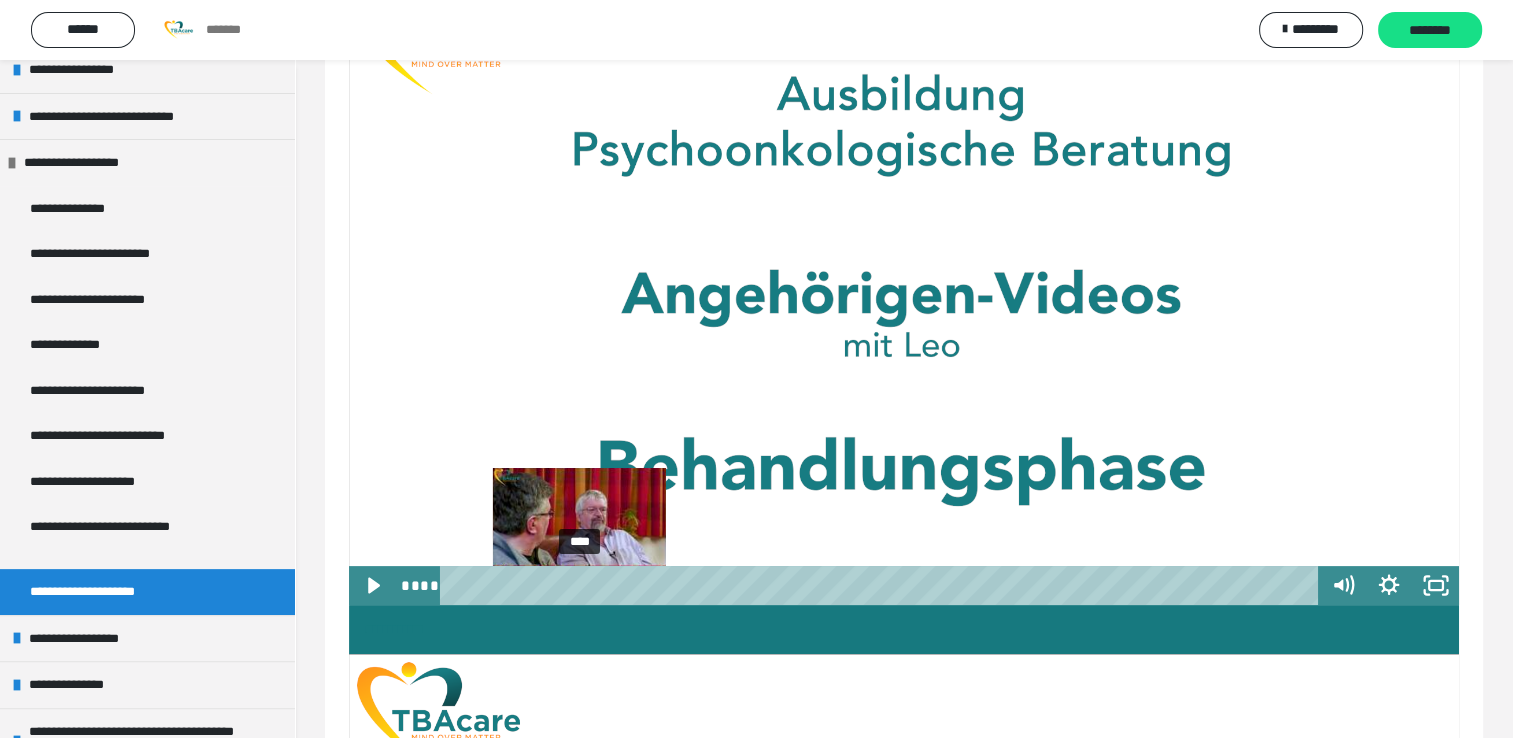 click on "****" at bounding box center (883, 585) 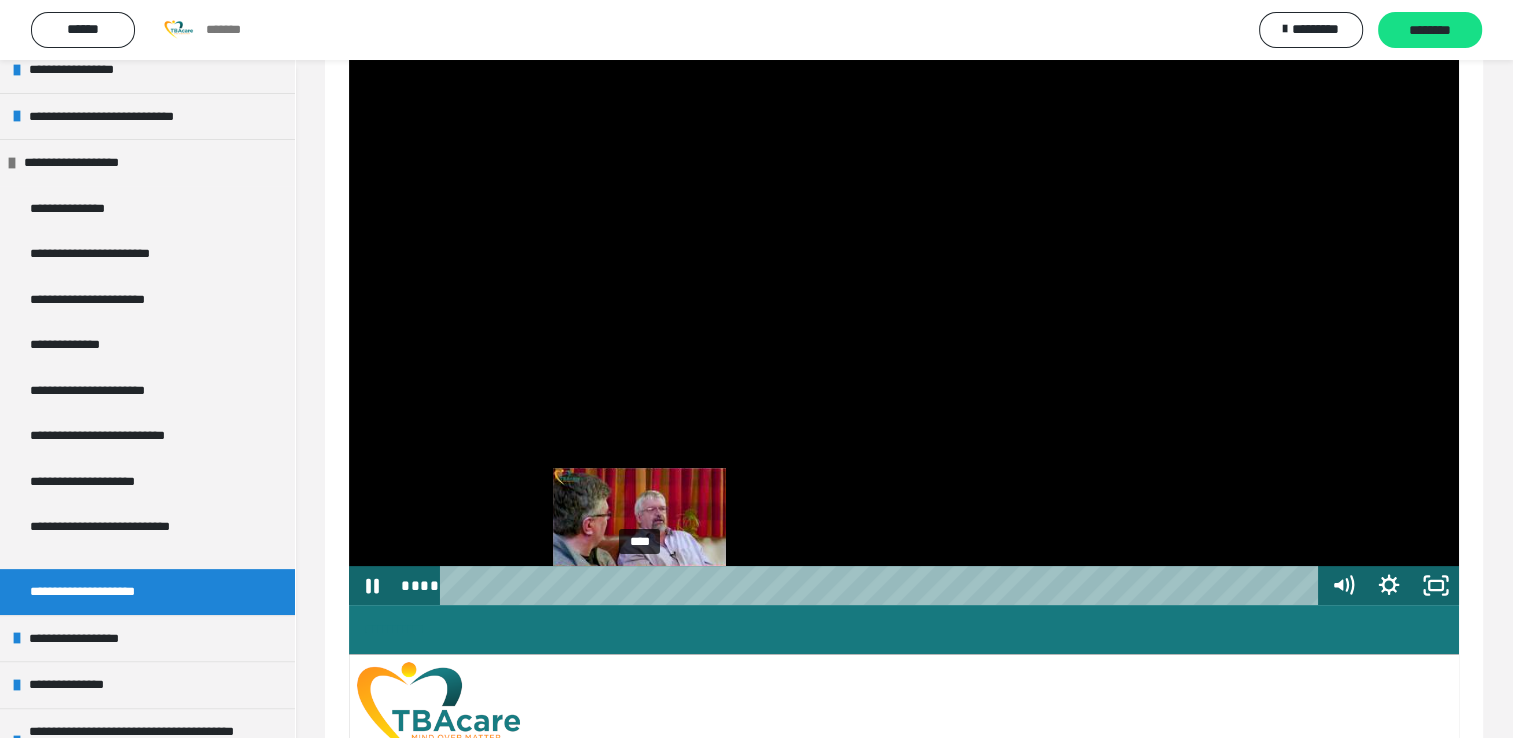 click on "****" at bounding box center (883, 585) 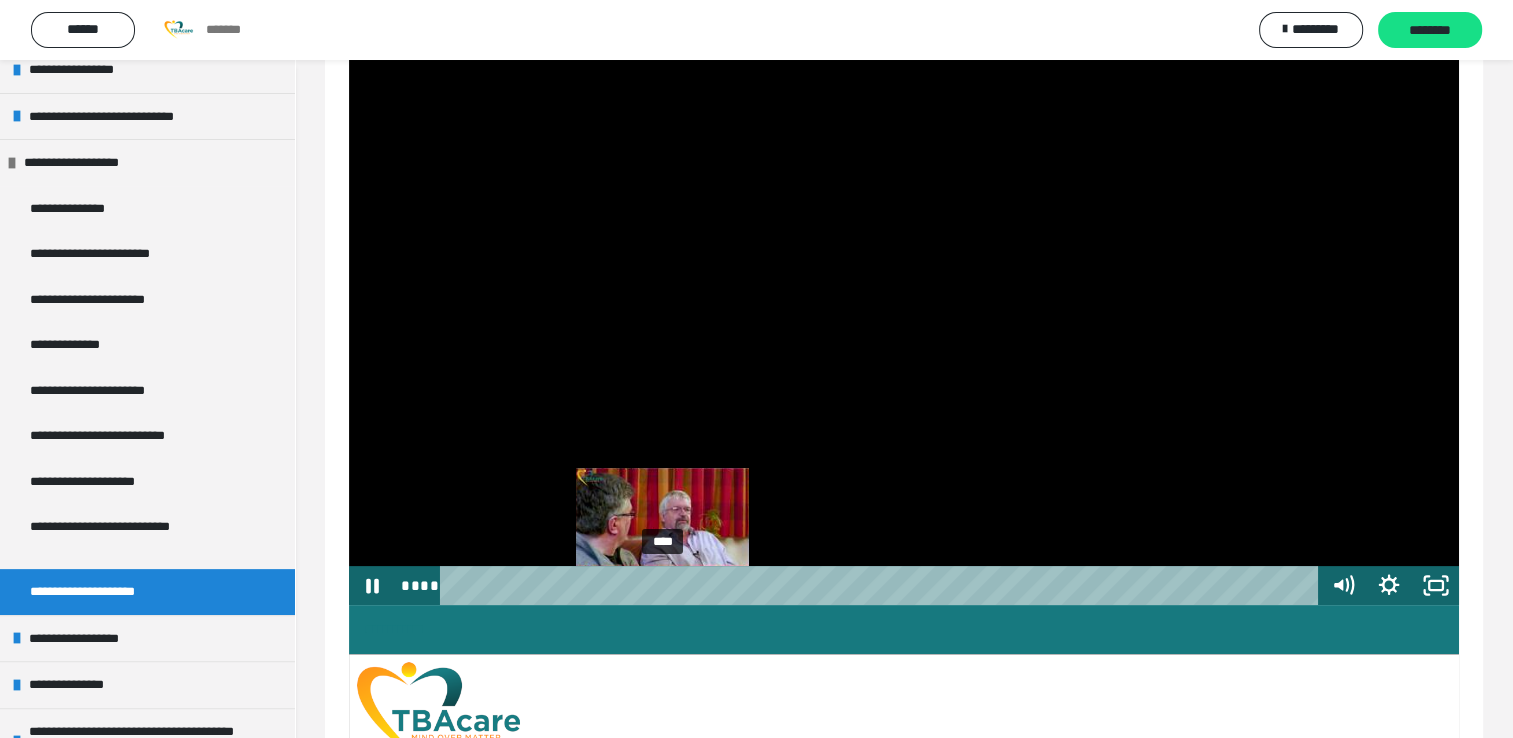 click on "****" at bounding box center (883, 585) 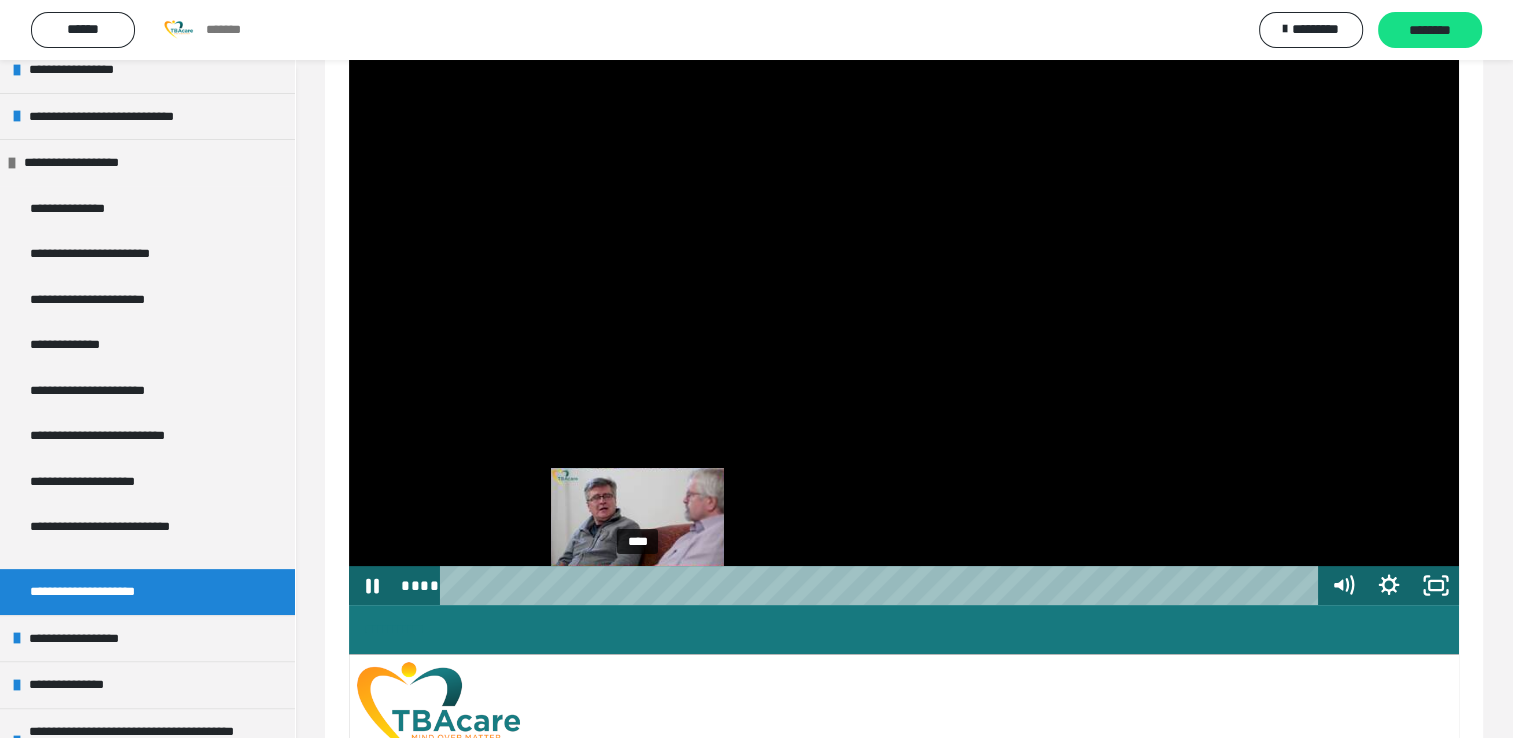 click on "****" at bounding box center [883, 585] 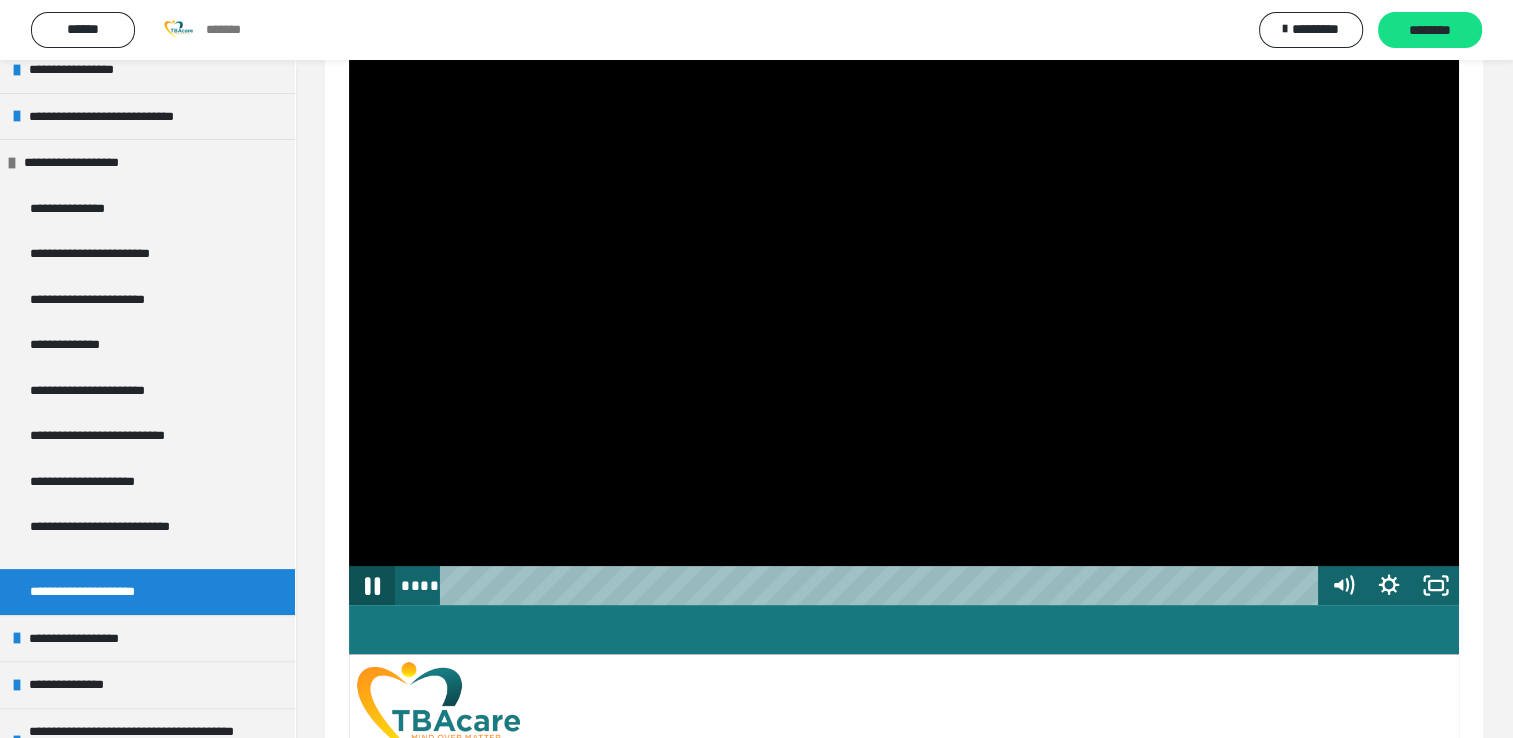 click 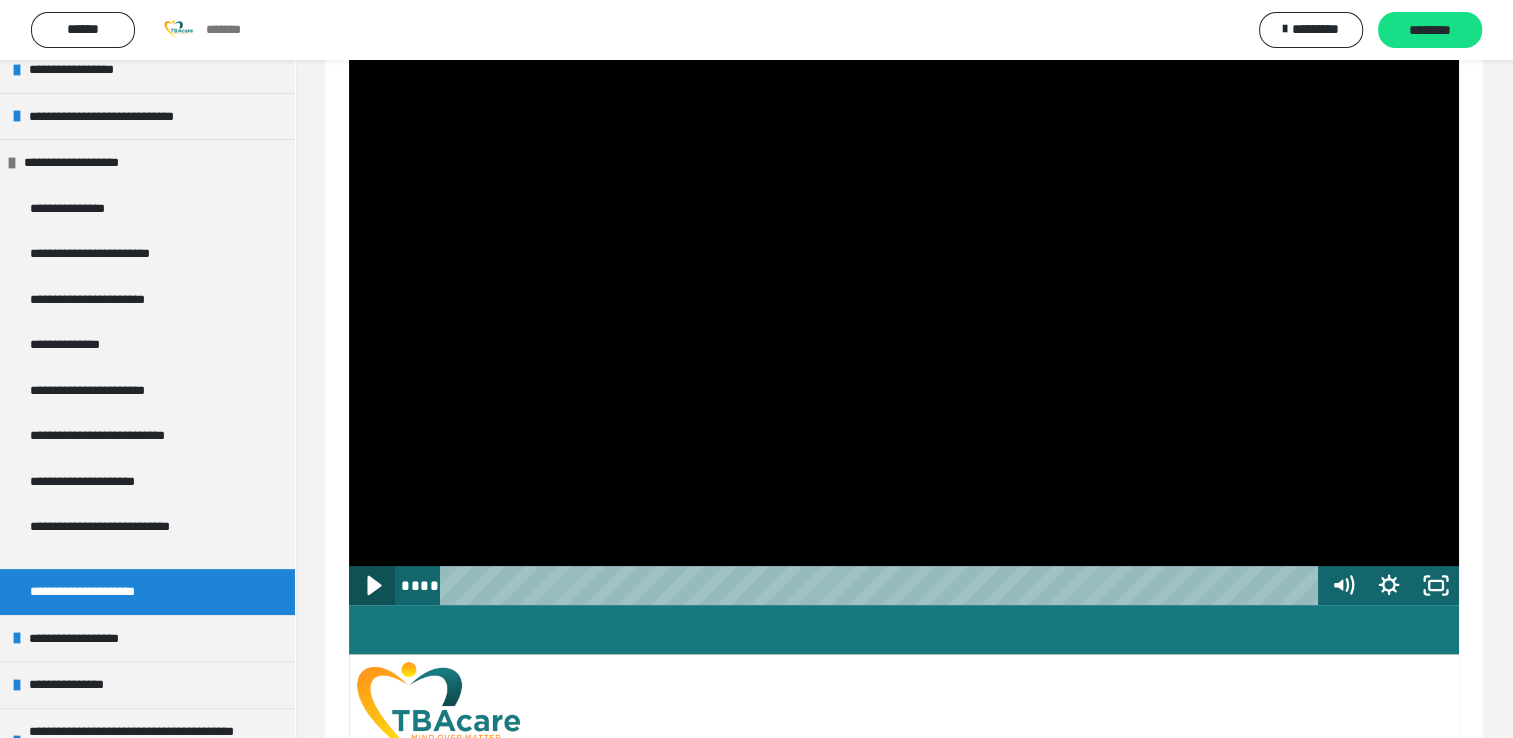 click 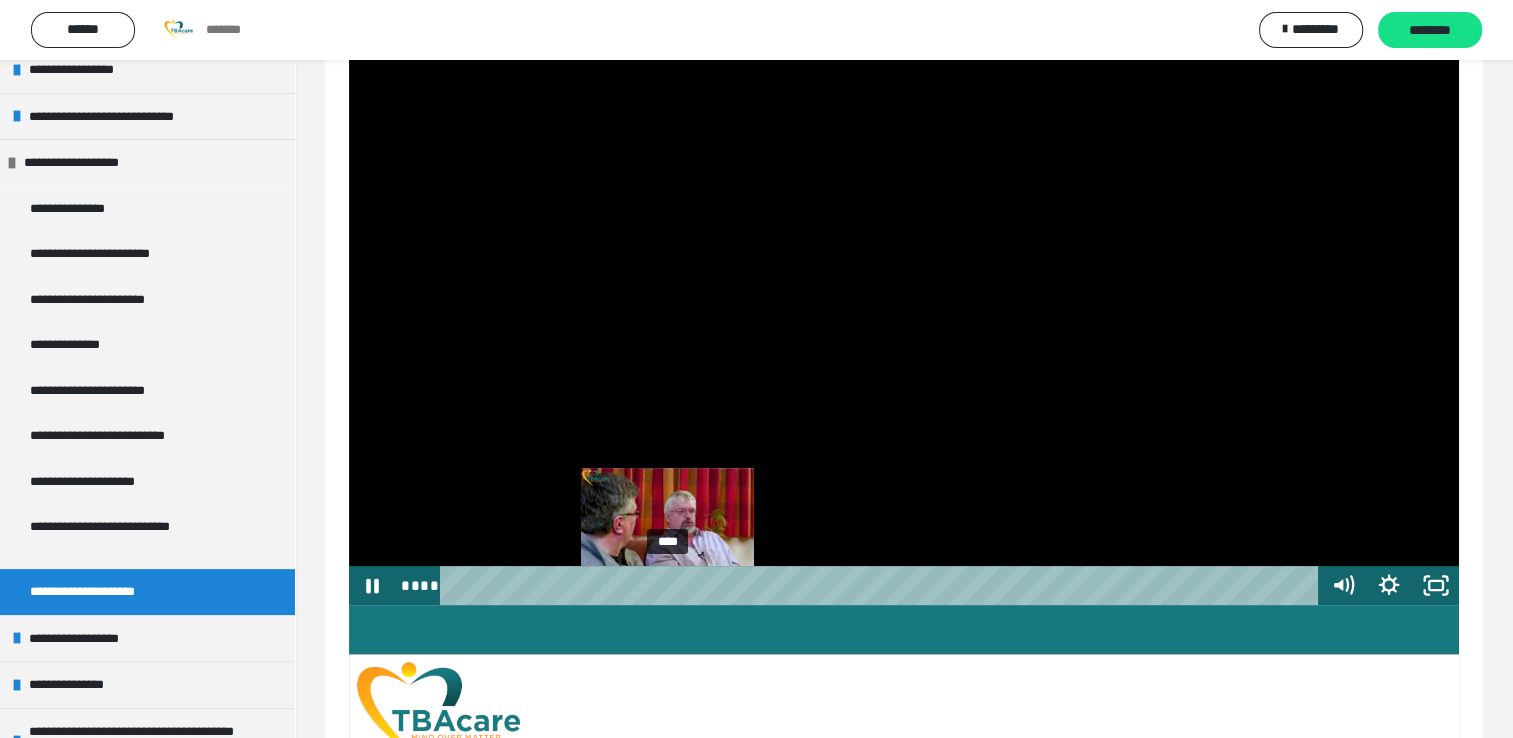 click on "****" at bounding box center (883, 585) 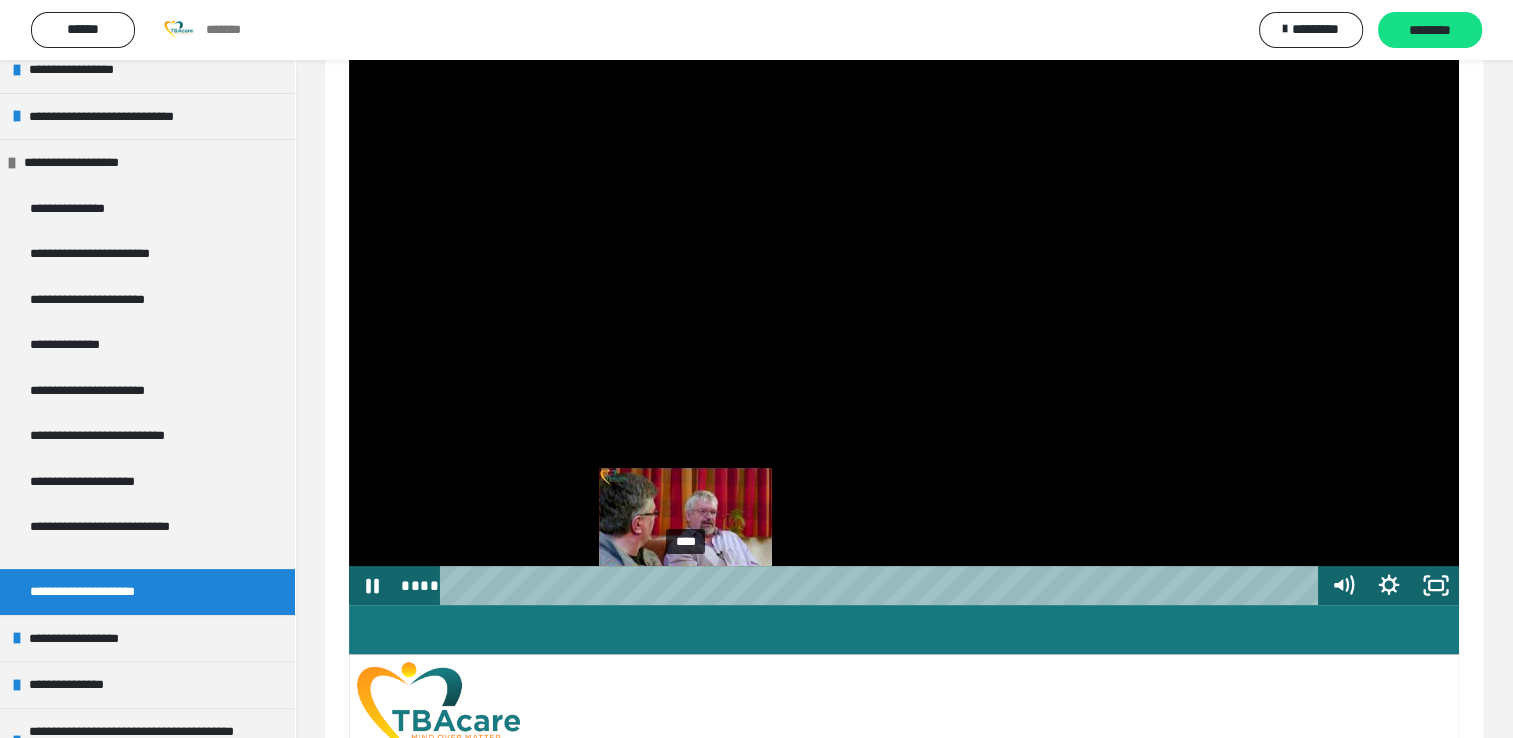 click on "****" at bounding box center (883, 585) 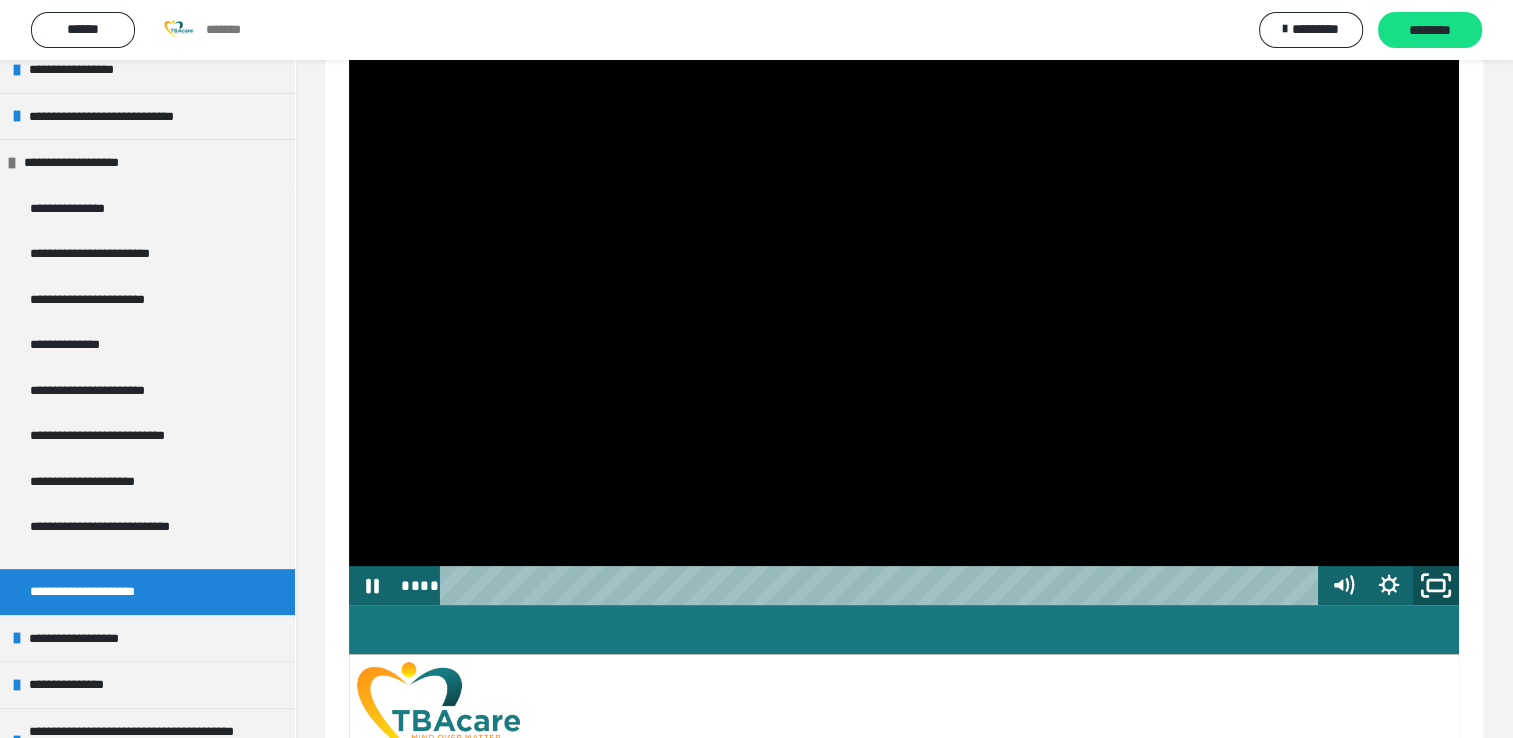 click 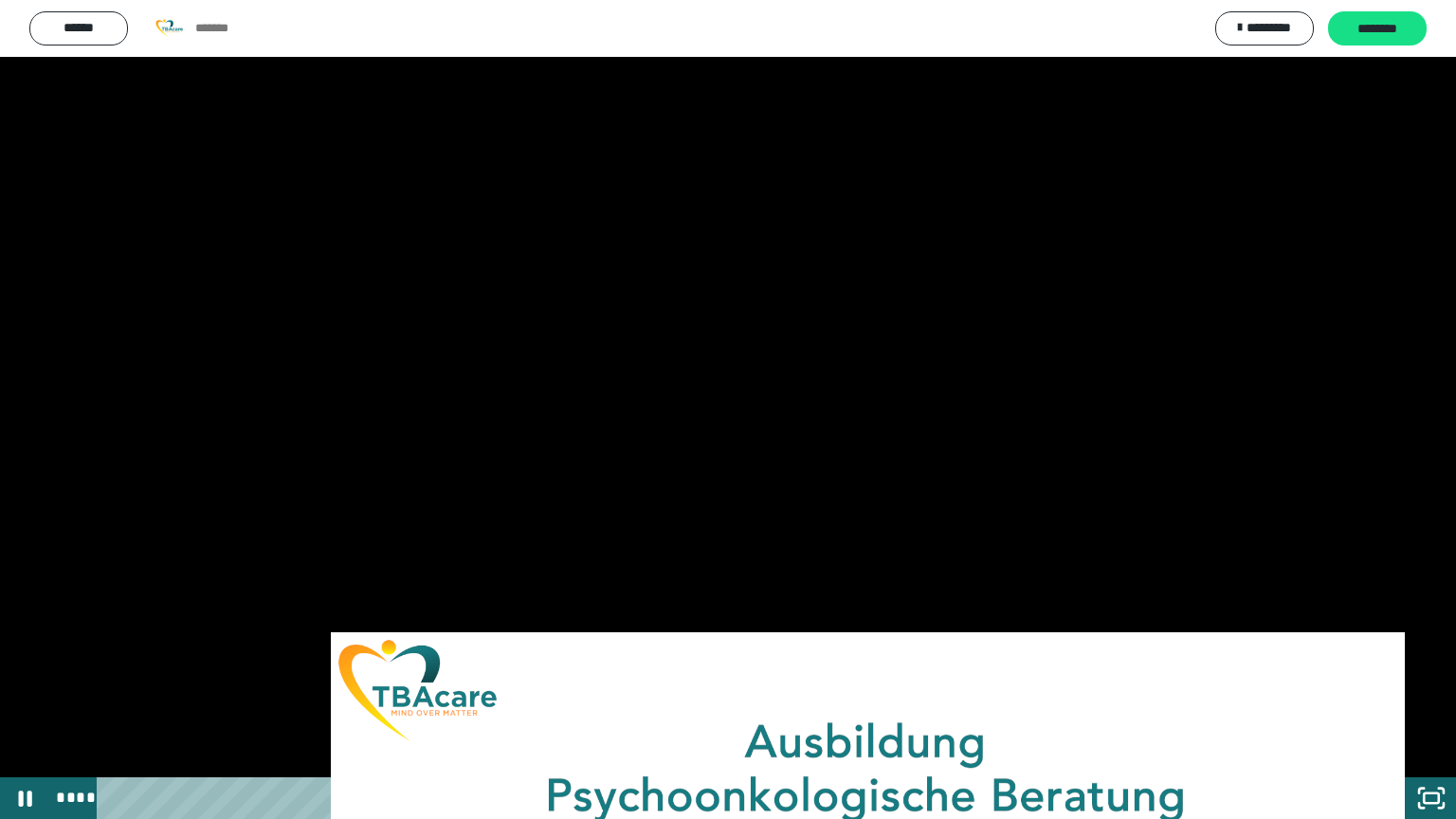 click at bounding box center [728, 410] 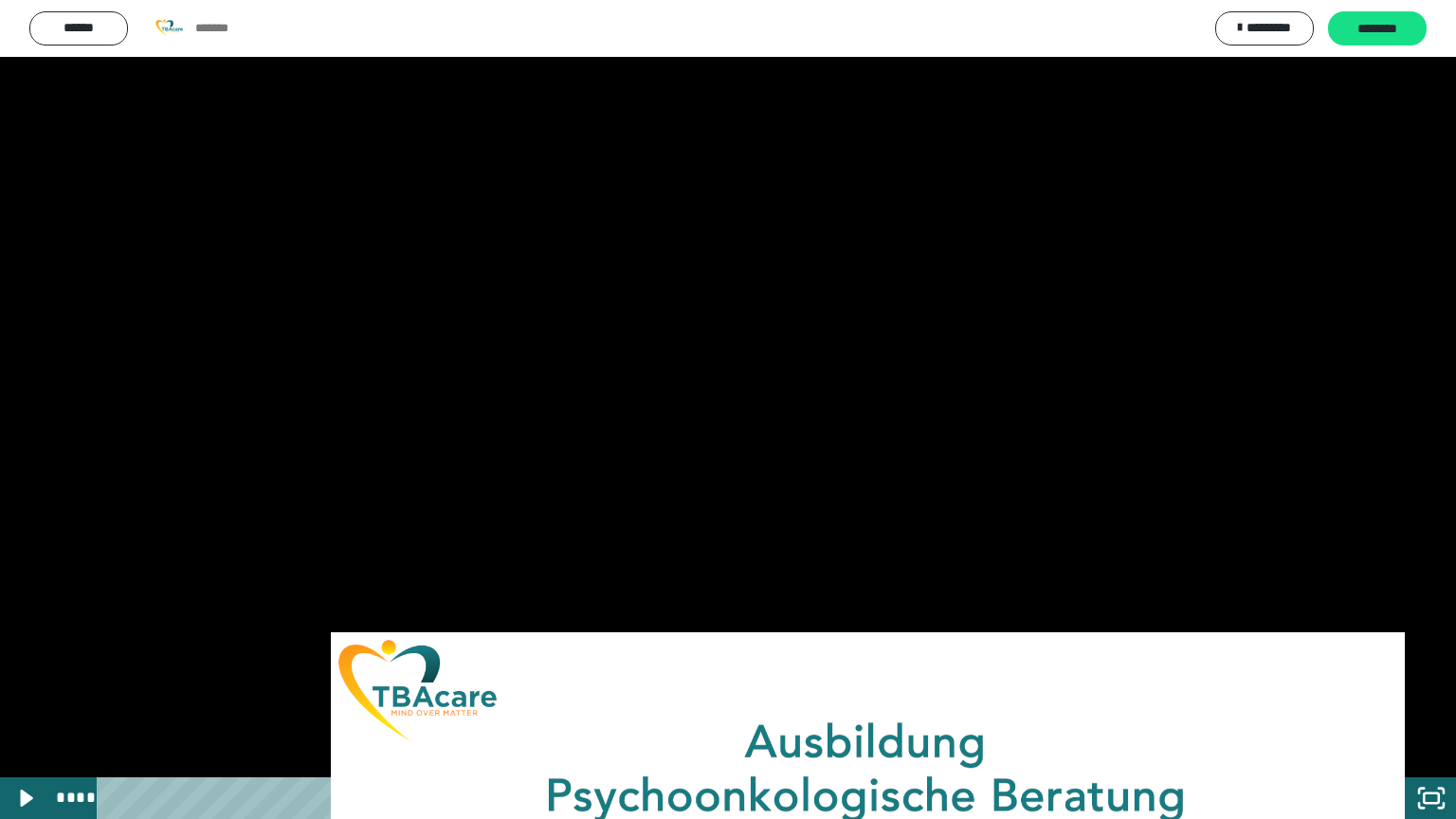 click at bounding box center (728, 410) 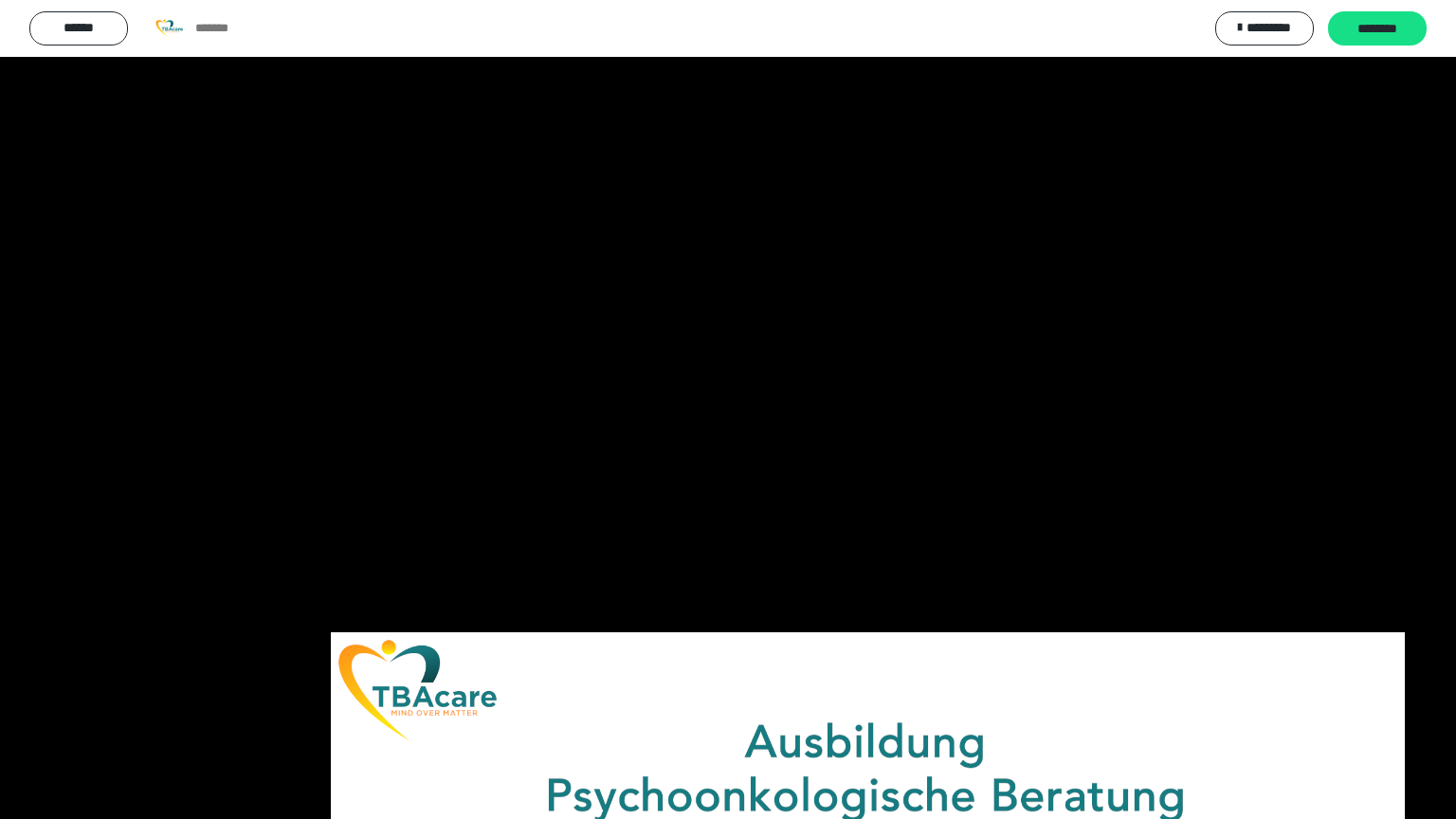 click at bounding box center [728, 410] 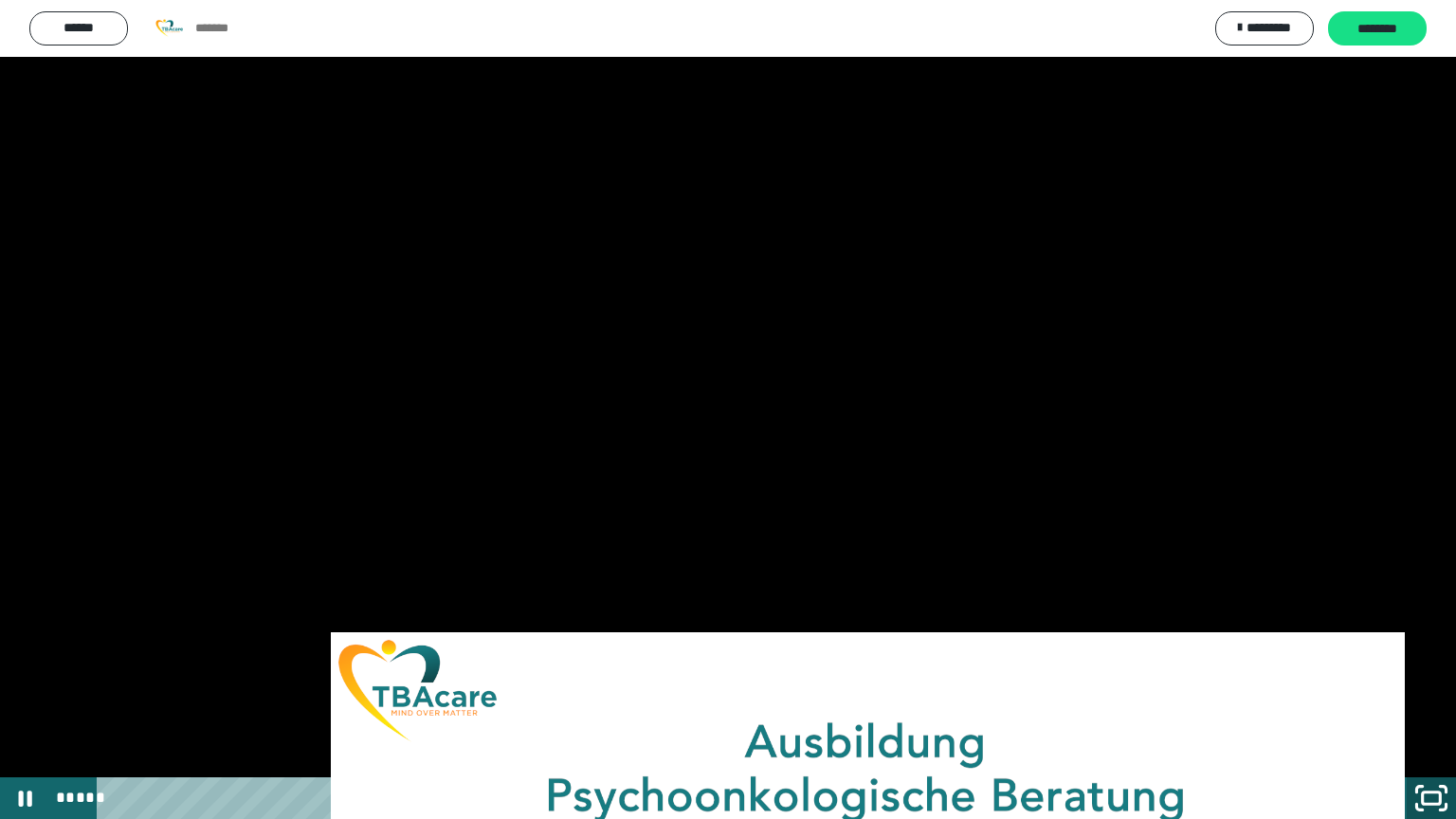 click 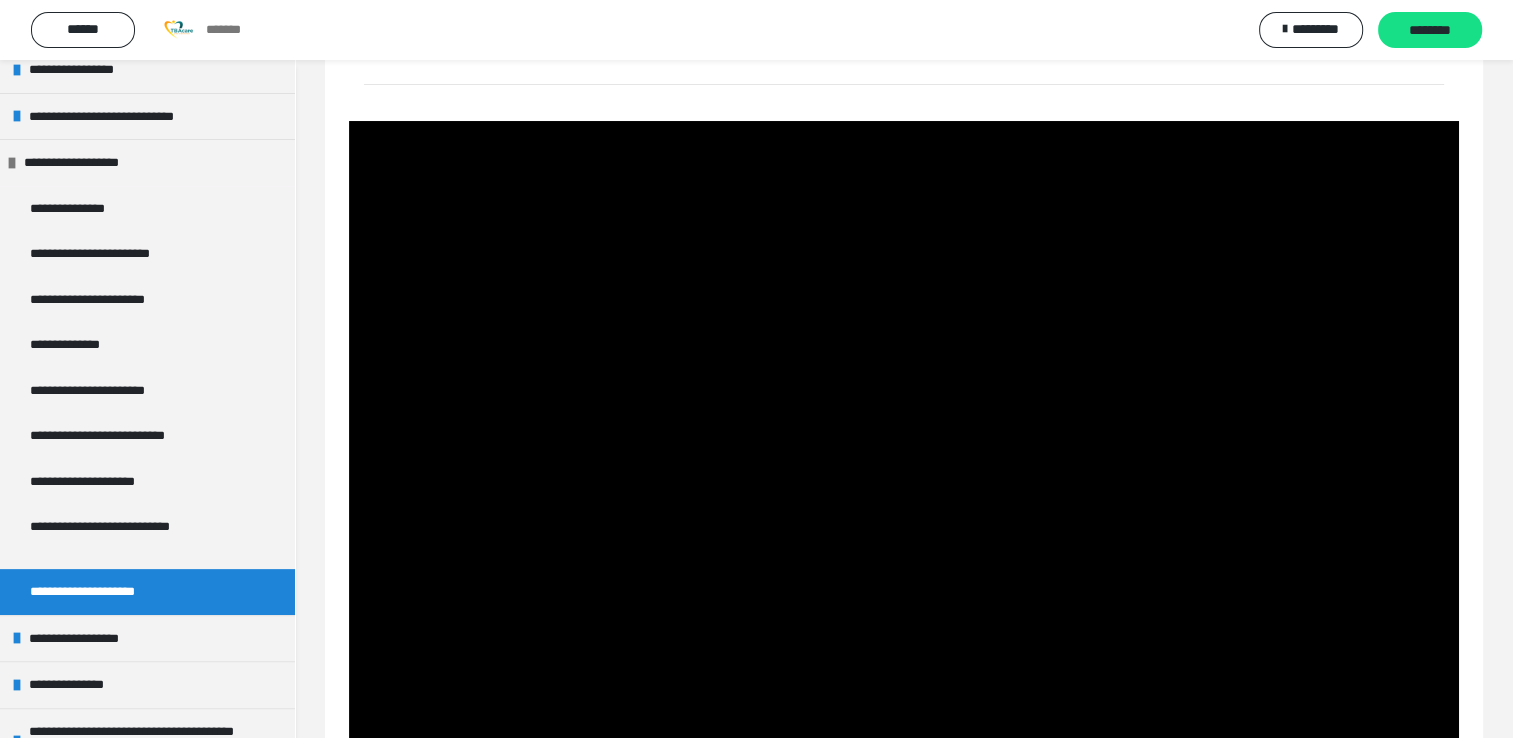 scroll, scrollTop: 148, scrollLeft: 0, axis: vertical 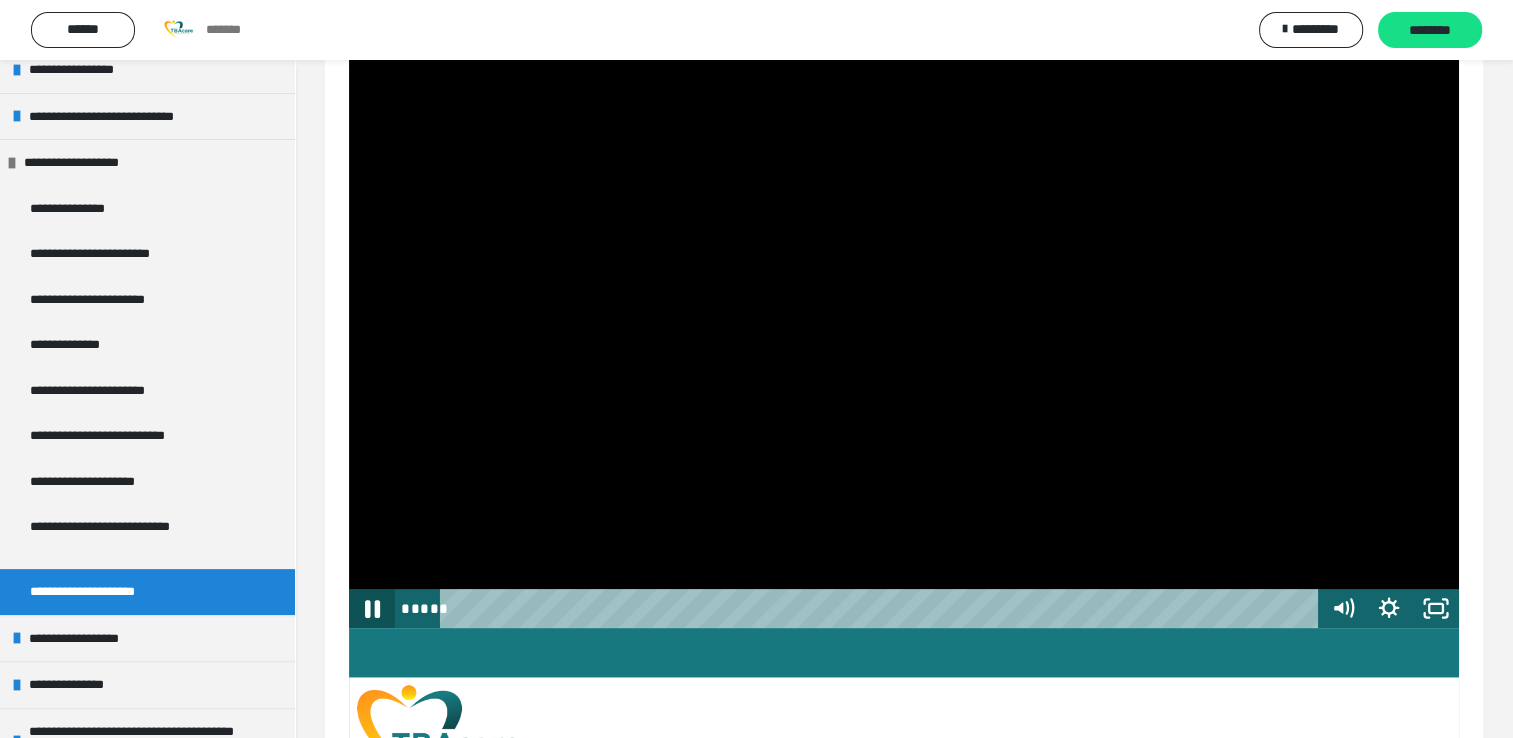 click 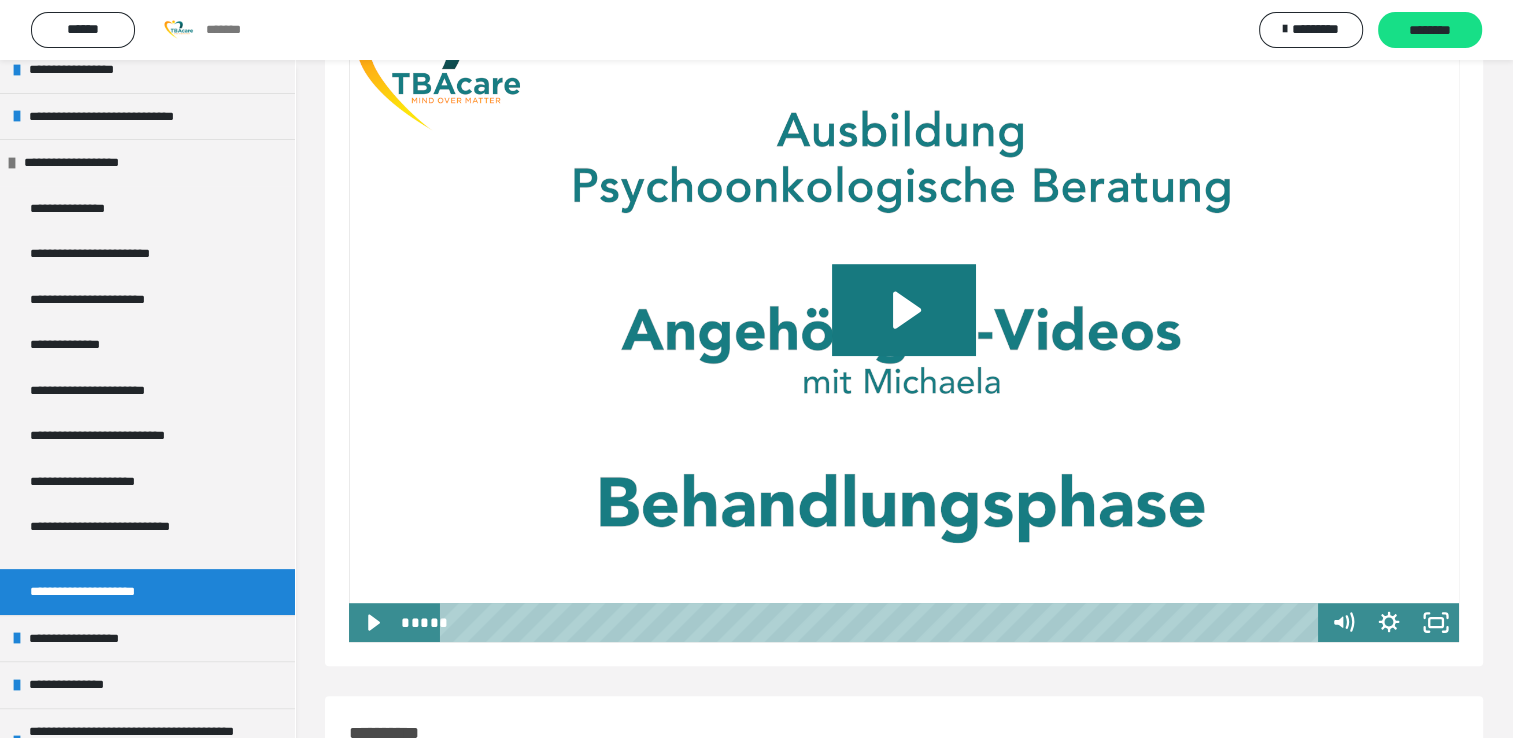 scroll, scrollTop: 953, scrollLeft: 0, axis: vertical 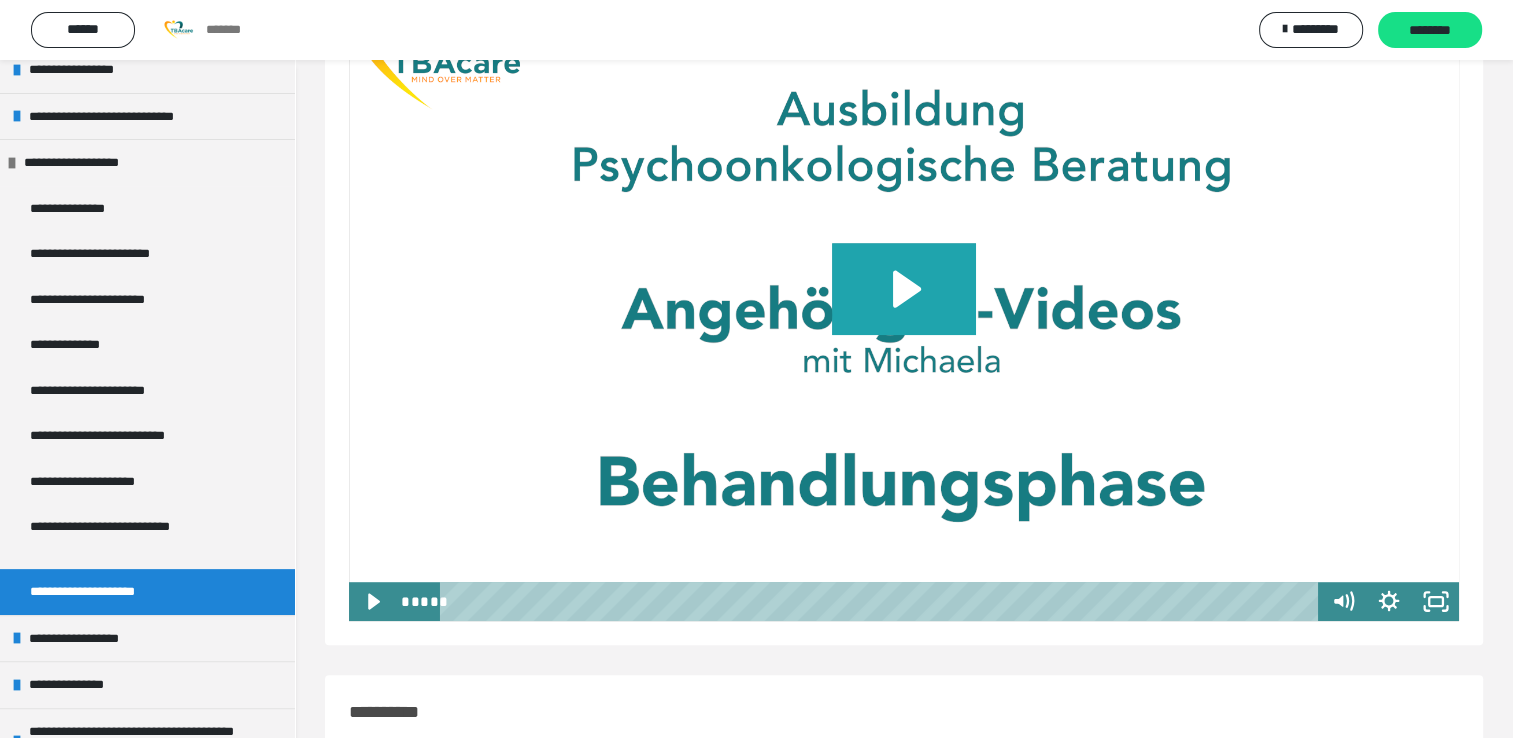 click 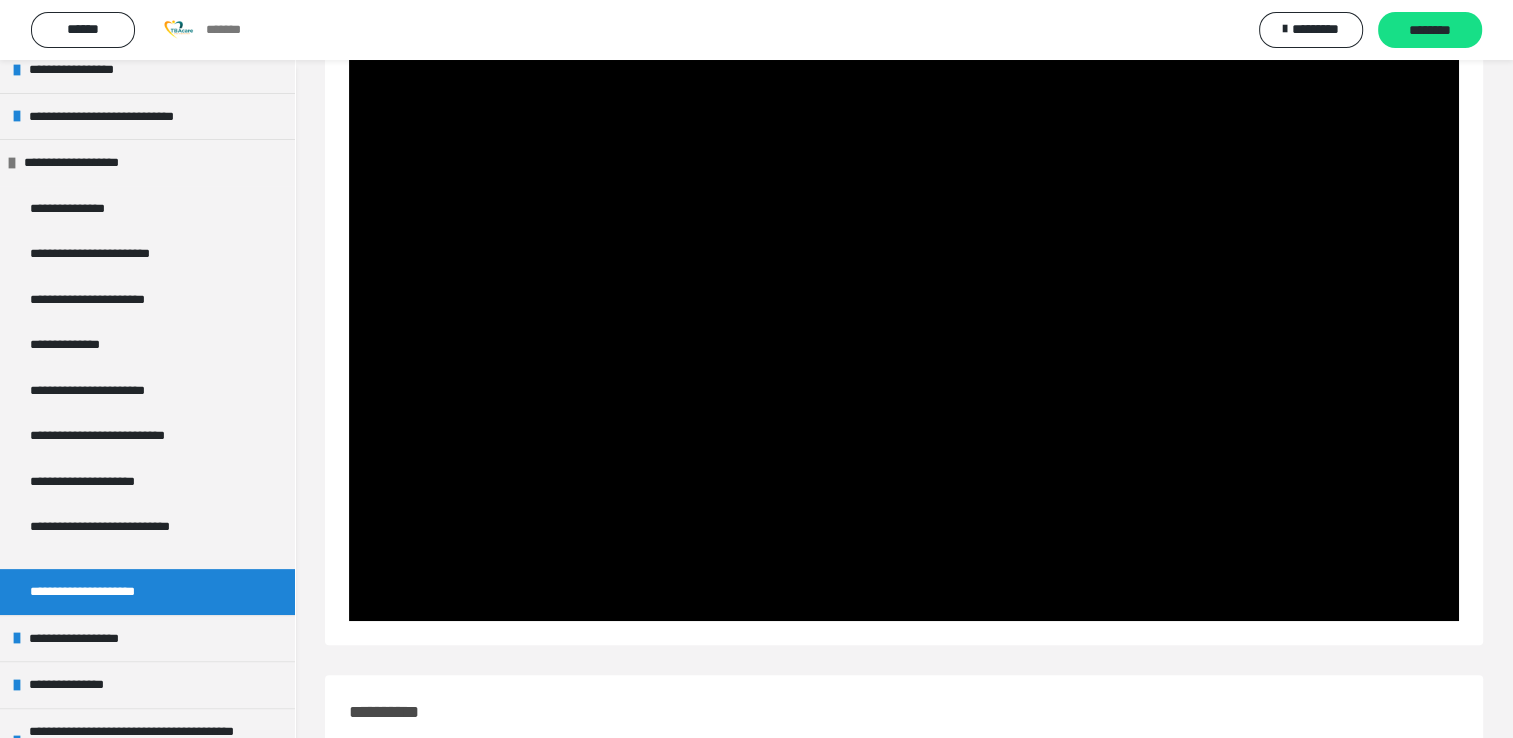 scroll, scrollTop: 904, scrollLeft: 0, axis: vertical 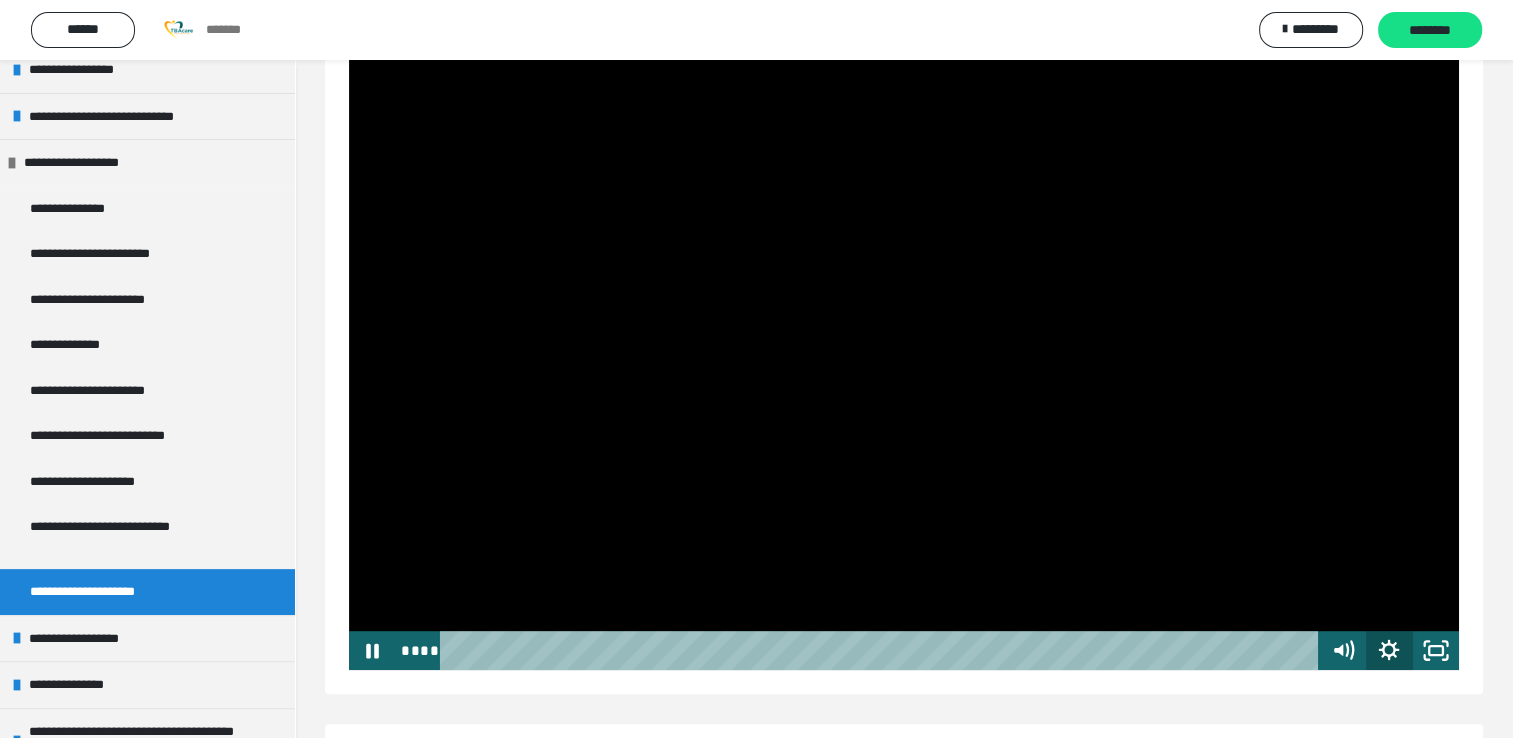 click 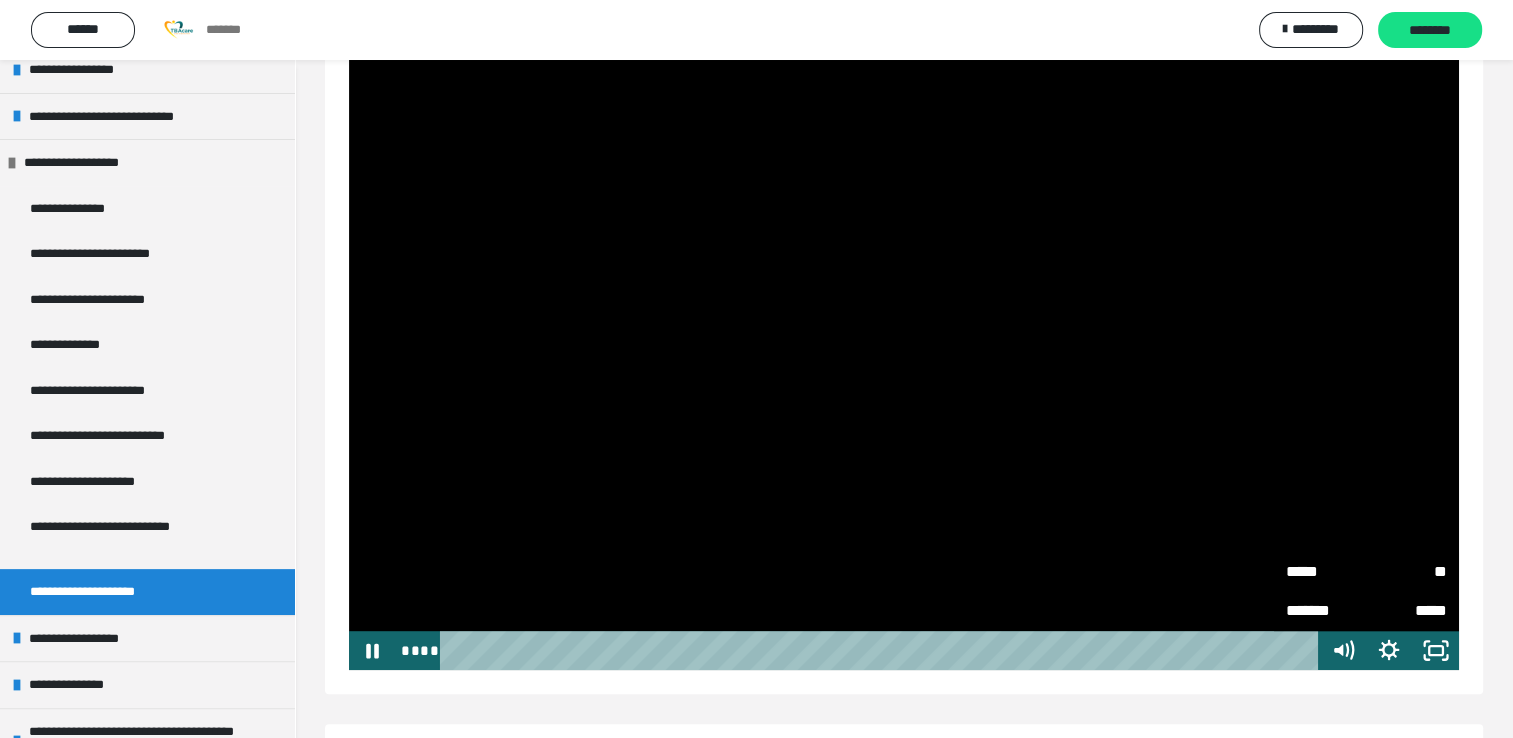 click on "**" at bounding box center [1406, 569] 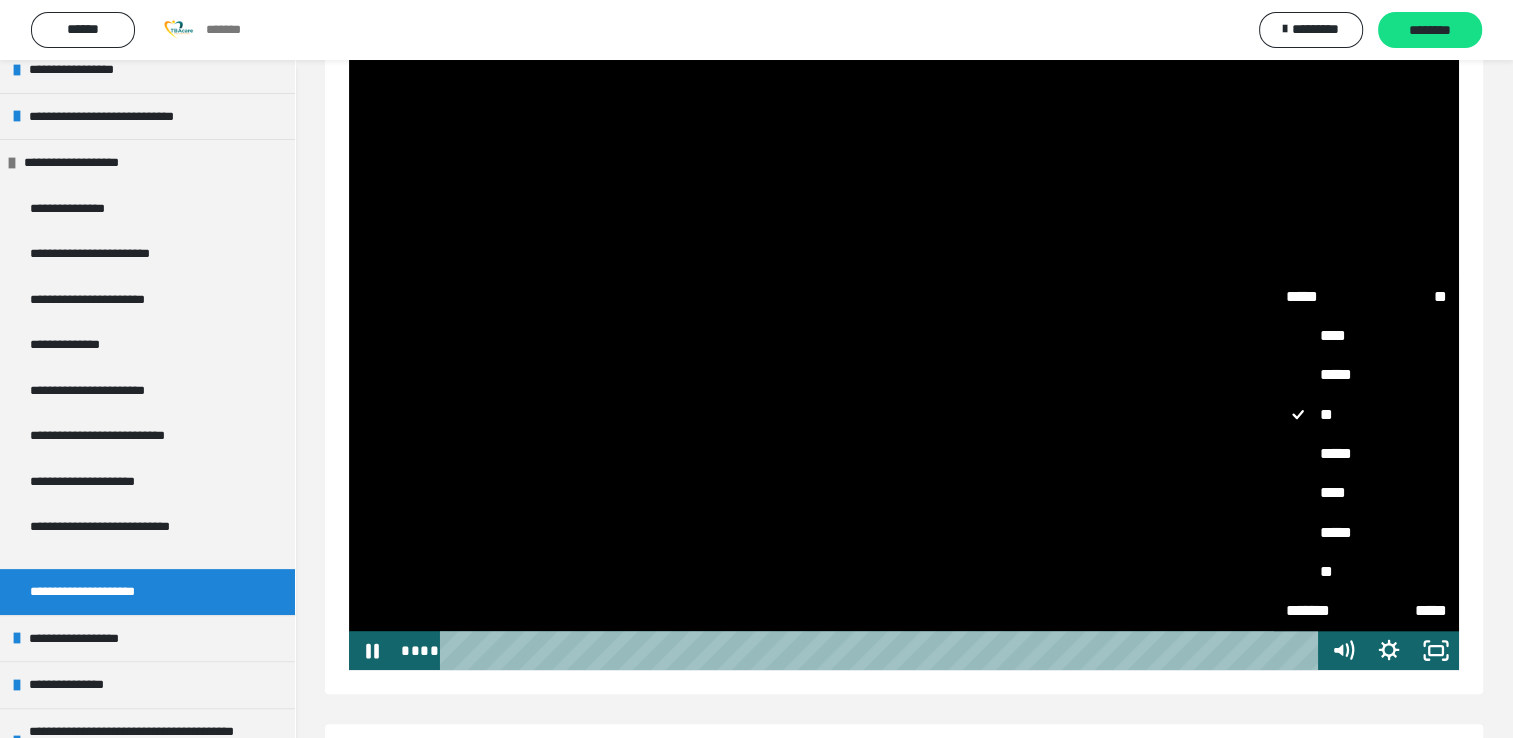 click on "****" at bounding box center [1366, 493] 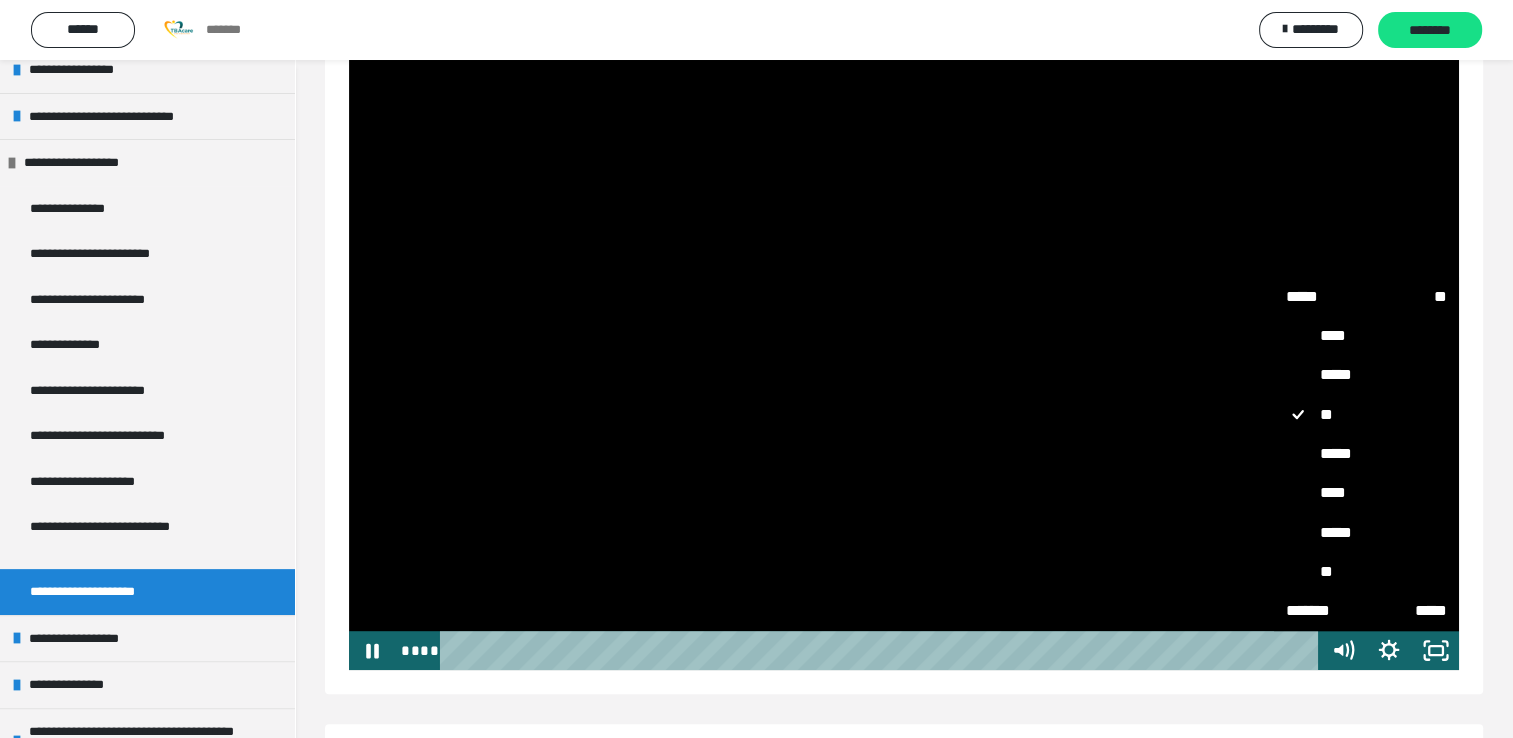 click on "****" at bounding box center (1274, 473) 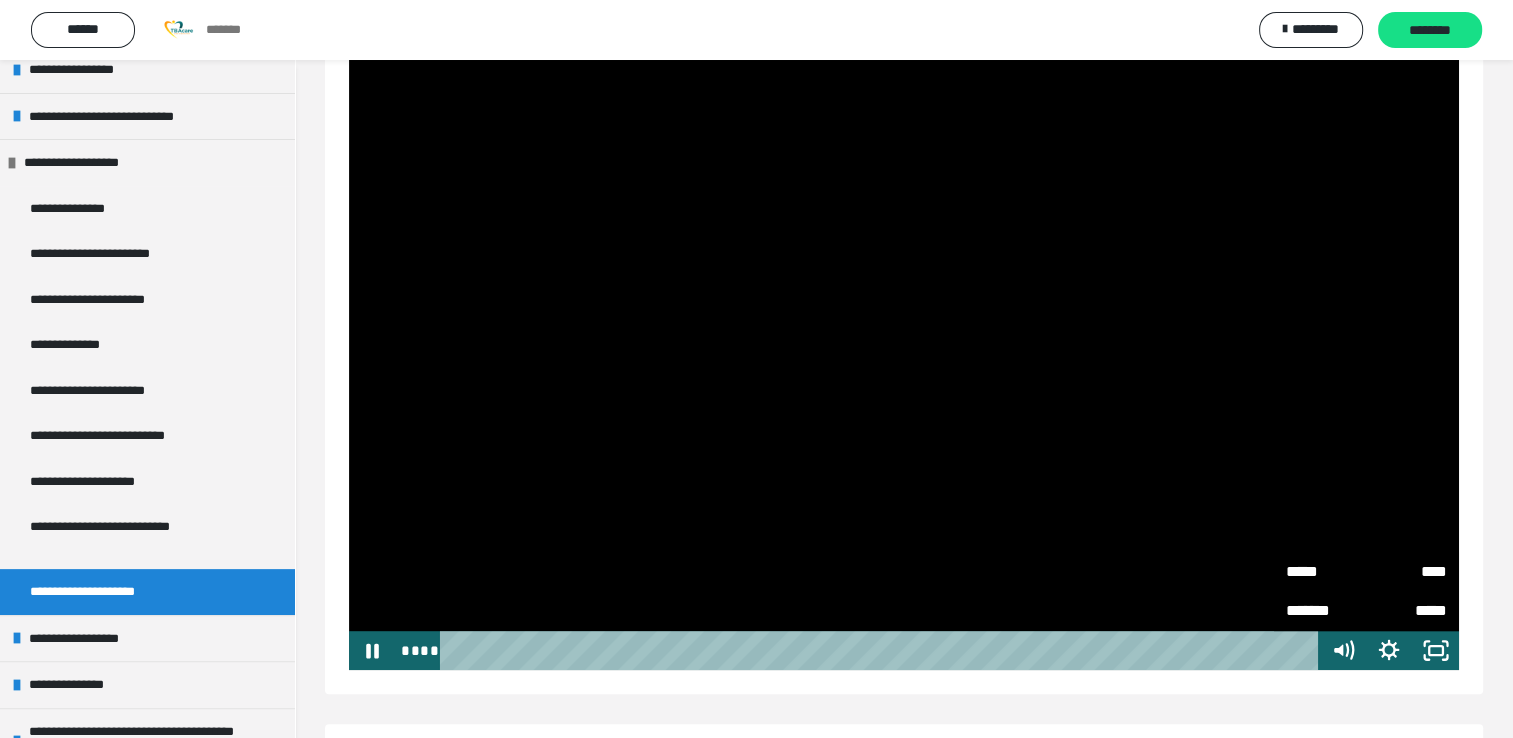 click at bounding box center (904, 357) 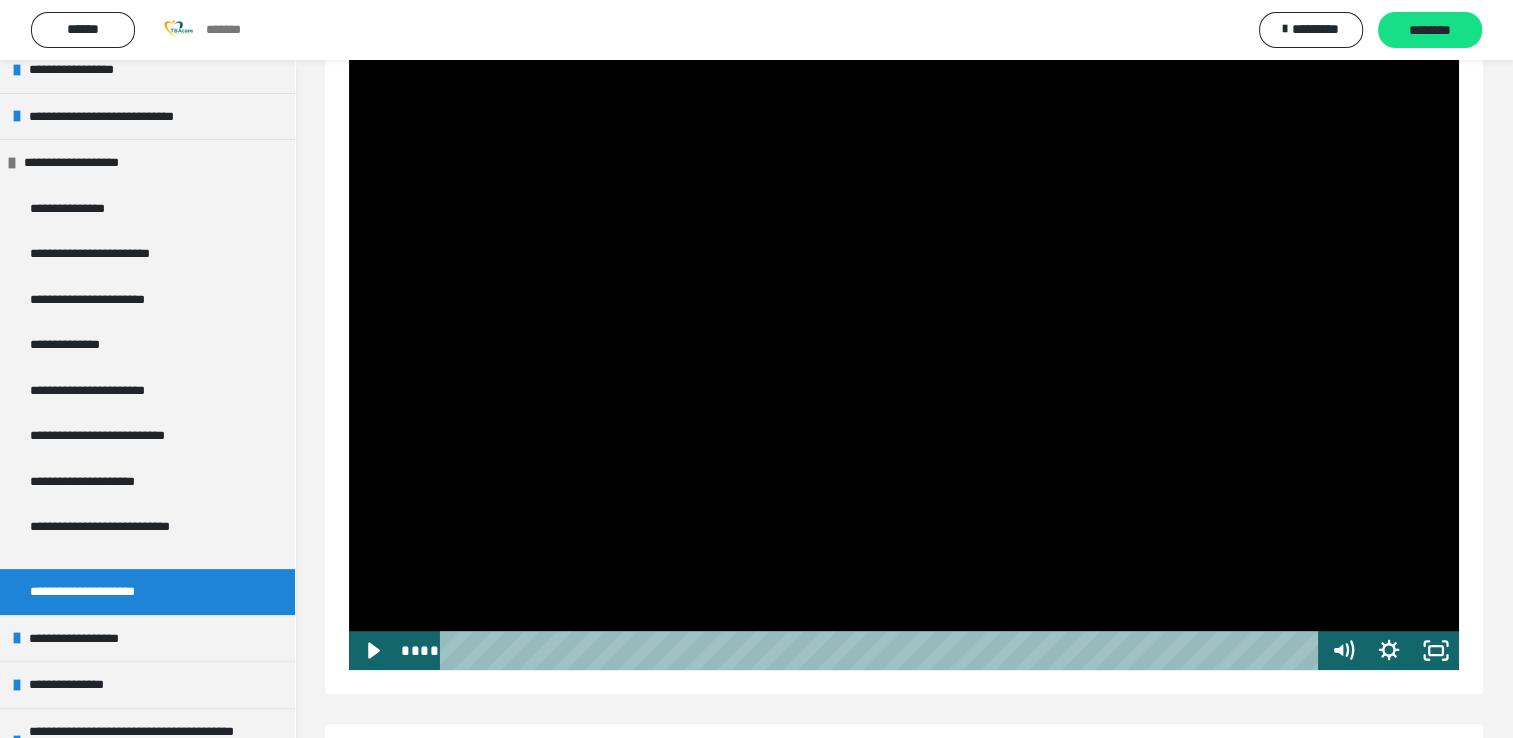 click at bounding box center (904, 357) 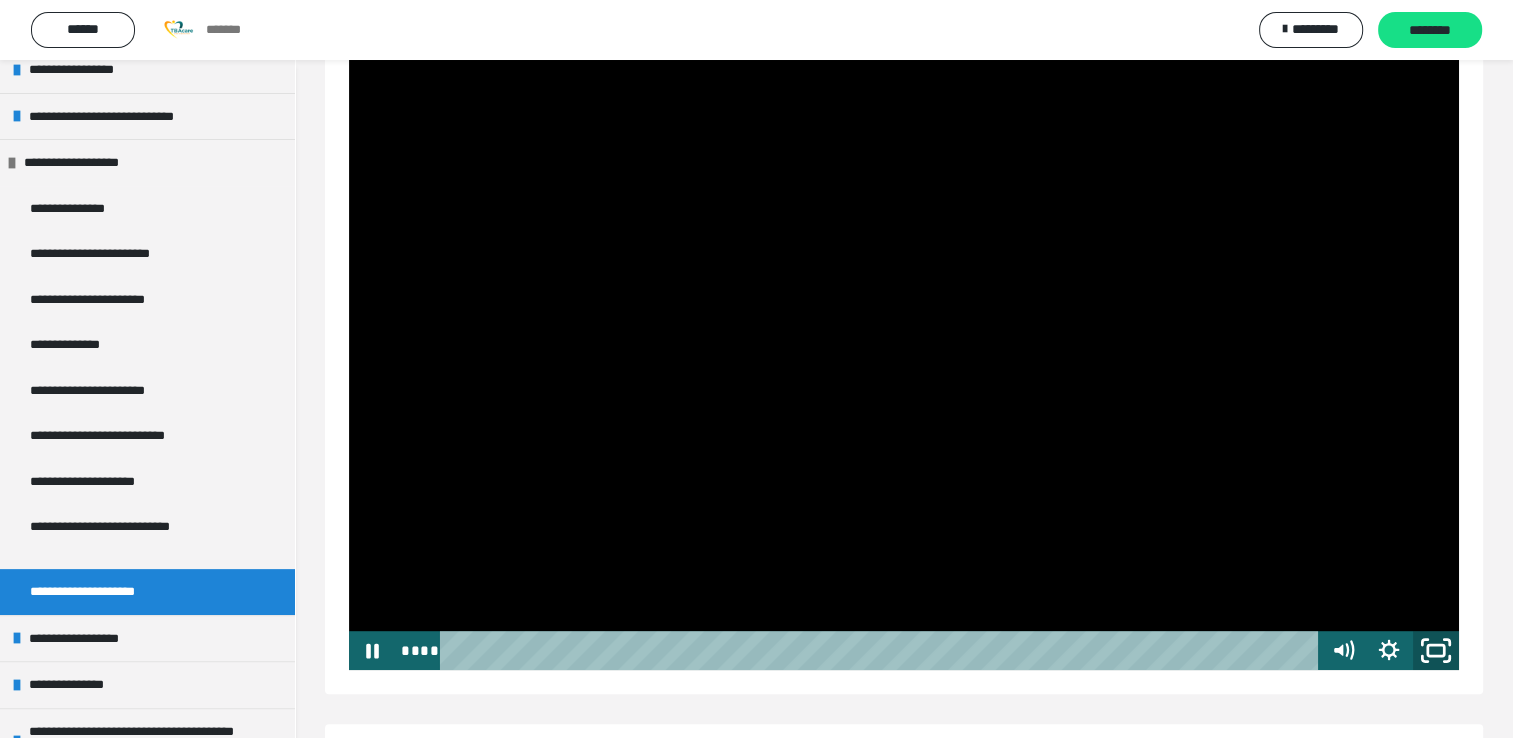 click 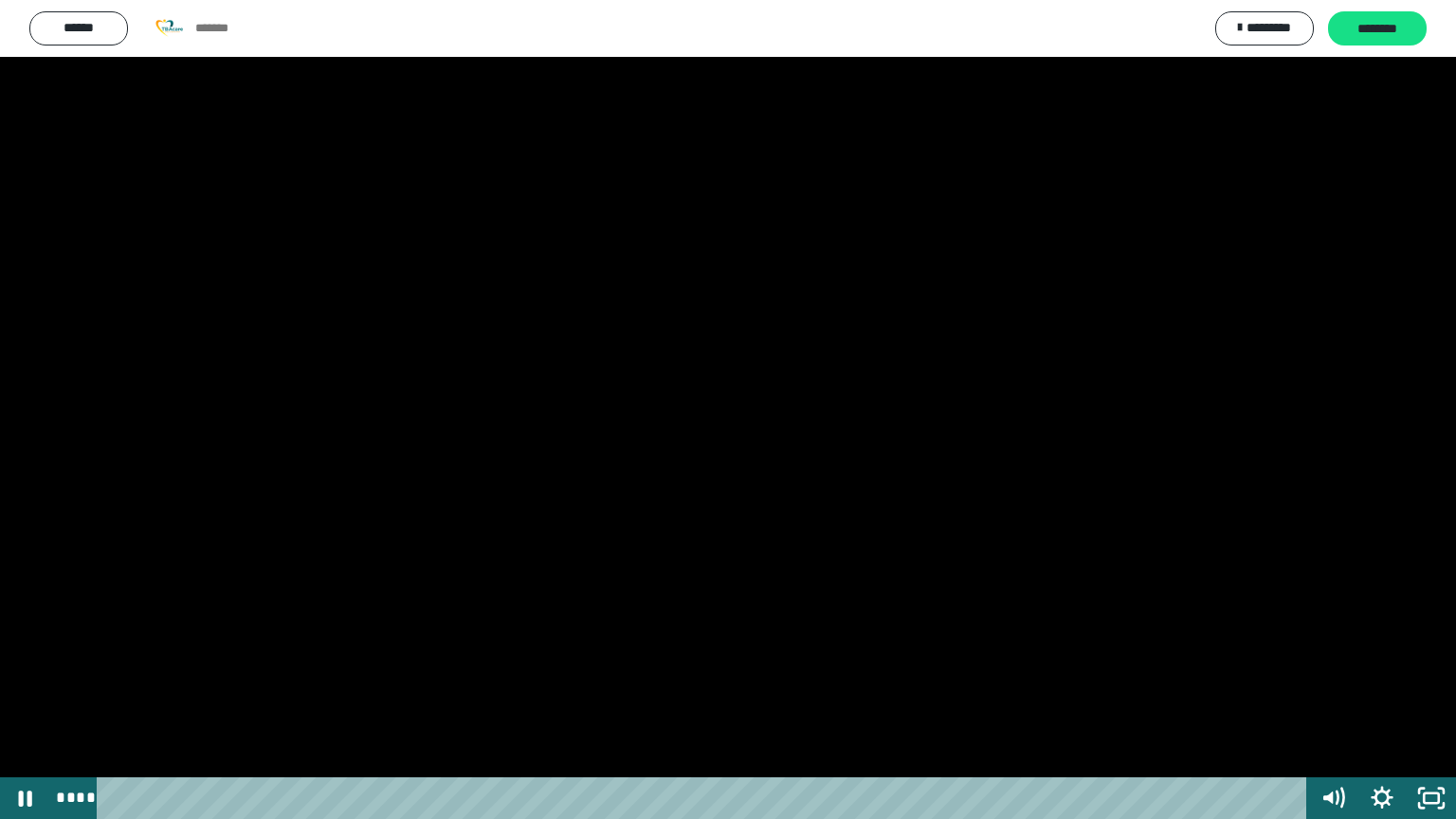 click at bounding box center [728, 410] 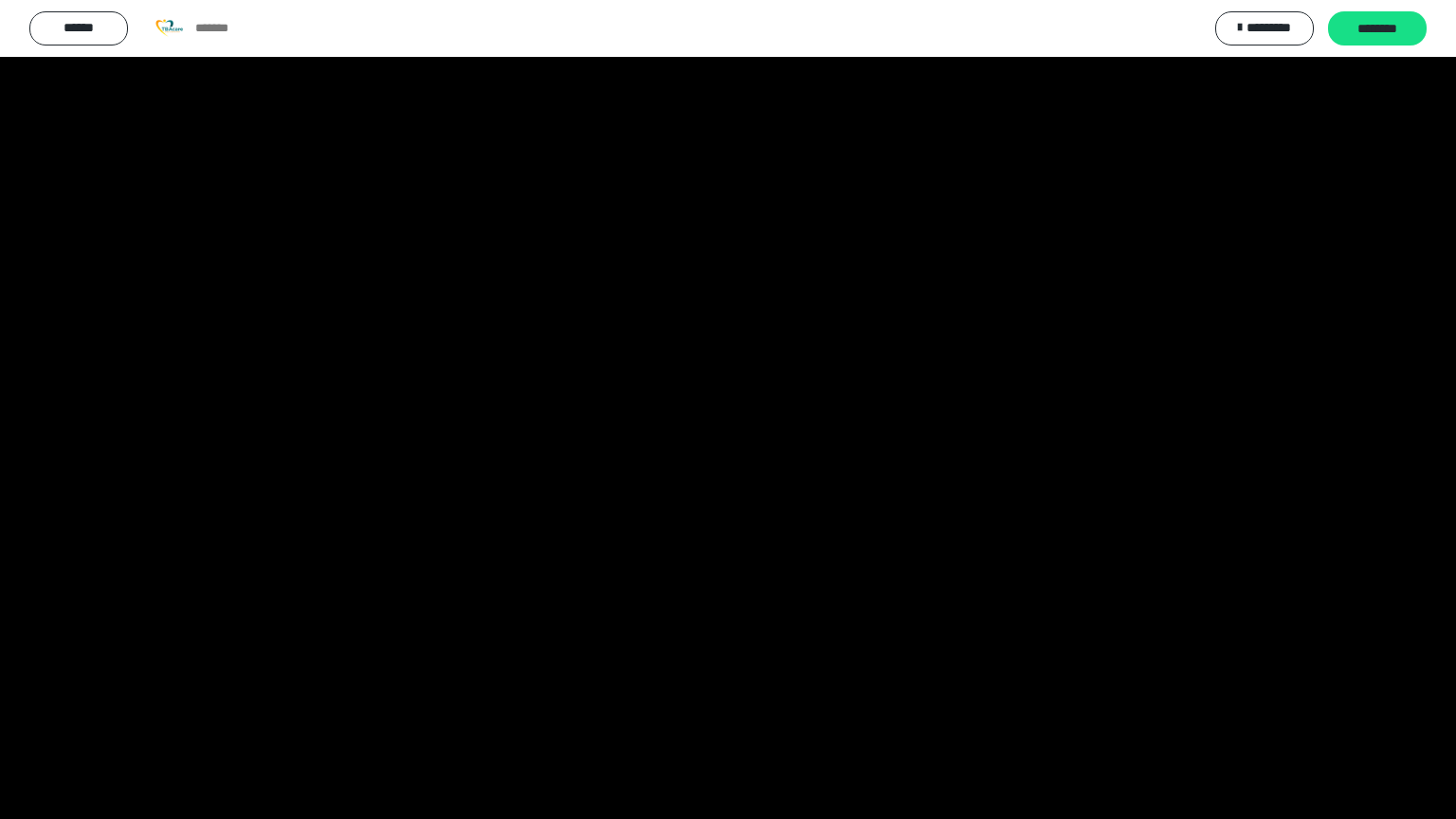click at bounding box center [728, 410] 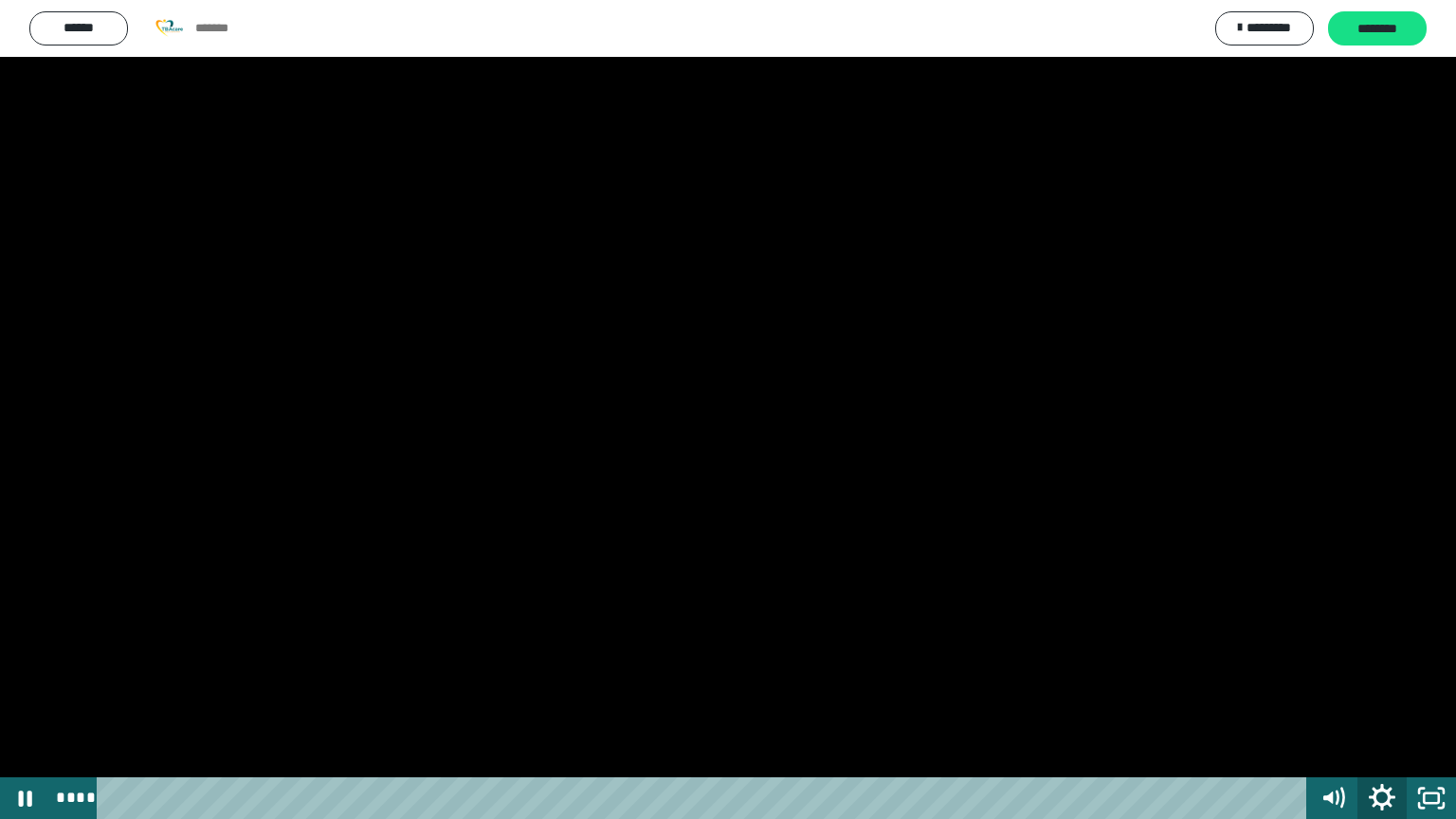 click 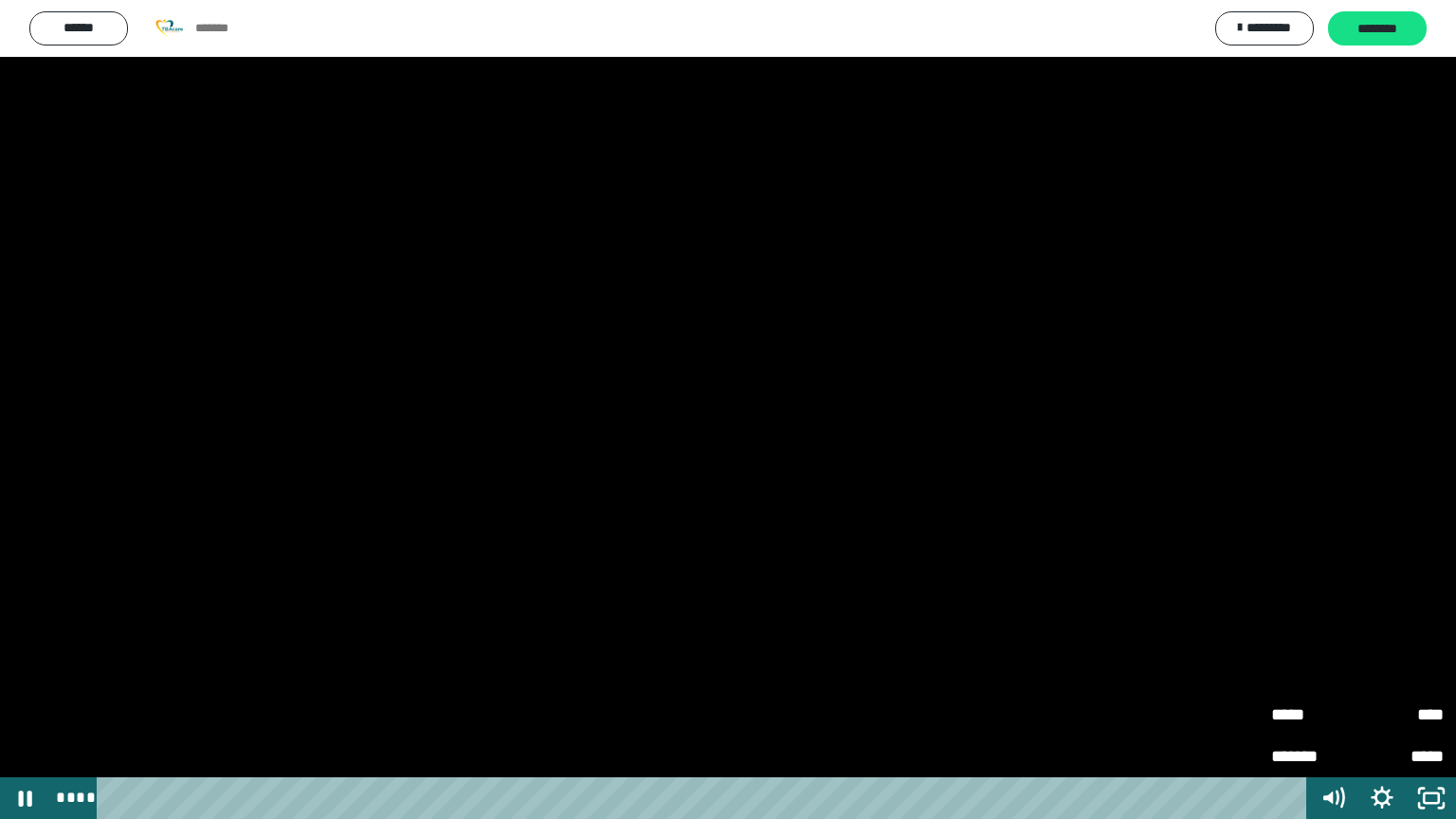 click on "****" at bounding box center [1400, 715] 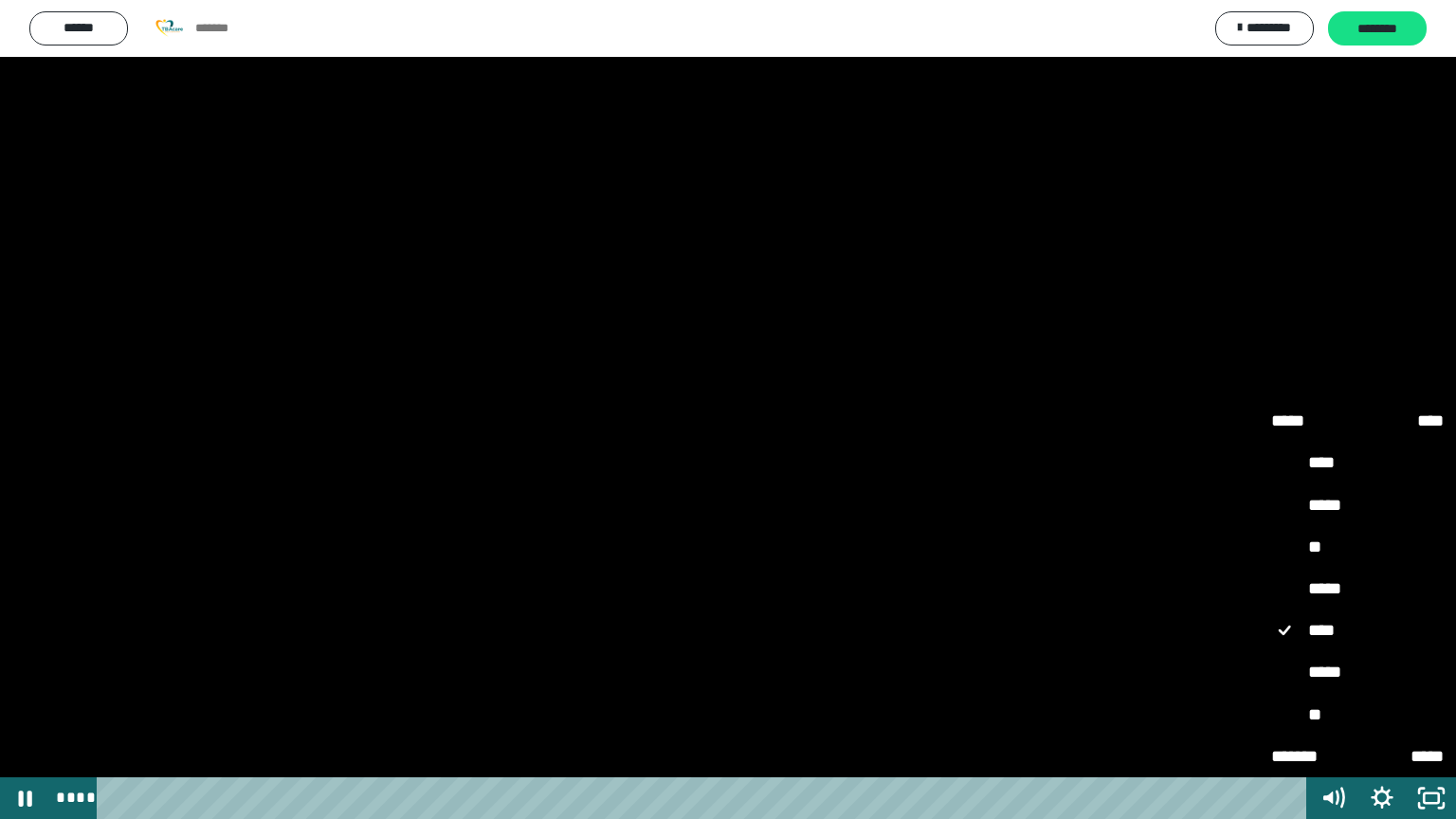 click on "**" at bounding box center [1357, 548] 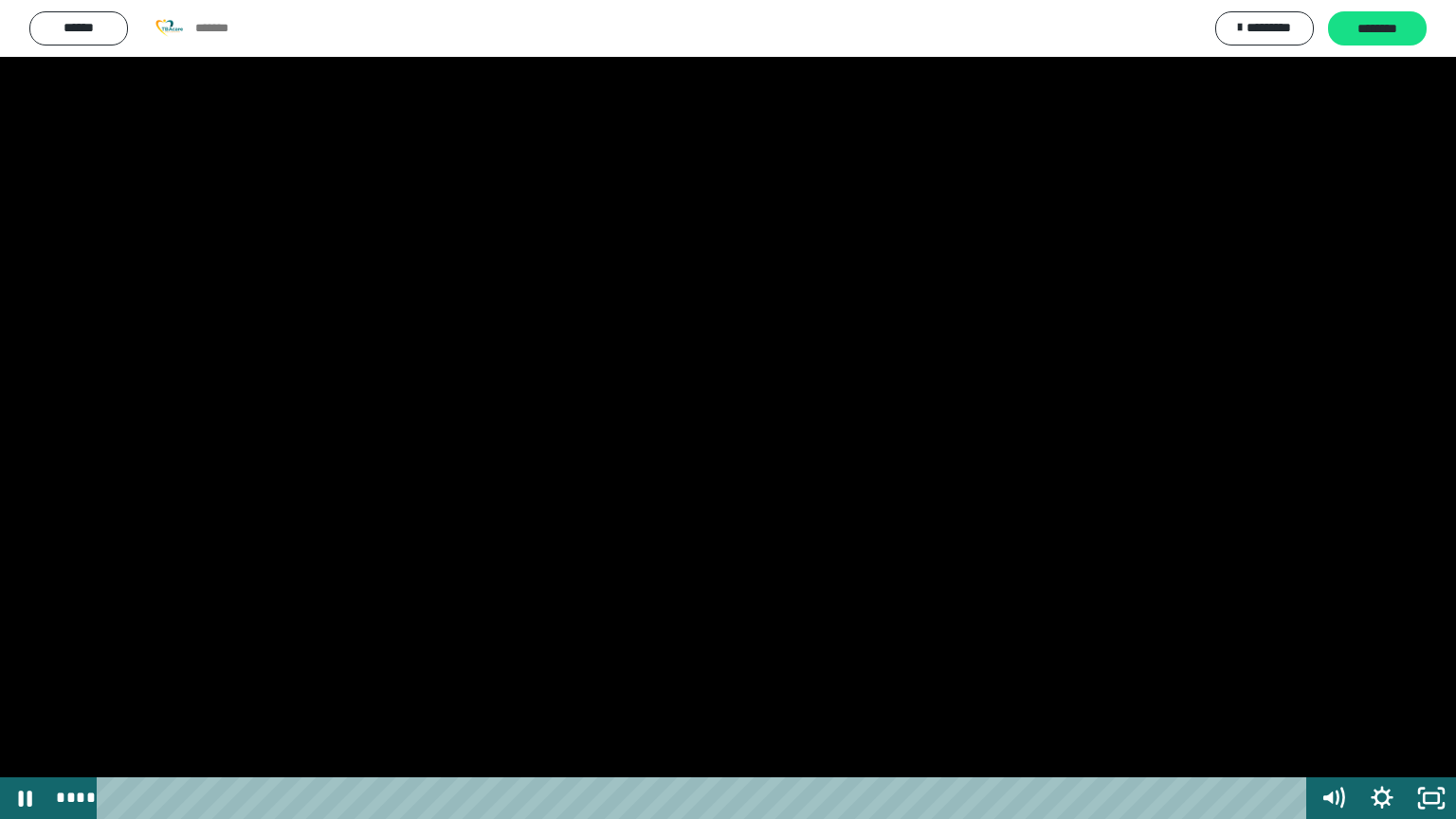 click at bounding box center [728, 410] 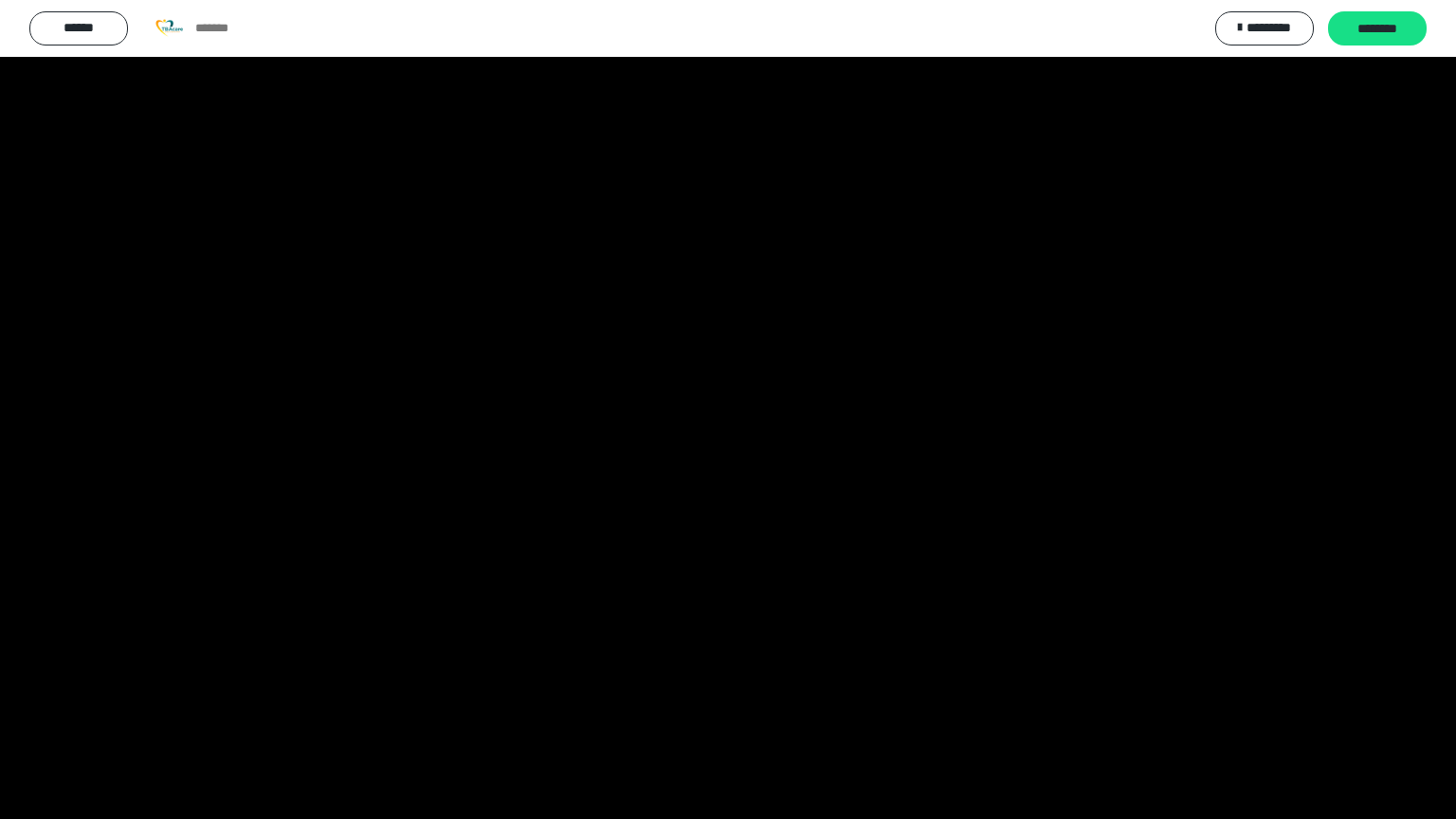 click at bounding box center (728, 410) 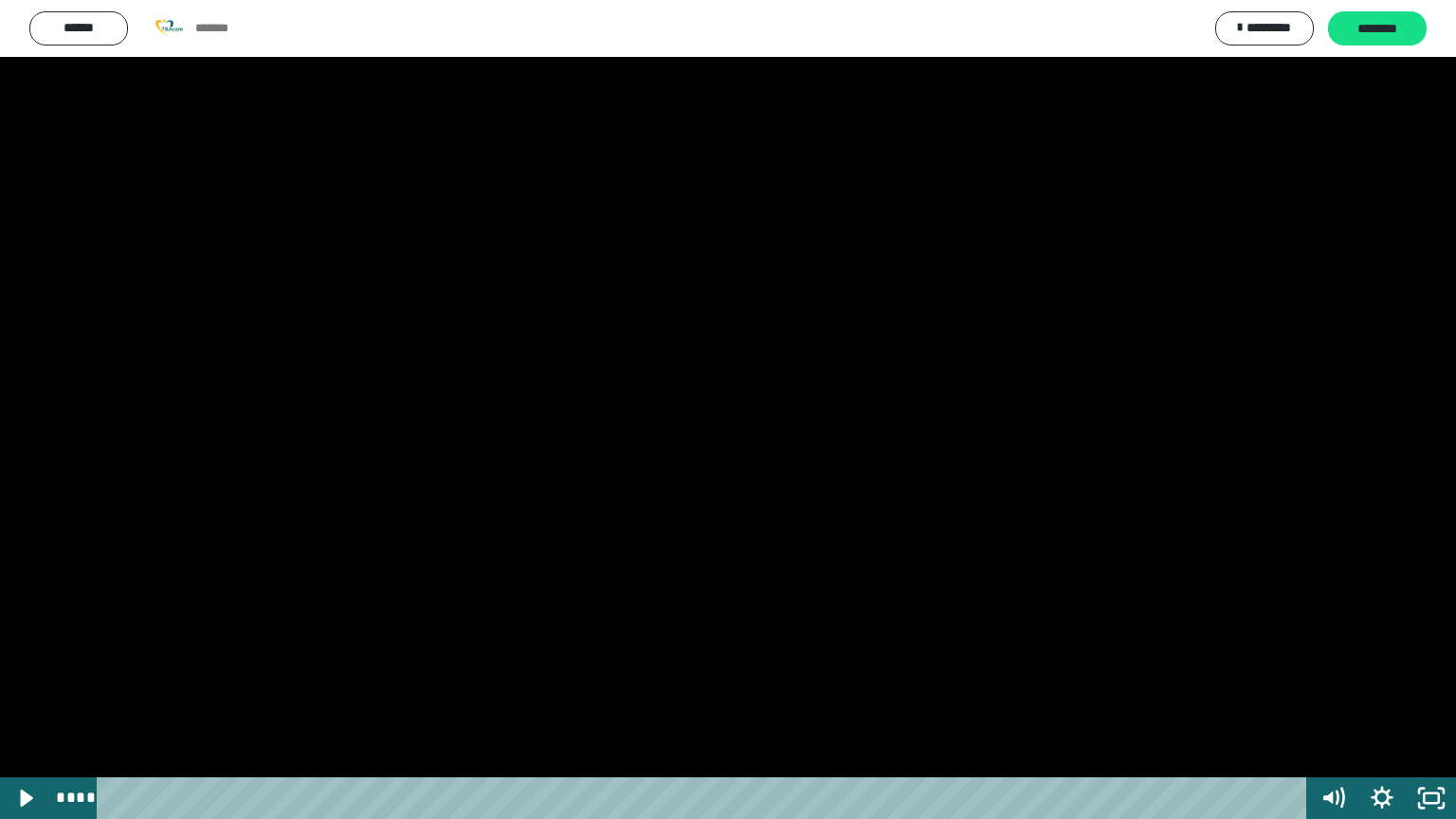 click at bounding box center [728, 410] 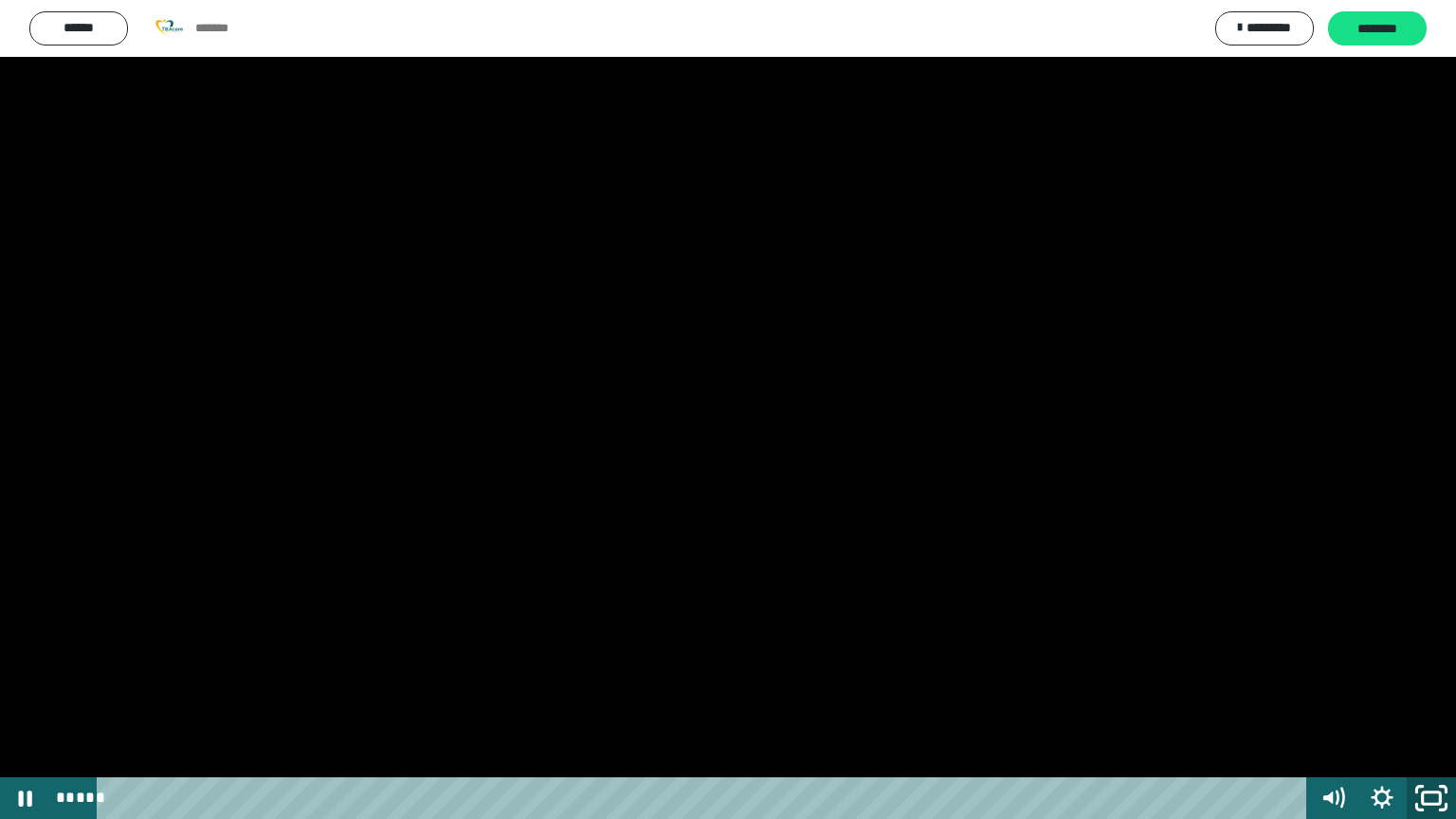 click 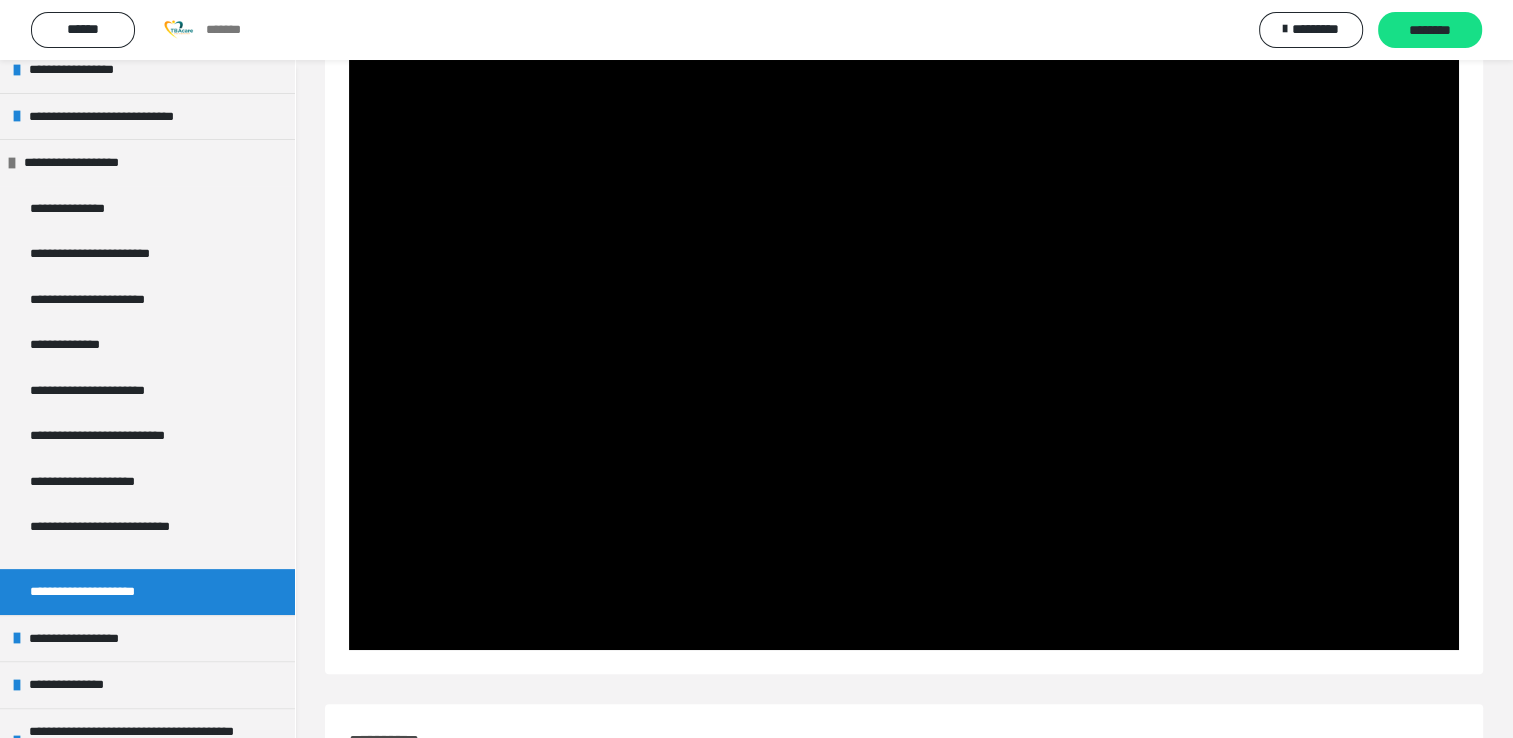 scroll, scrollTop: 917, scrollLeft: 0, axis: vertical 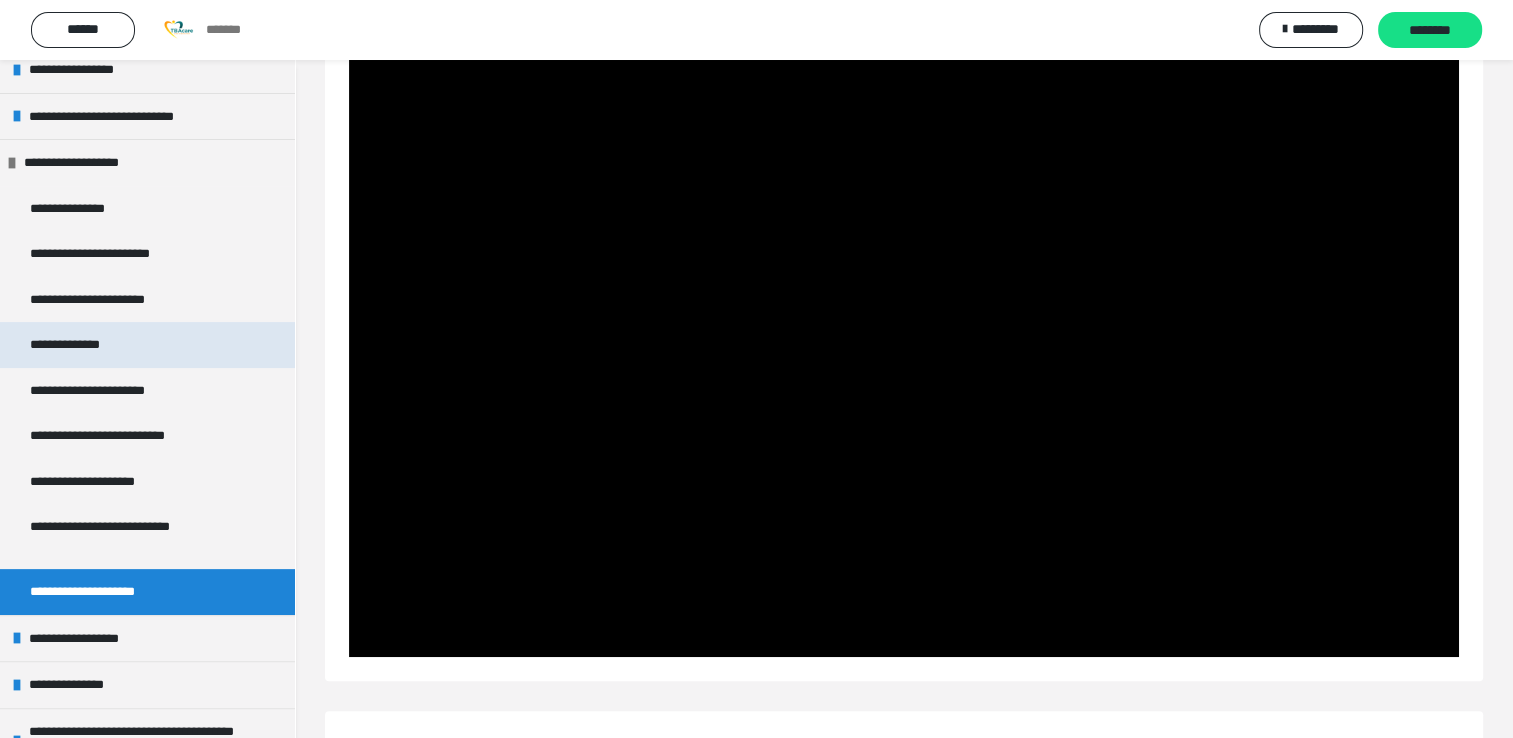 click on "**********" at bounding box center [87, 345] 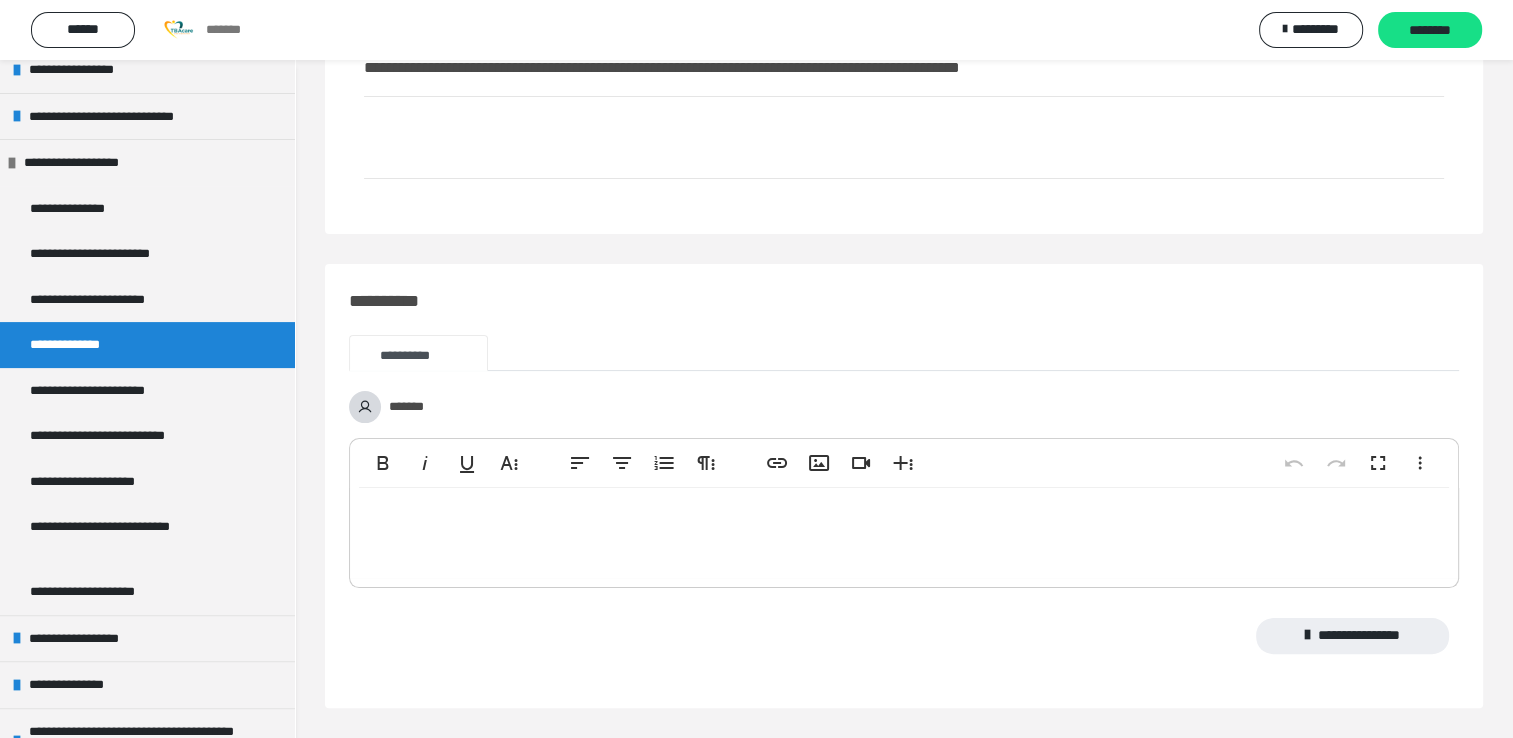 scroll, scrollTop: 352, scrollLeft: 0, axis: vertical 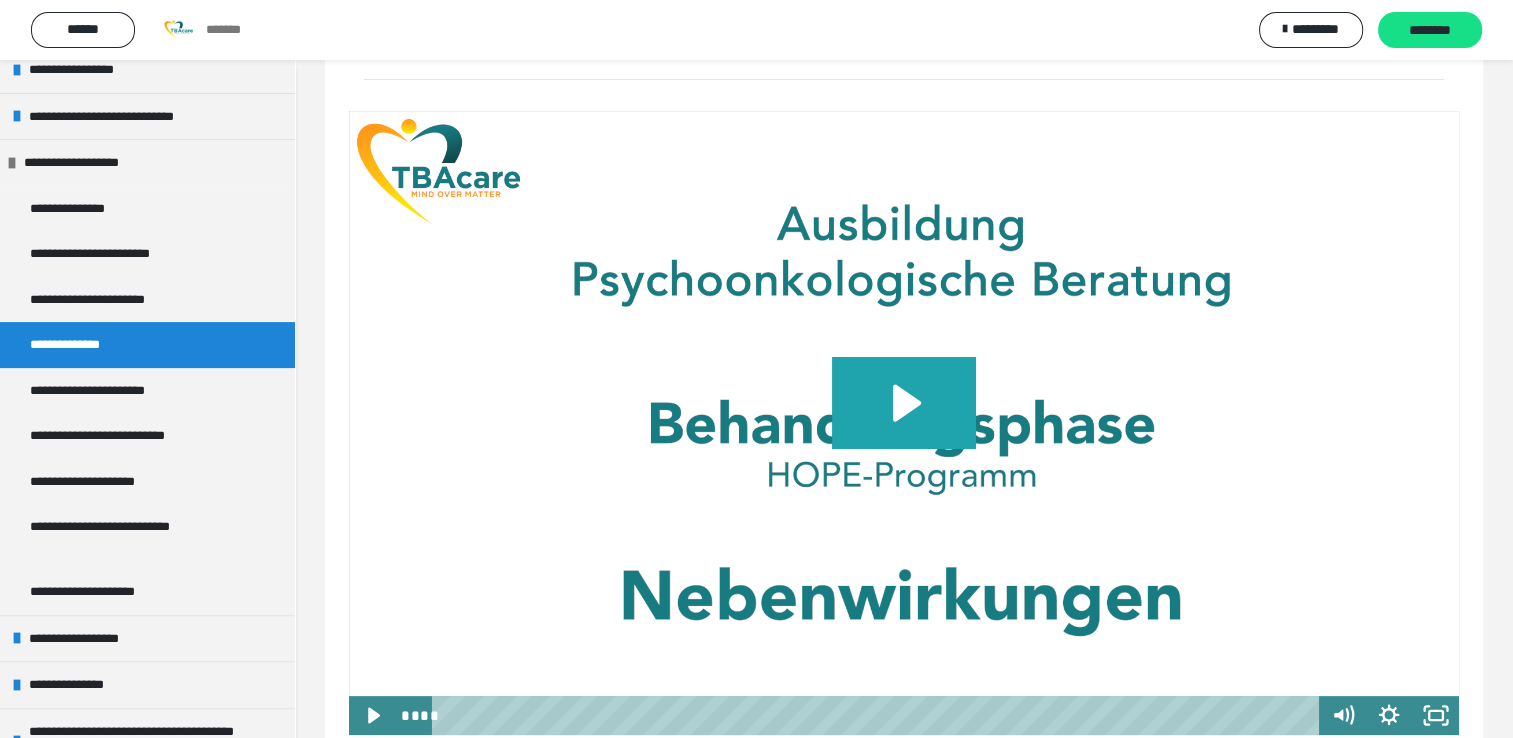 click 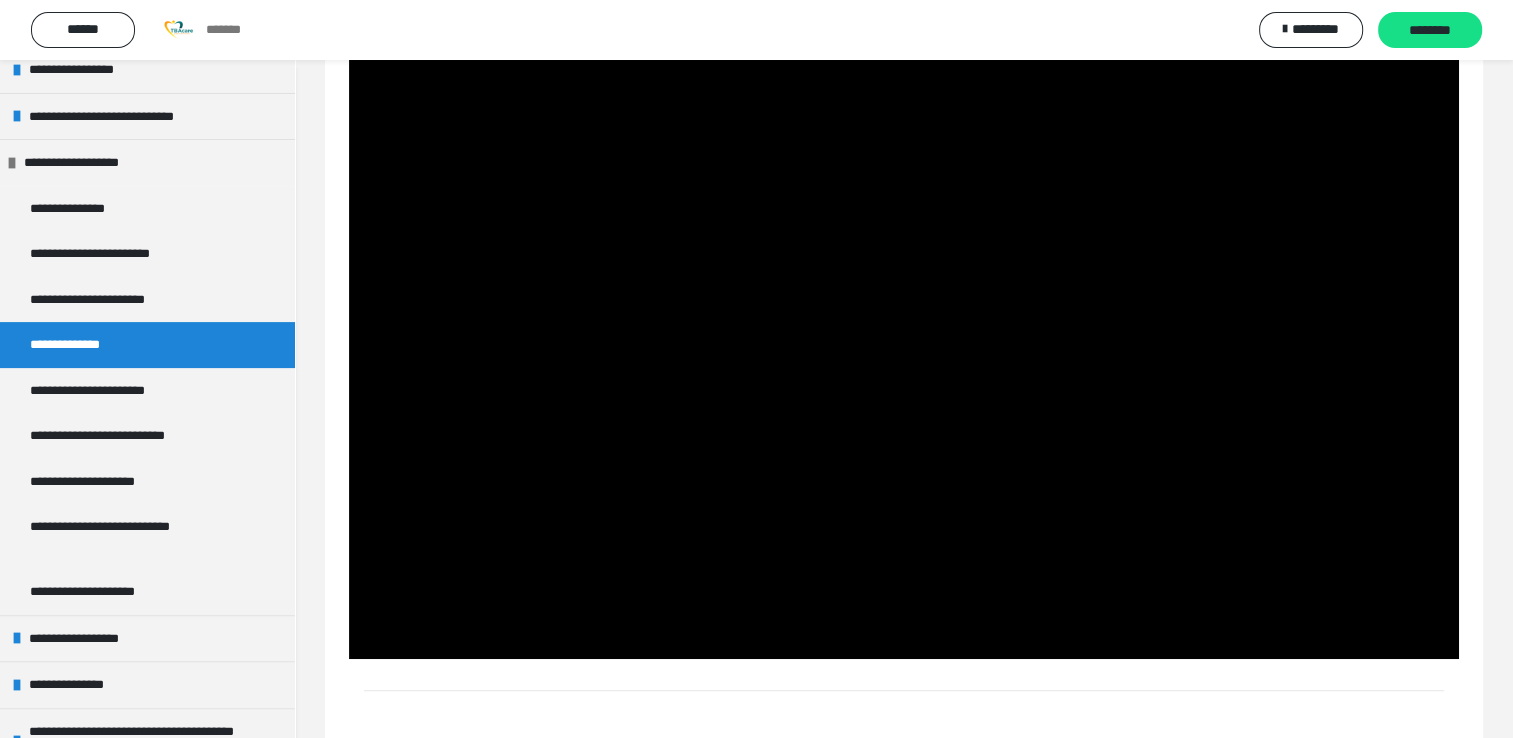 scroll, scrollTop: 396, scrollLeft: 0, axis: vertical 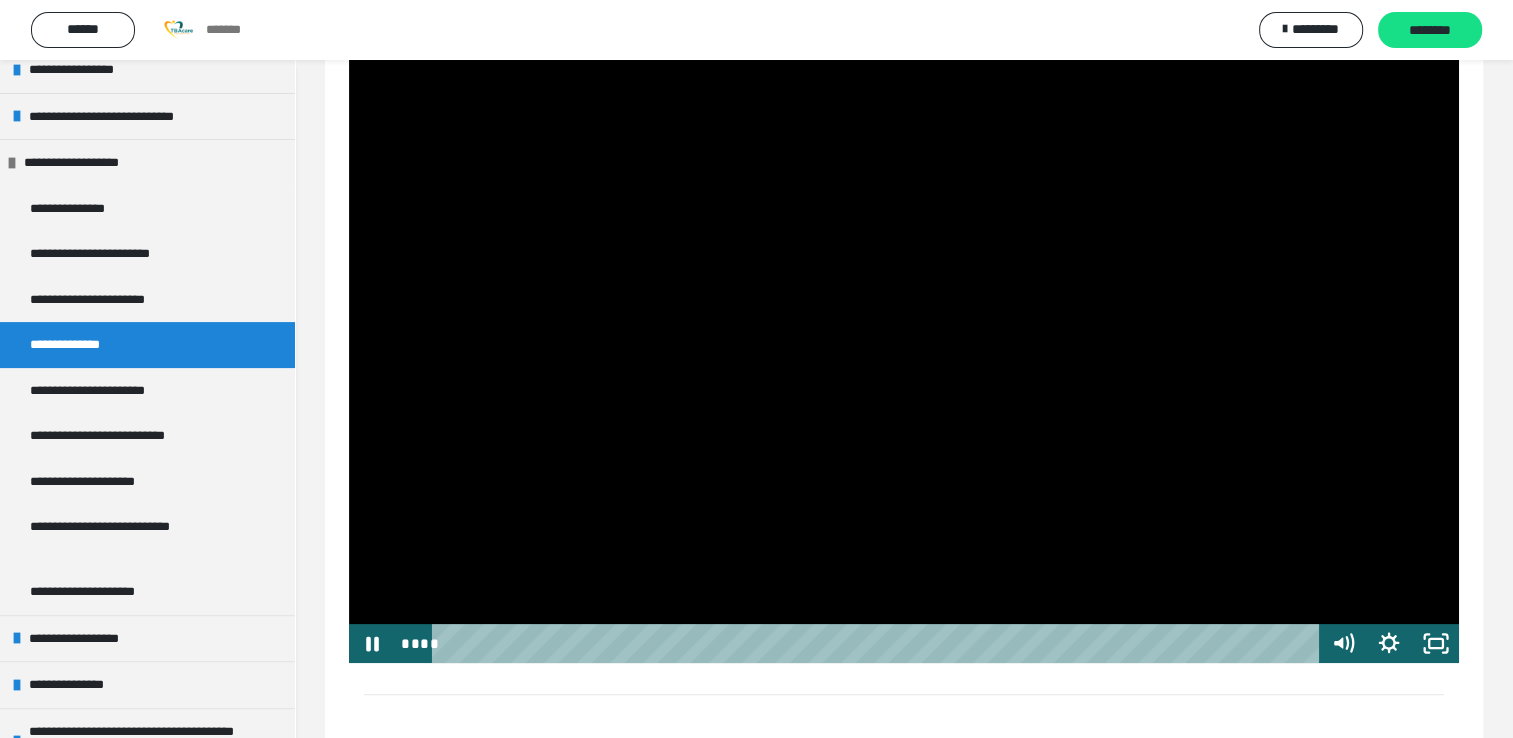 click at bounding box center [904, 351] 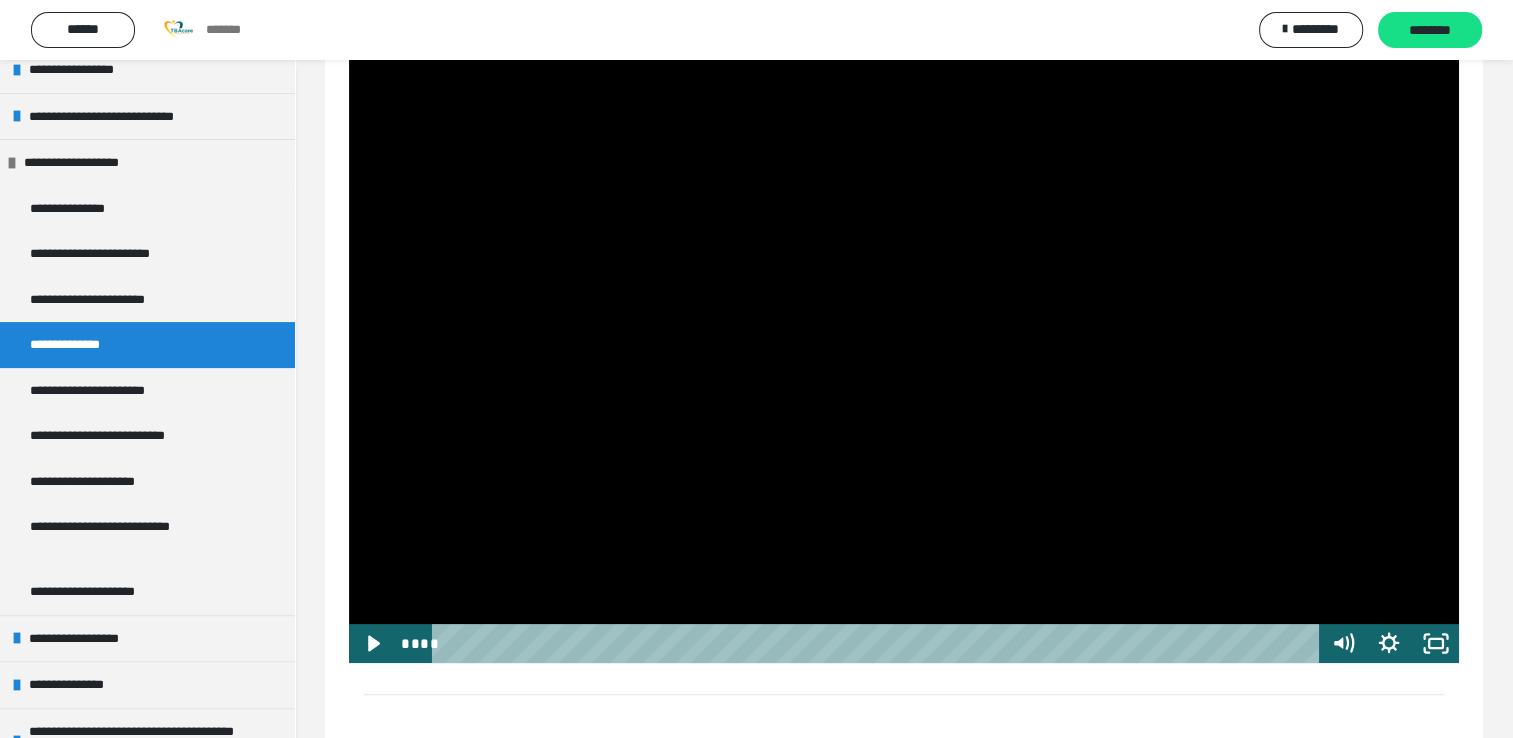 click at bounding box center (904, 351) 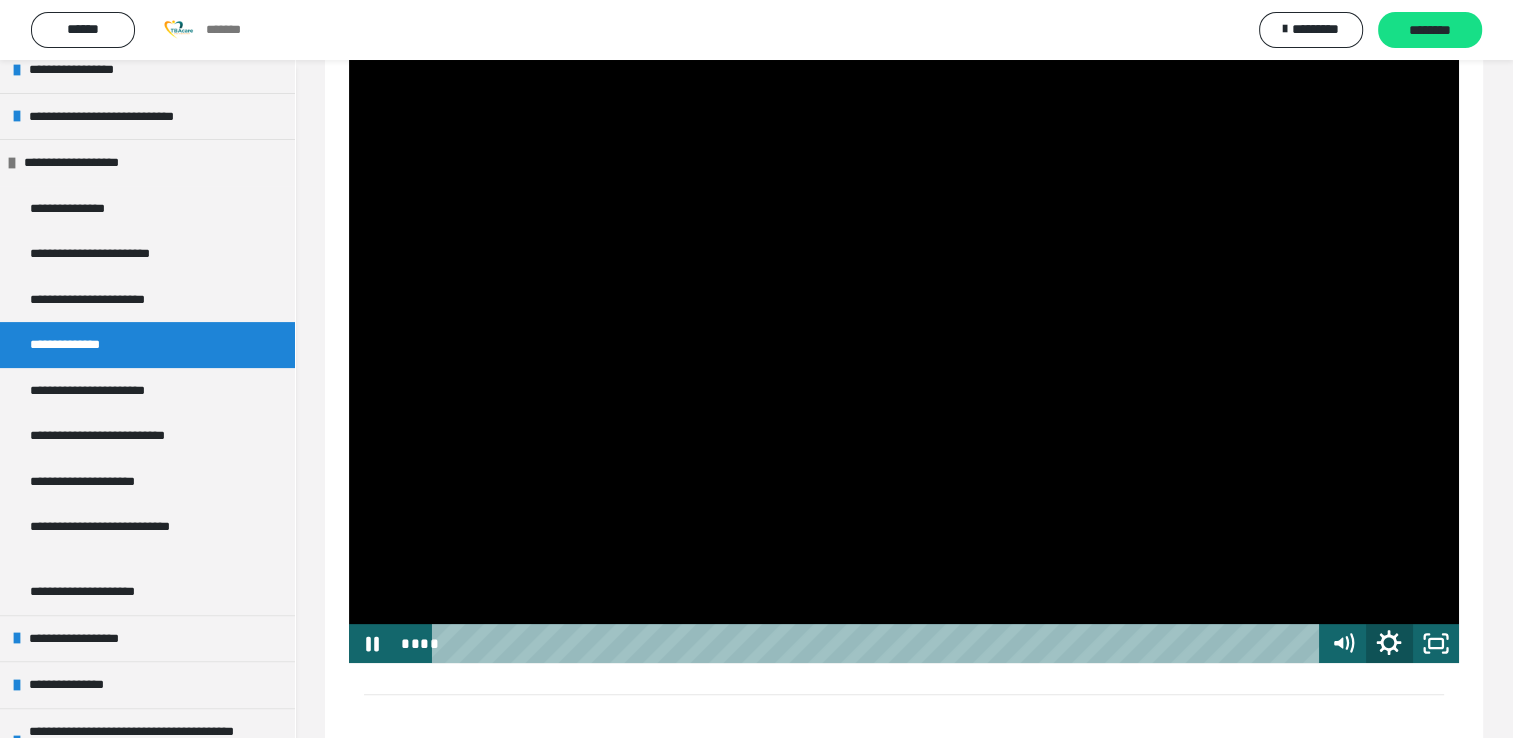 click 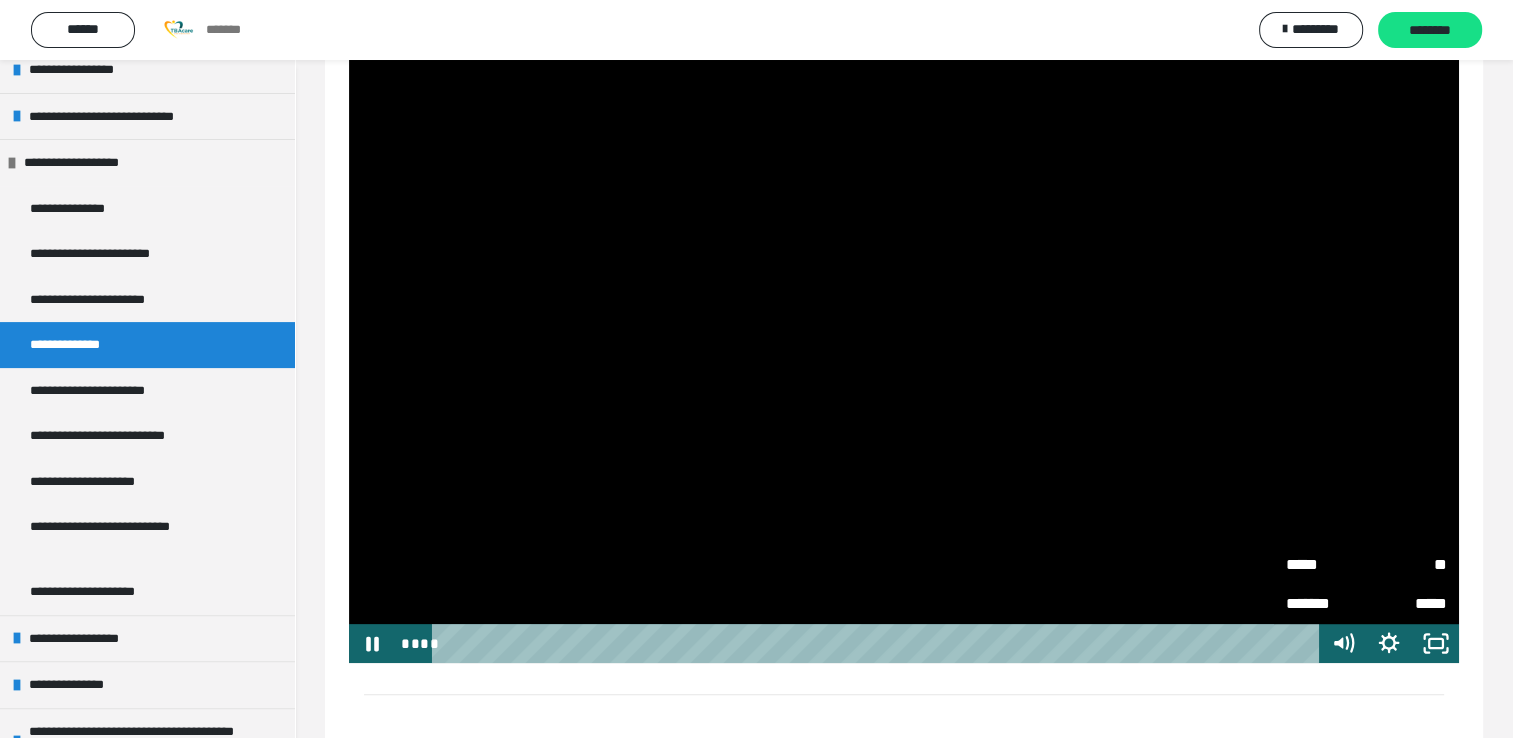click on "**" at bounding box center (1406, 564) 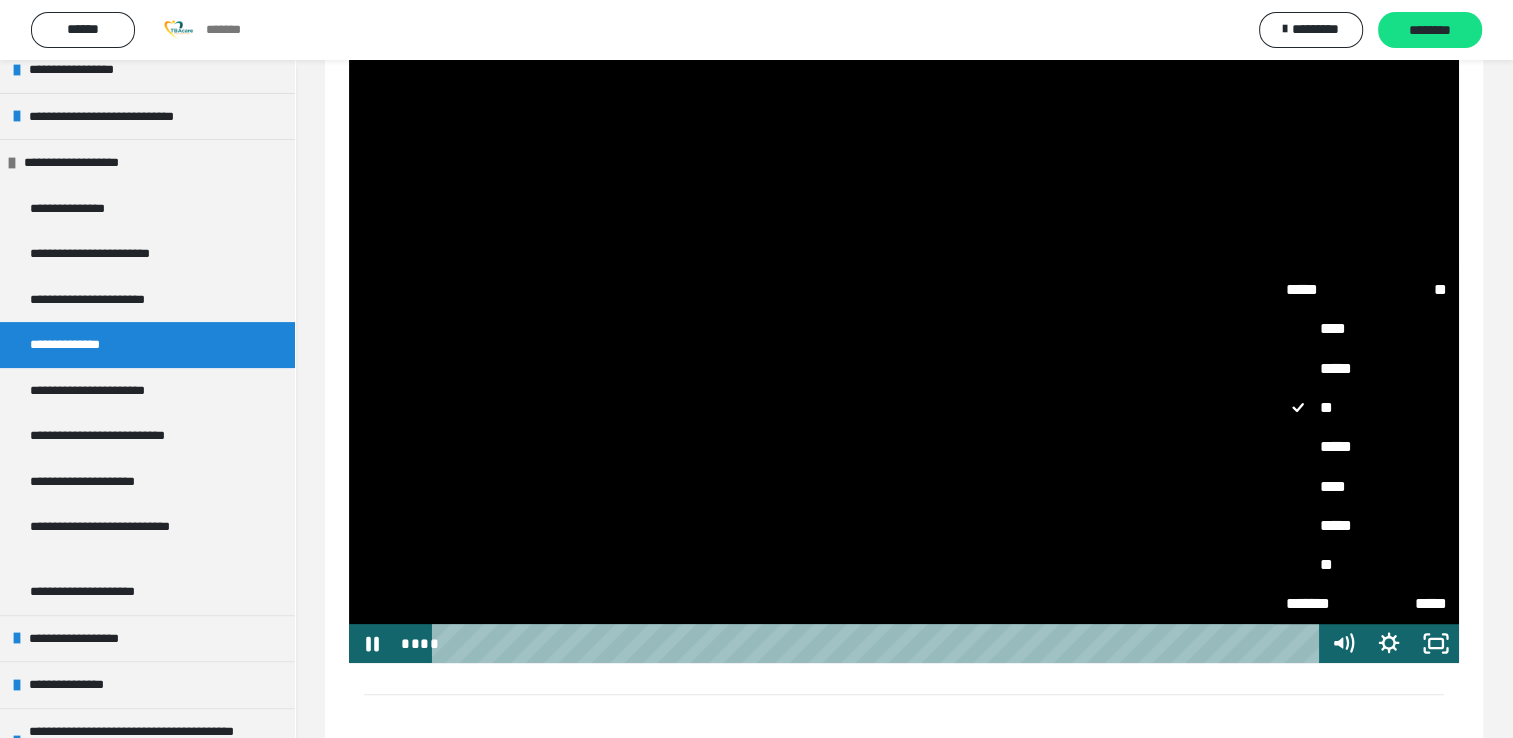 click on "****" at bounding box center (1366, 487) 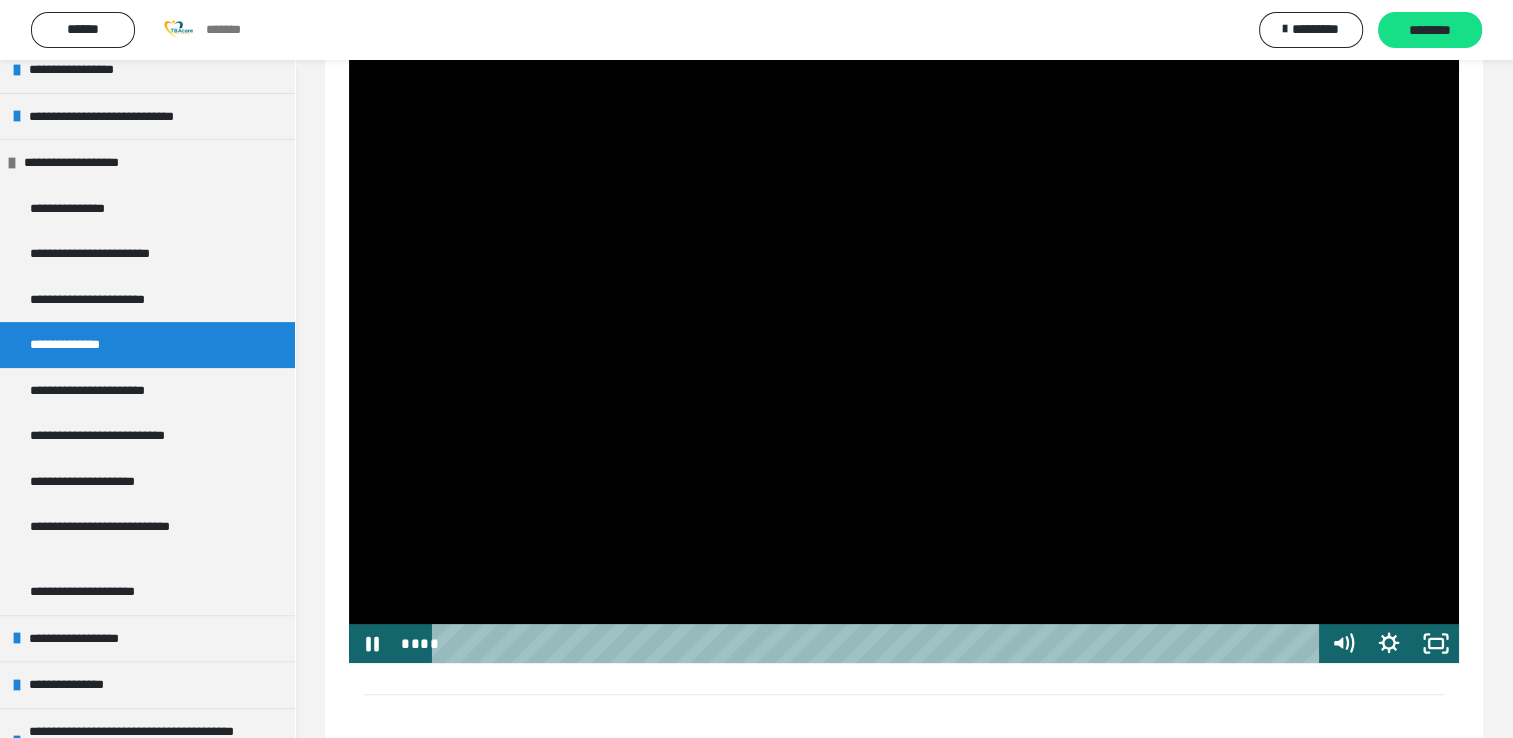 click at bounding box center [904, 351] 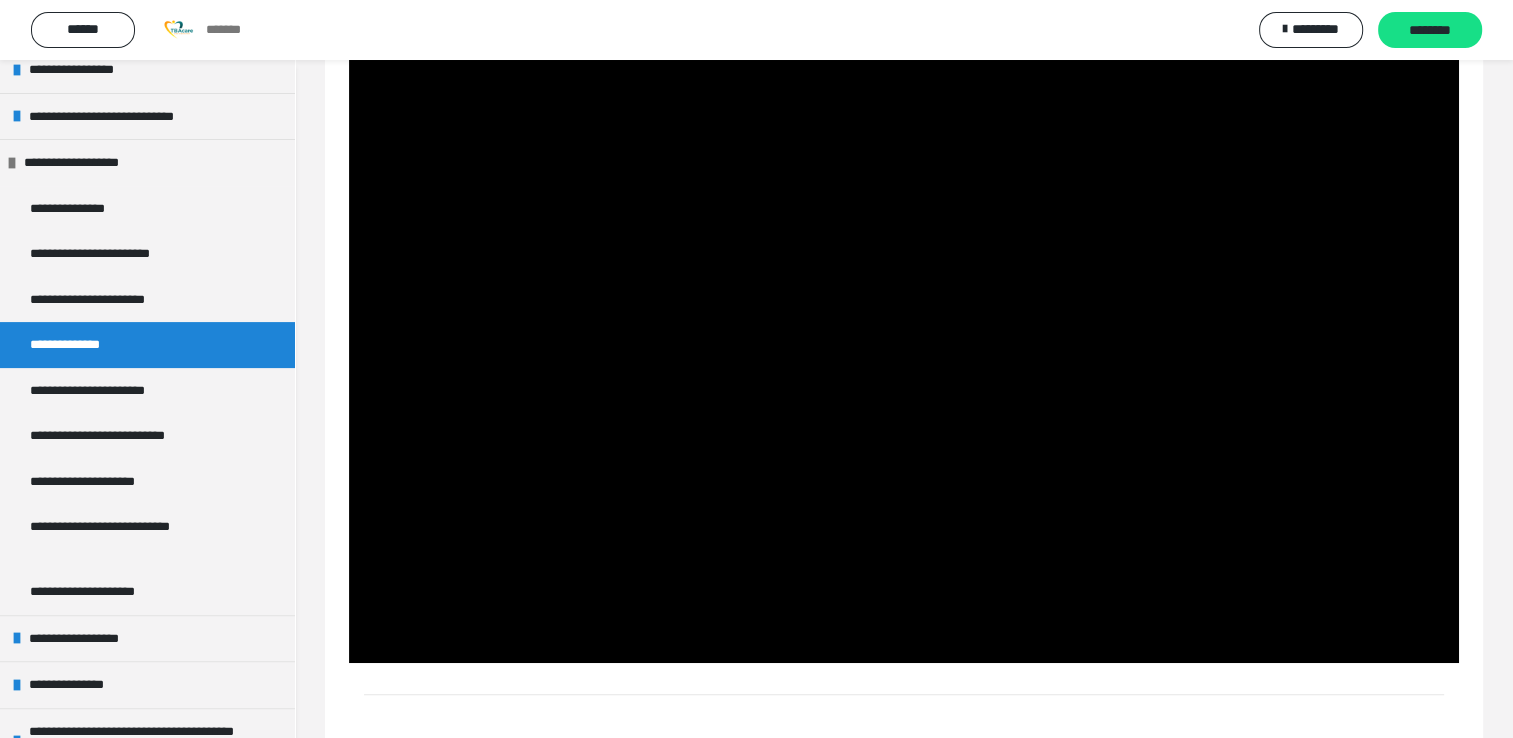 click at bounding box center (904, 351) 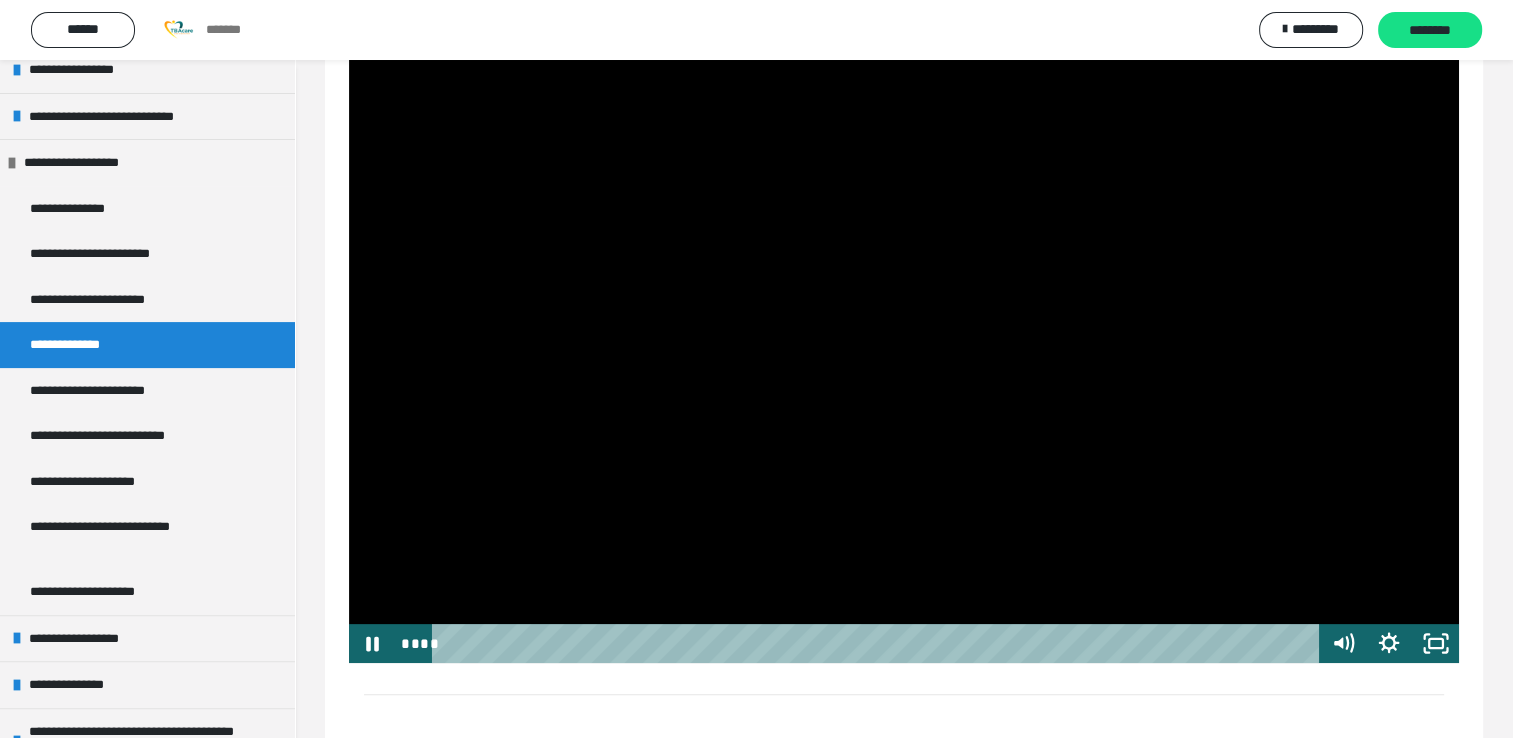 click at bounding box center (904, 351) 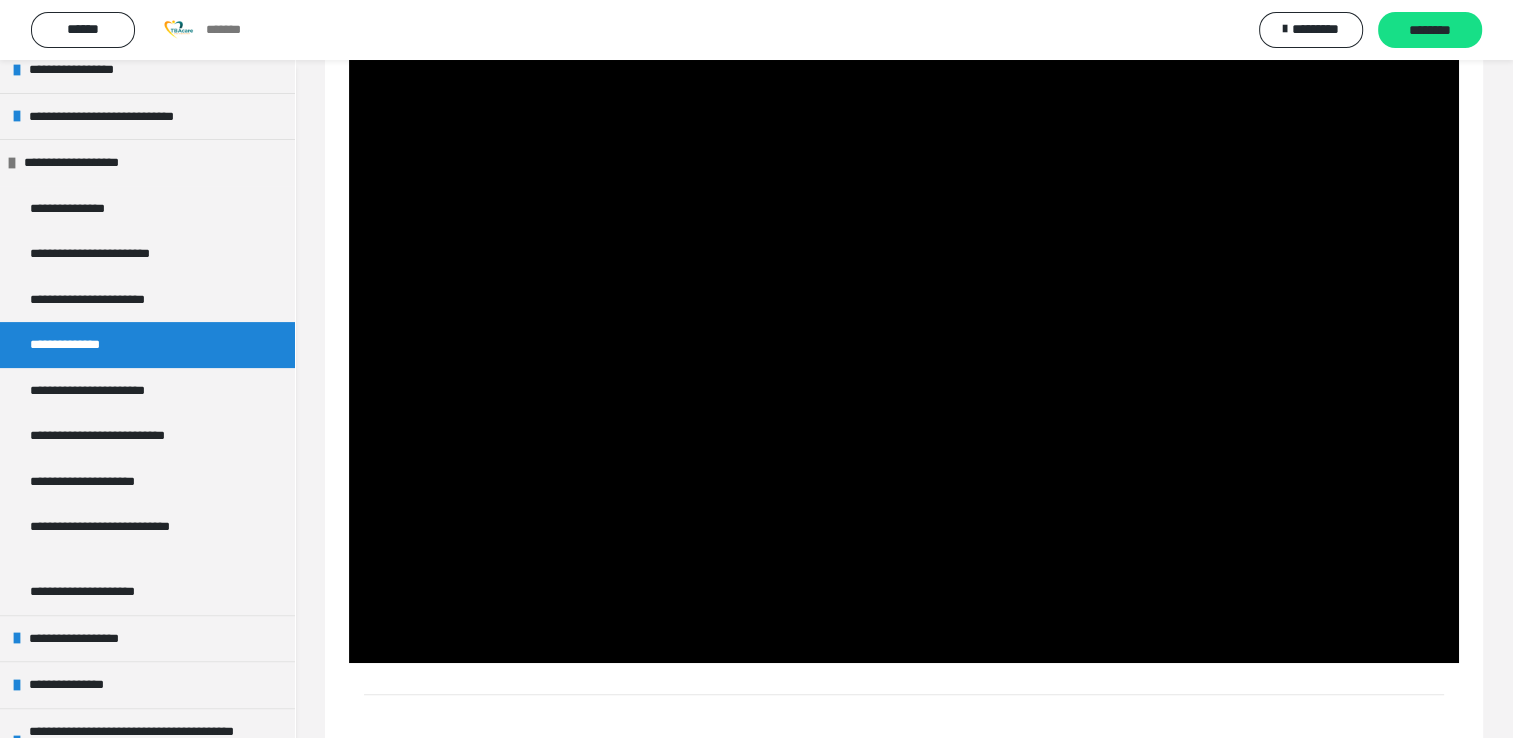 click at bounding box center (904, 351) 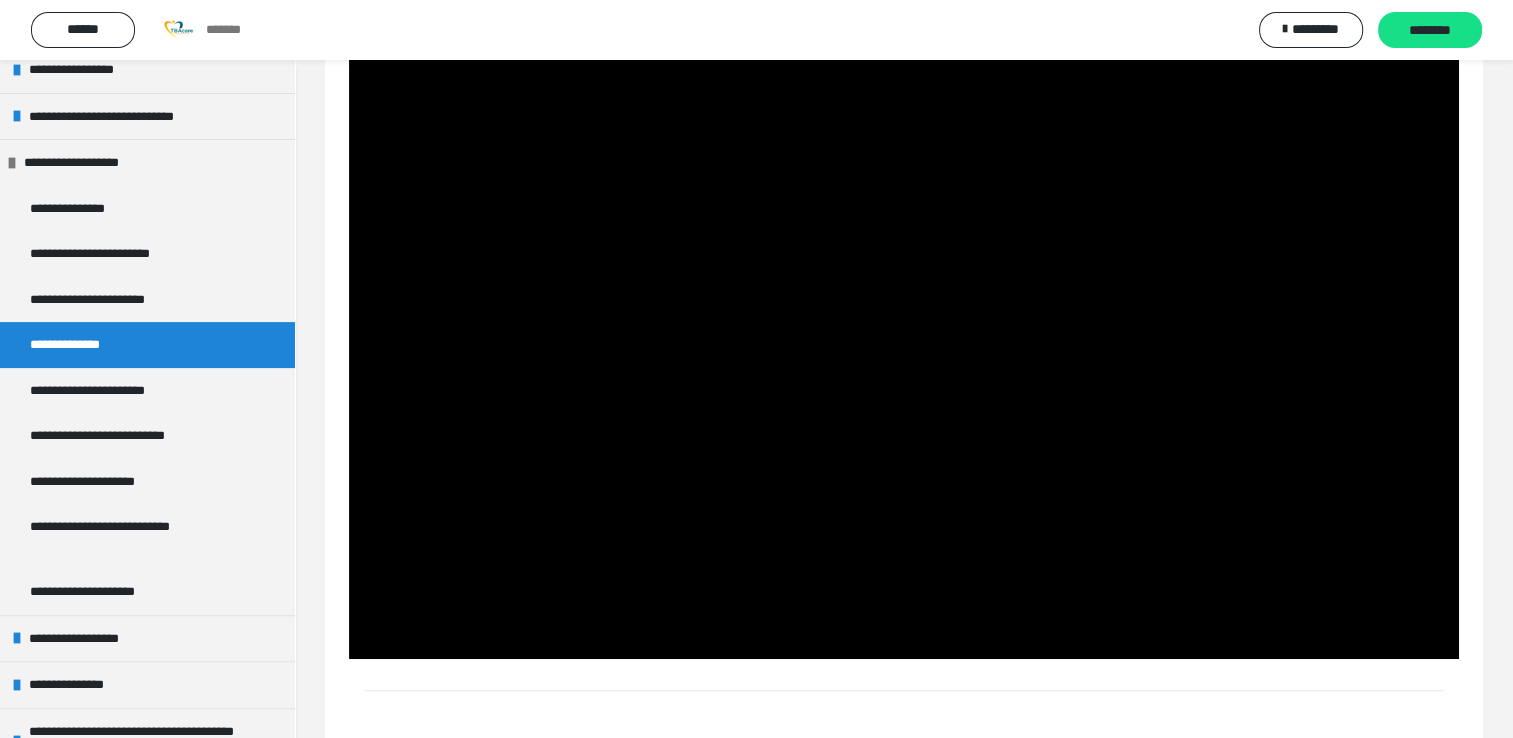scroll, scrollTop: 398, scrollLeft: 0, axis: vertical 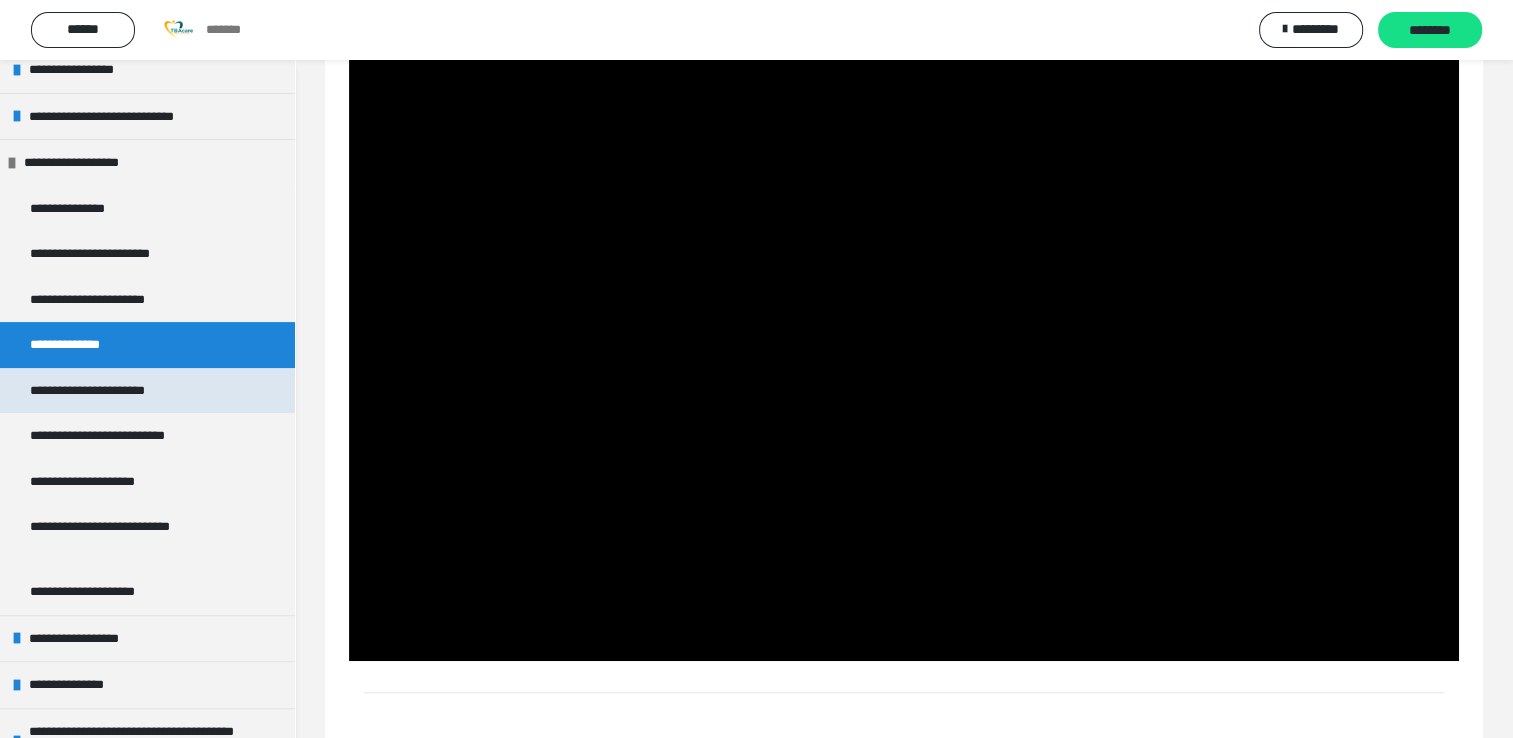 click on "**********" at bounding box center [101, 391] 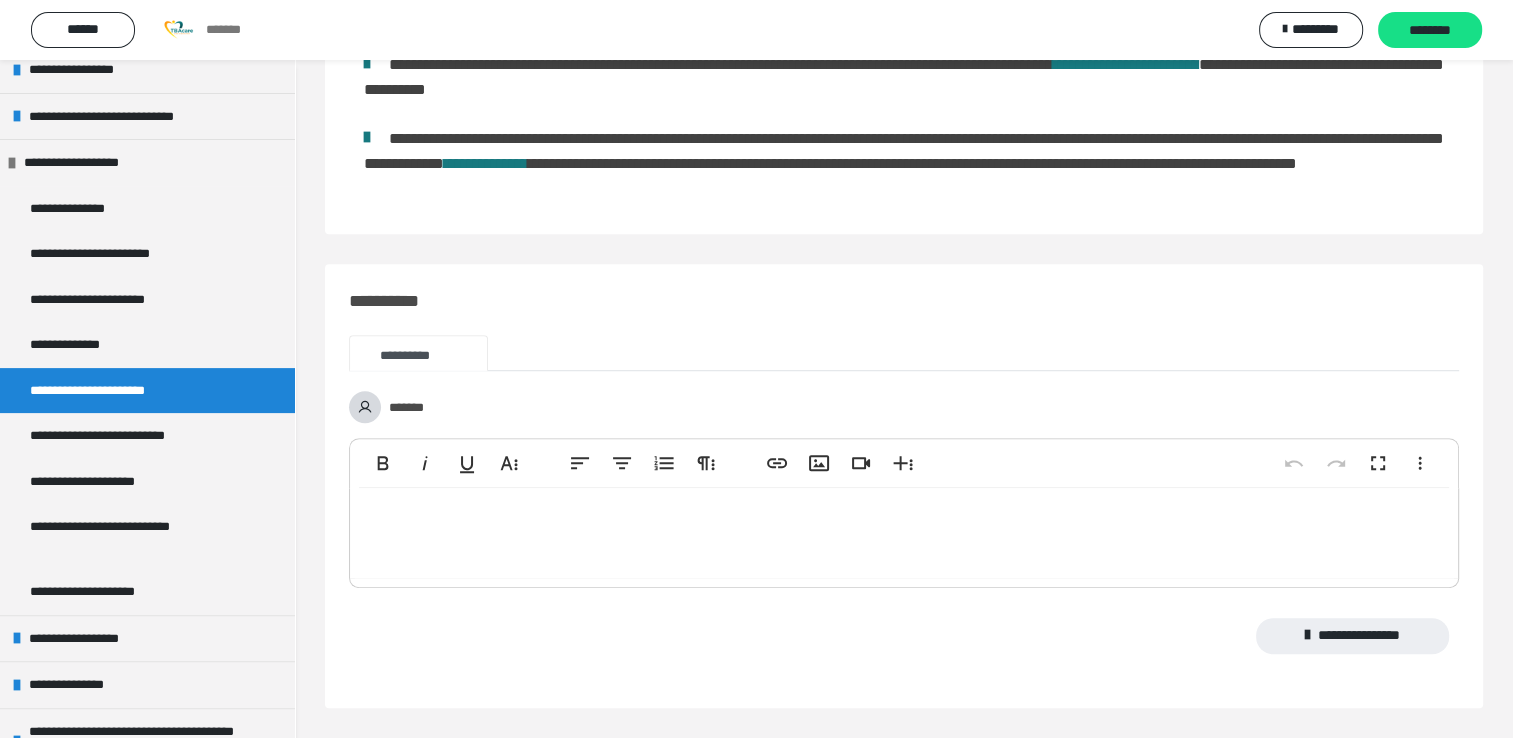 scroll, scrollTop: 398, scrollLeft: 0, axis: vertical 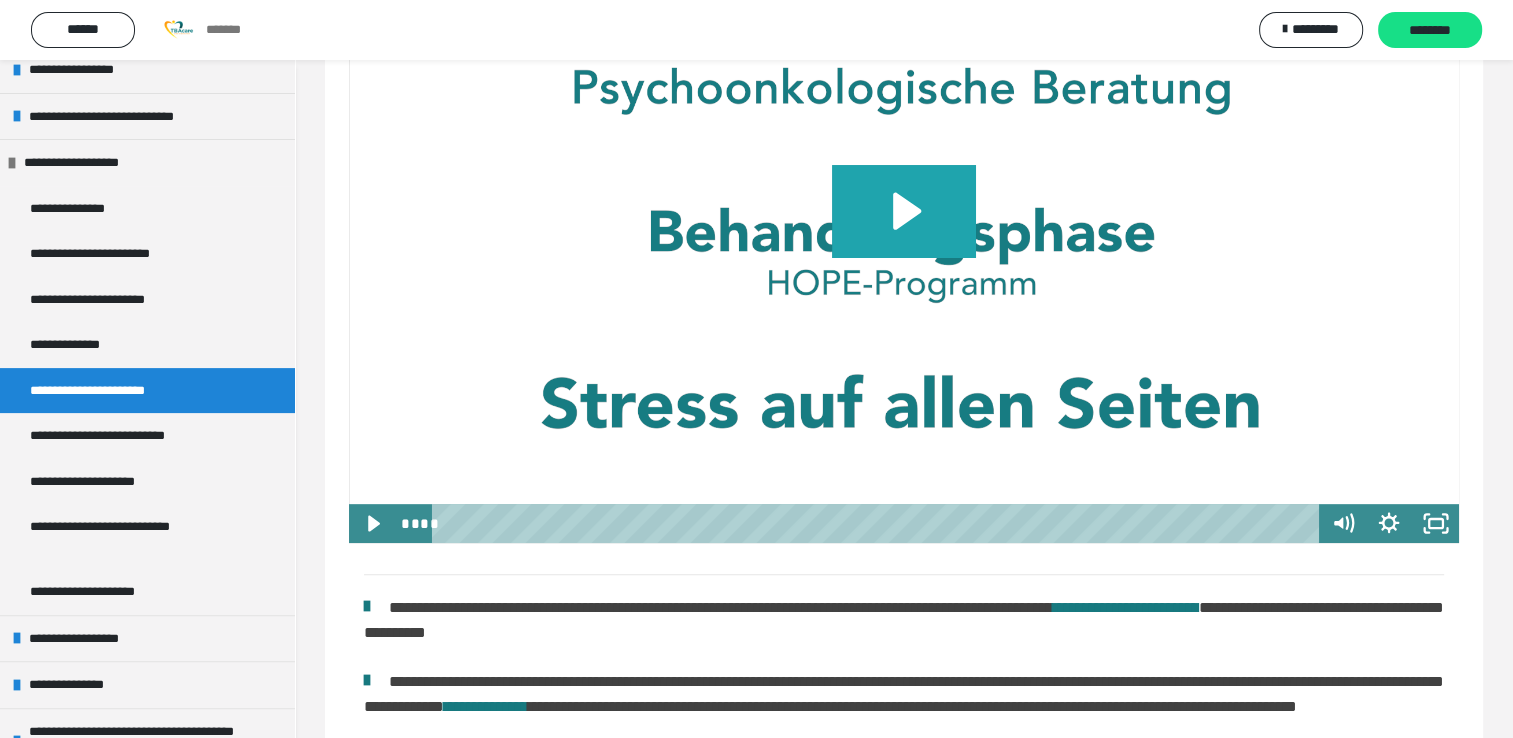 click 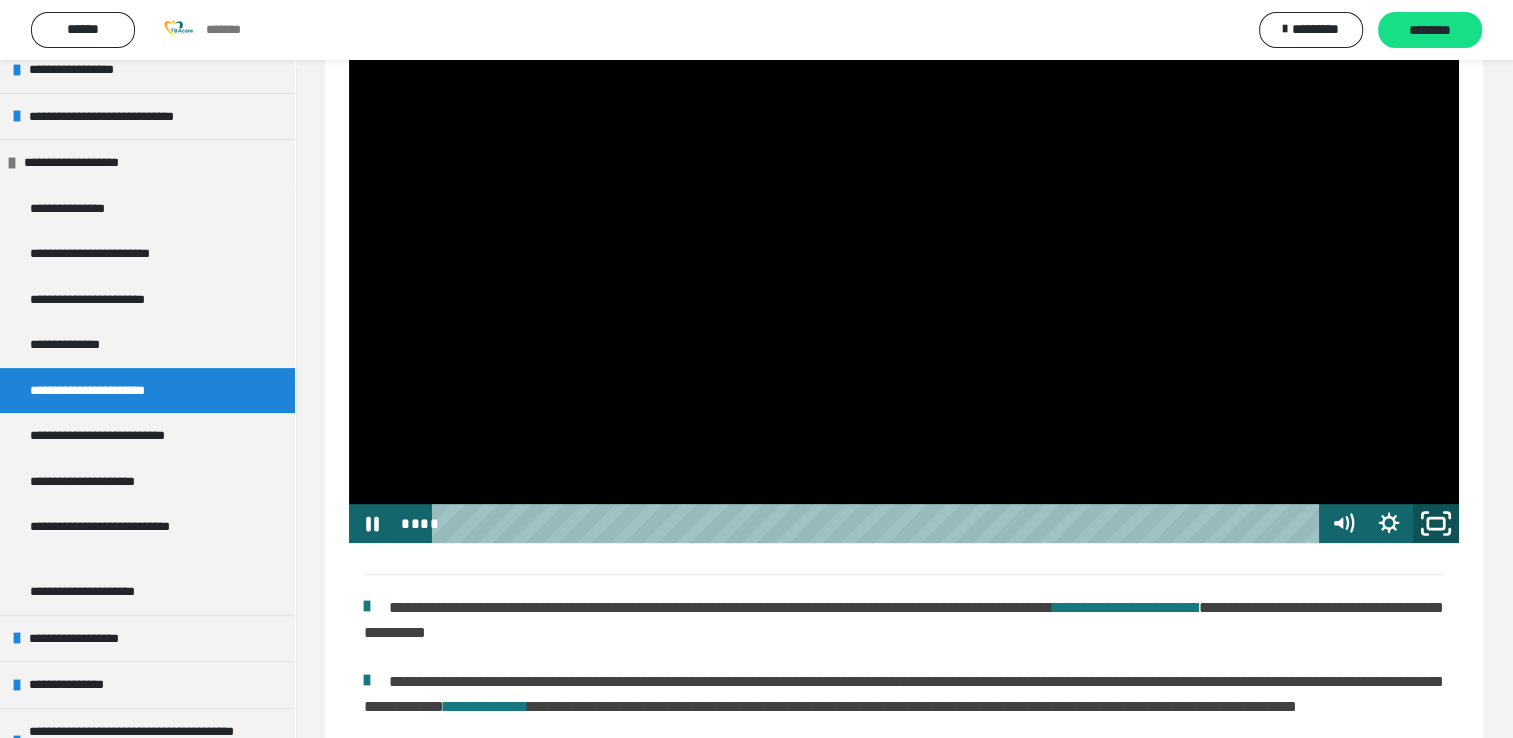 click 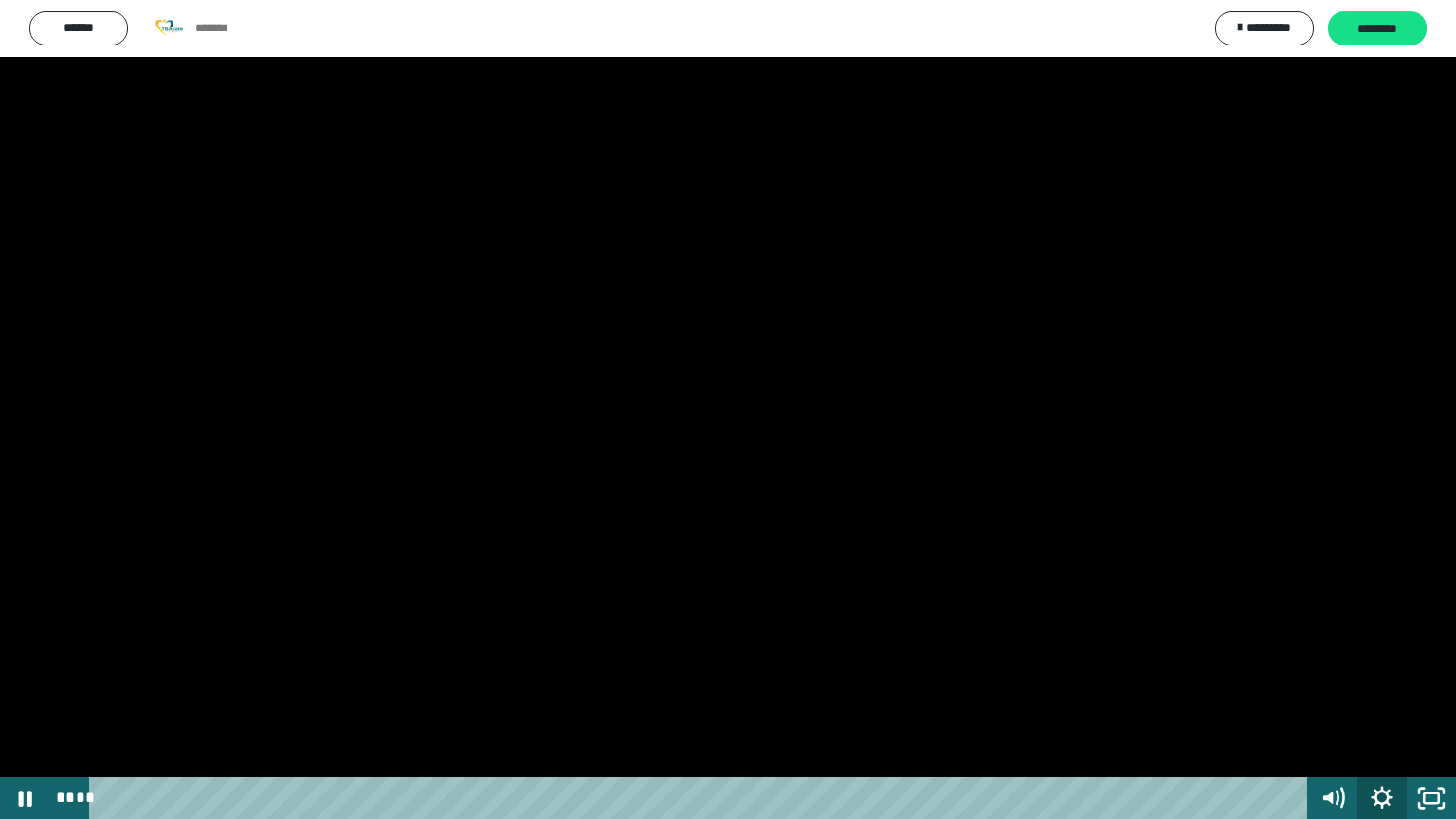 click 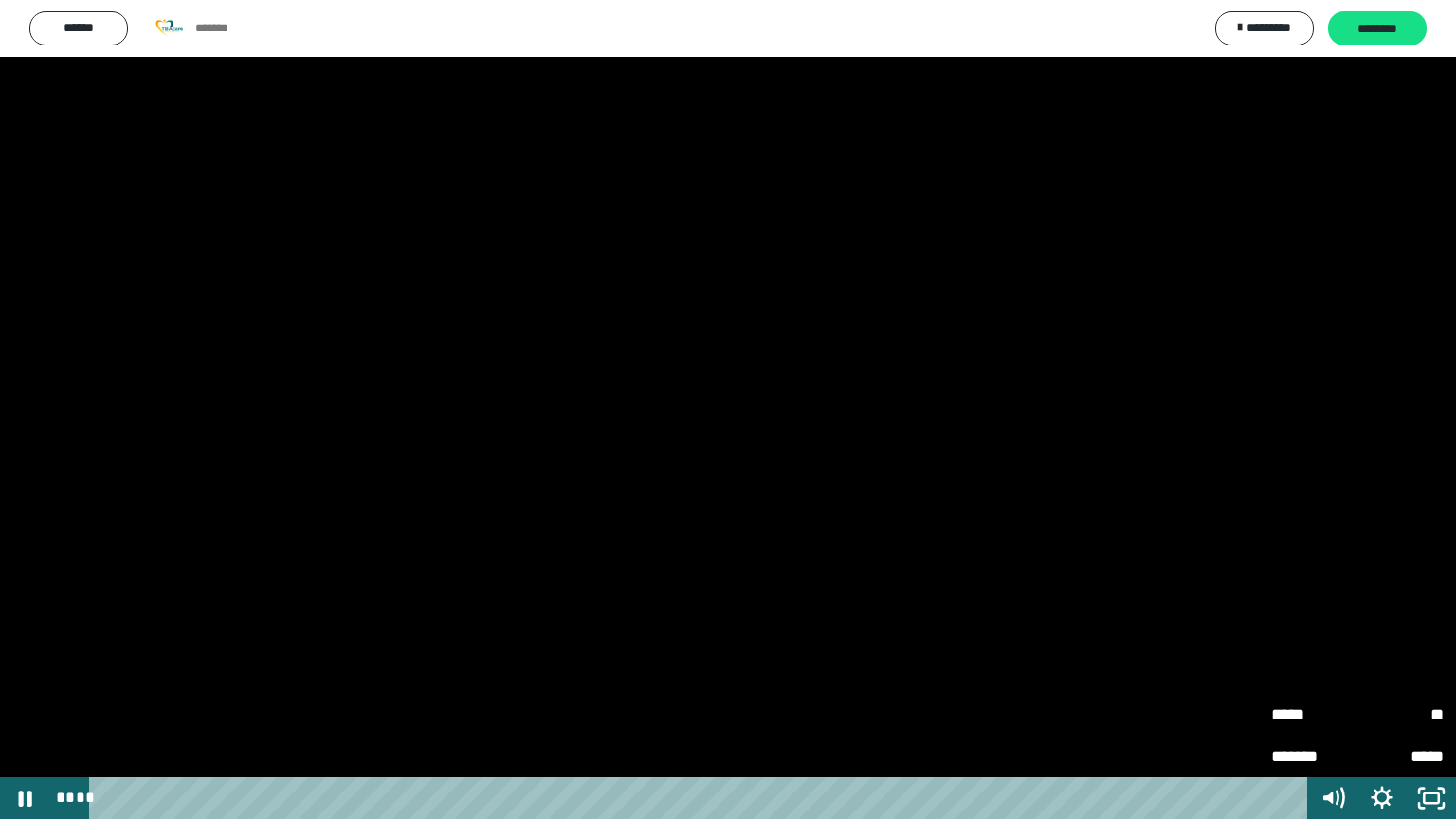 click on "**" at bounding box center (1400, 712) 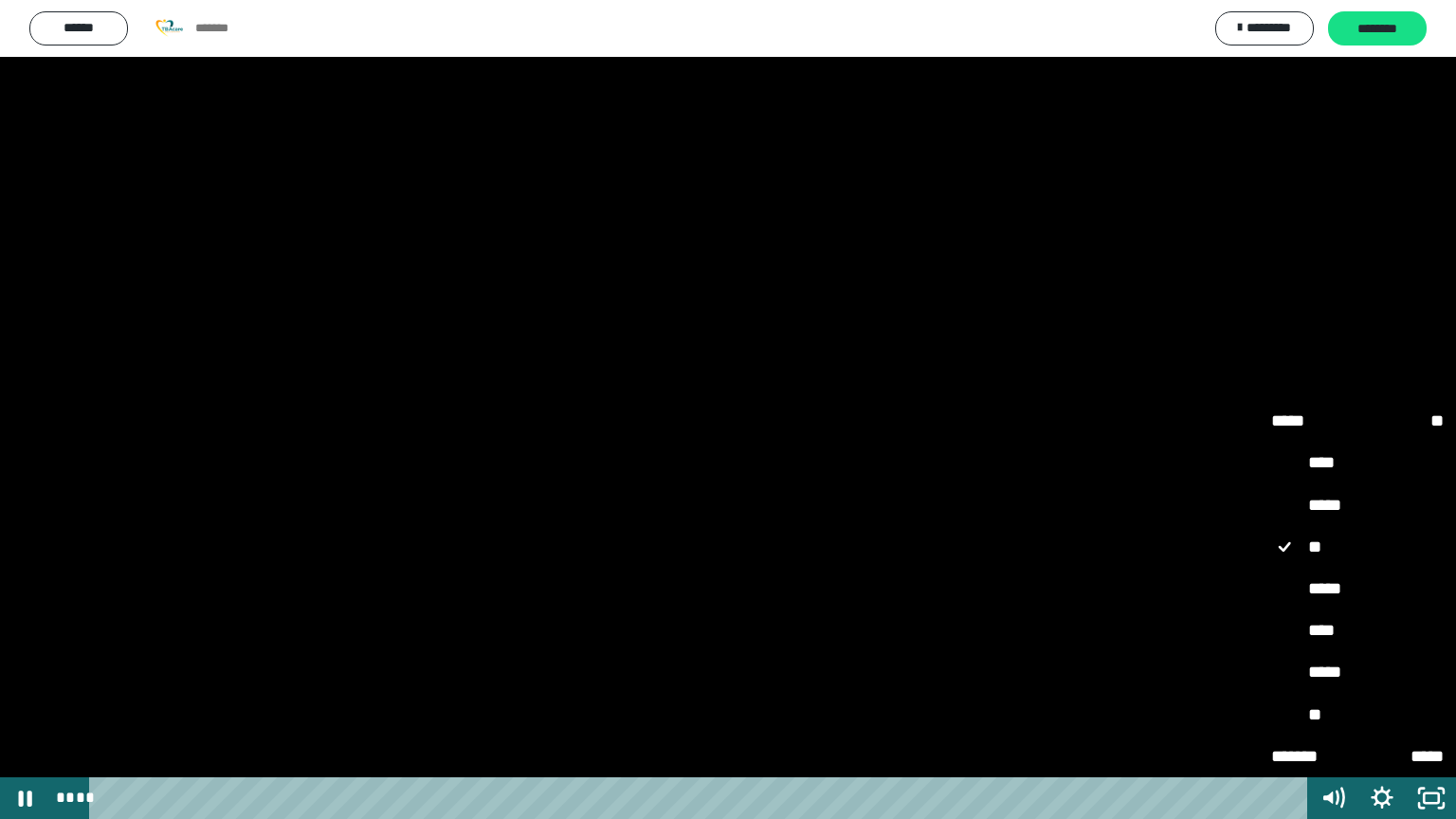 click on "*****" at bounding box center (1357, 590) 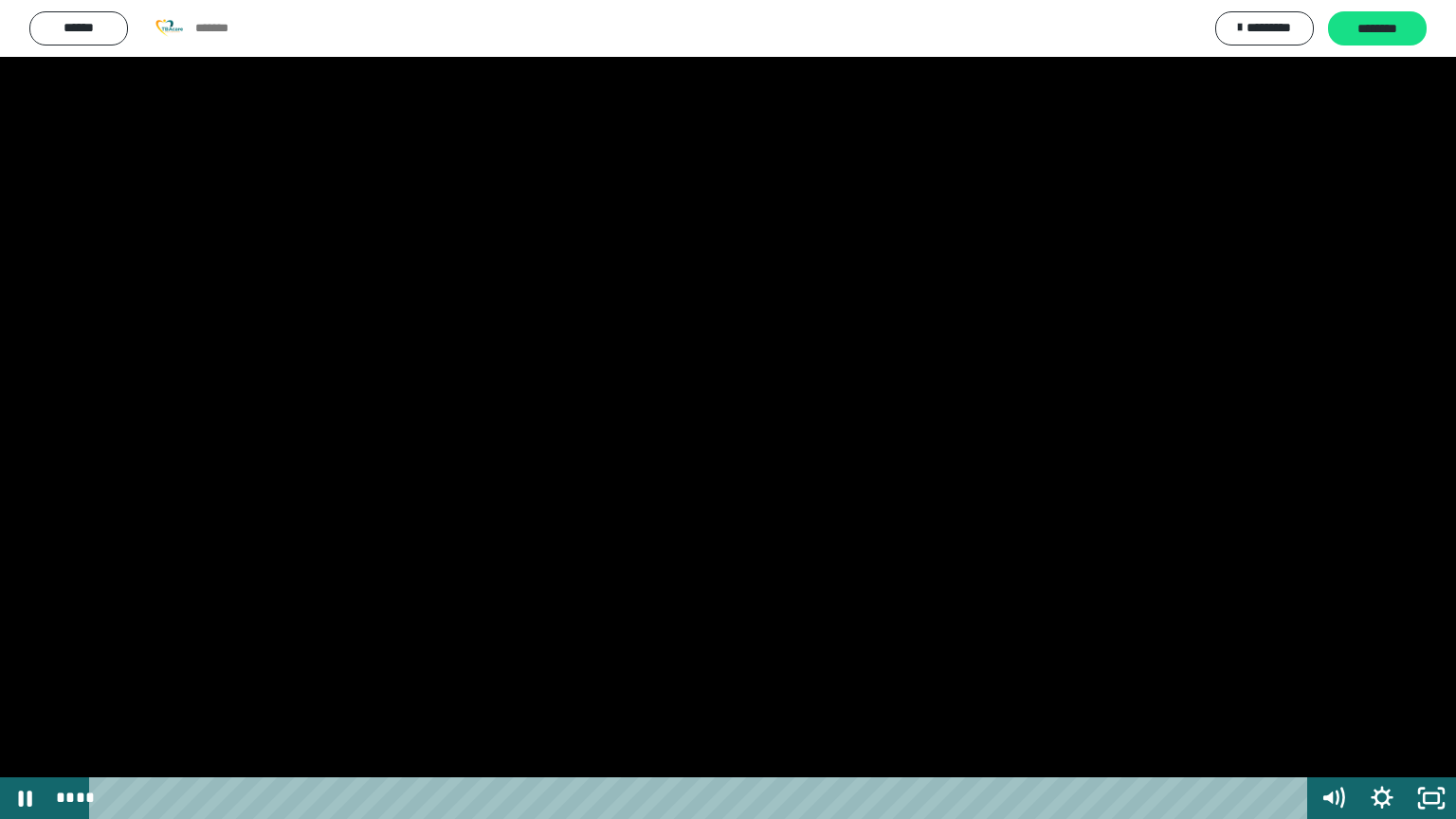 click at bounding box center (728, 410) 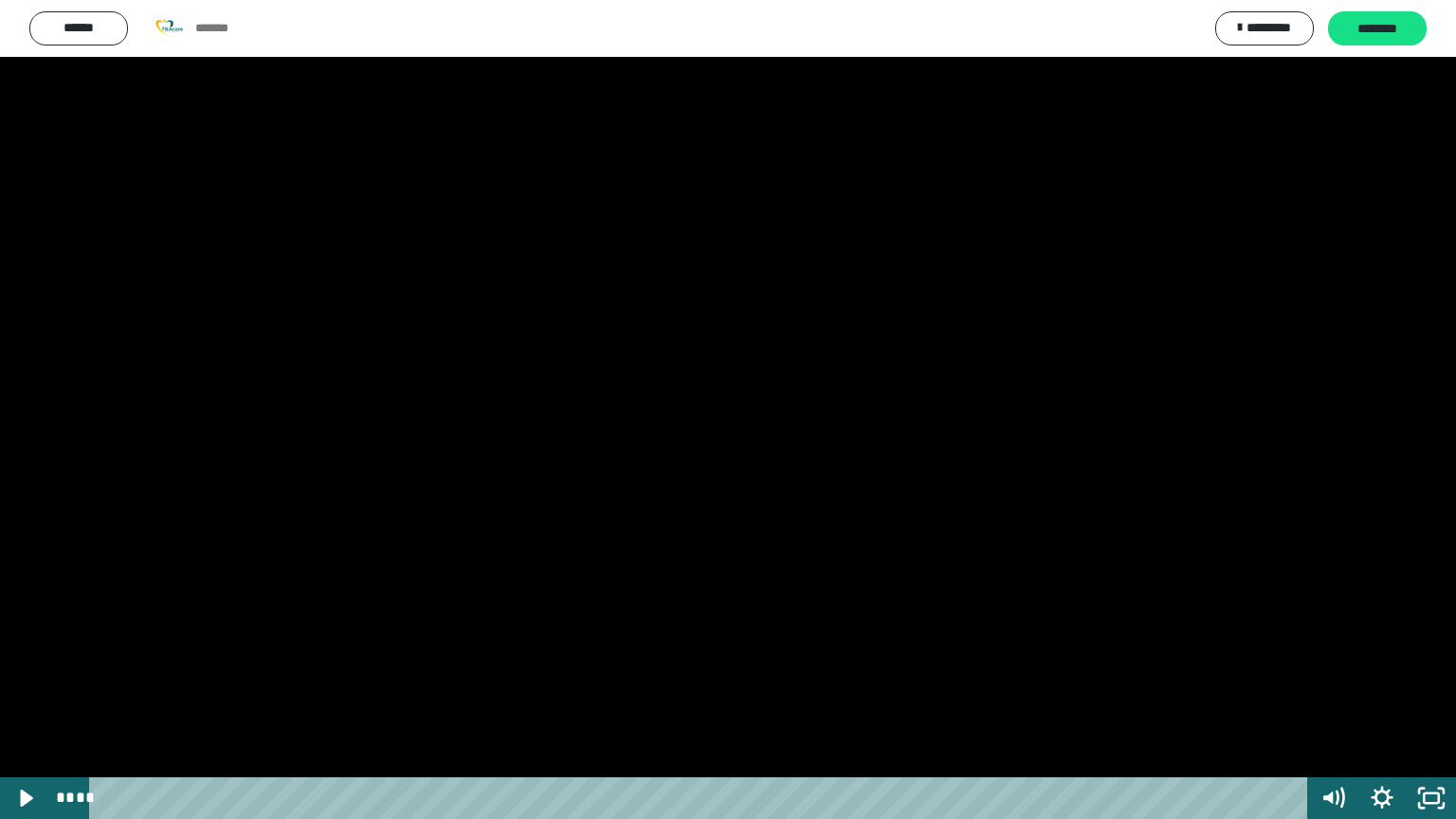 click at bounding box center [728, 410] 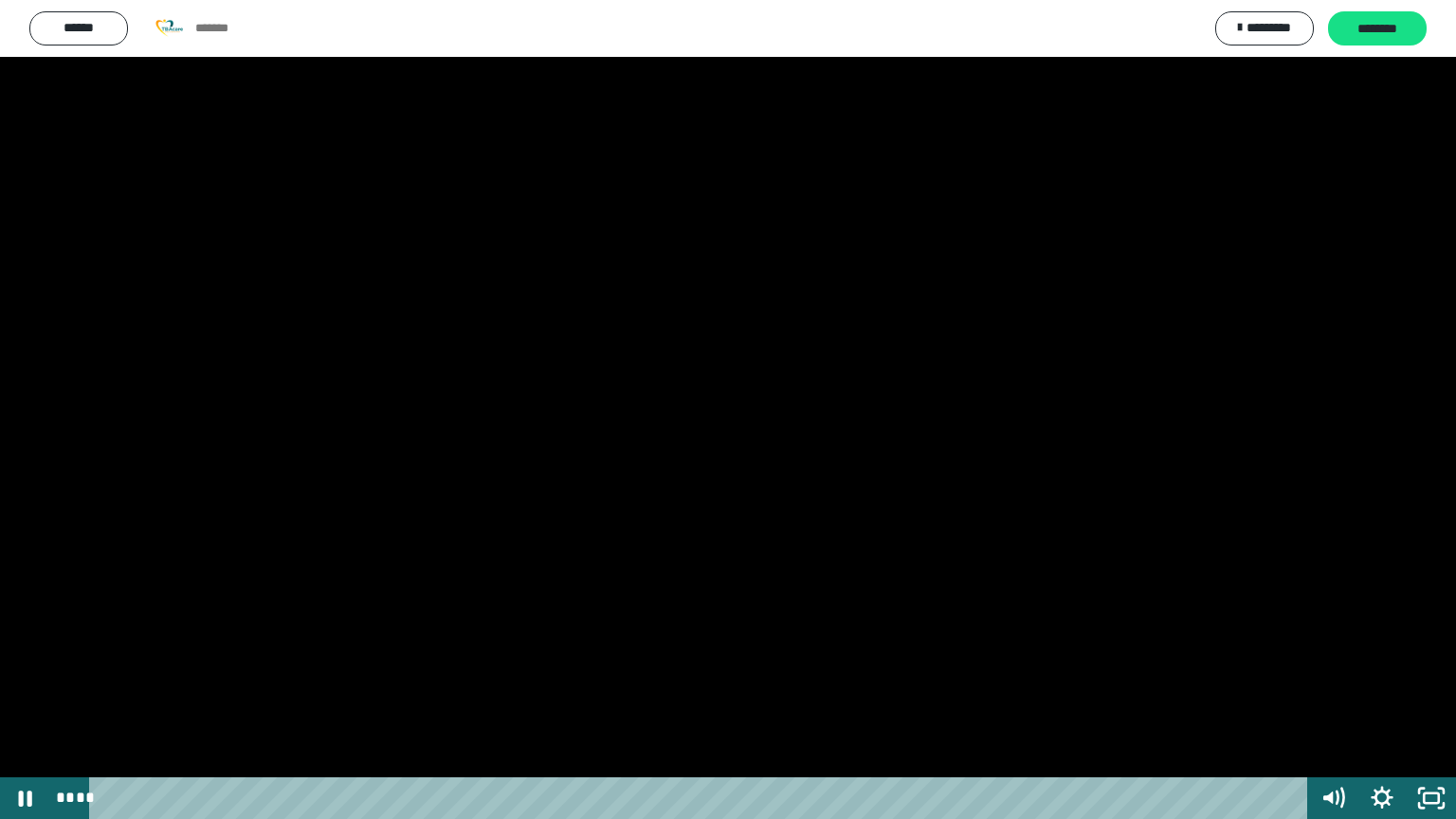 click at bounding box center (728, 410) 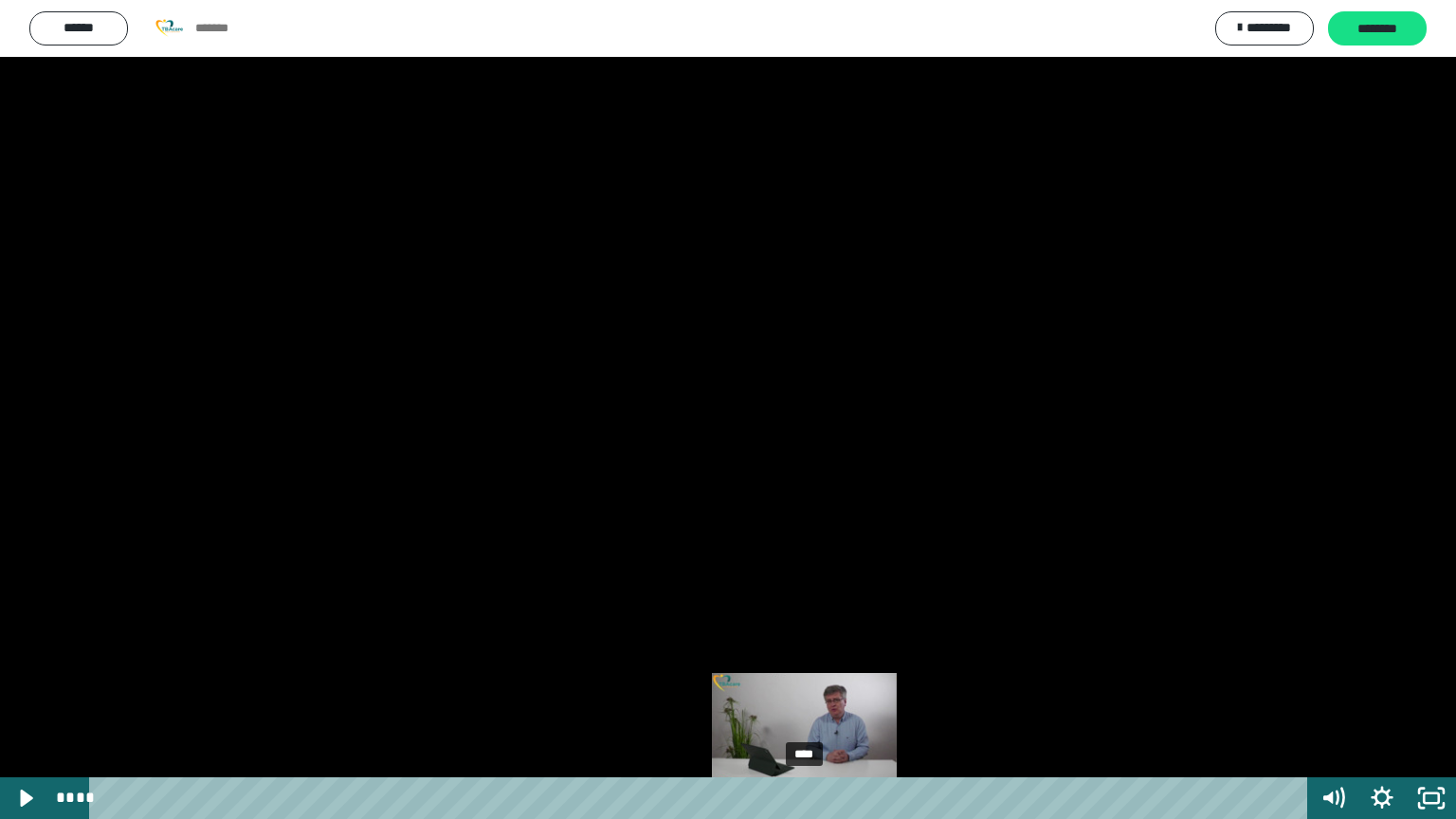 click on "****" at bounding box center (701, 798) 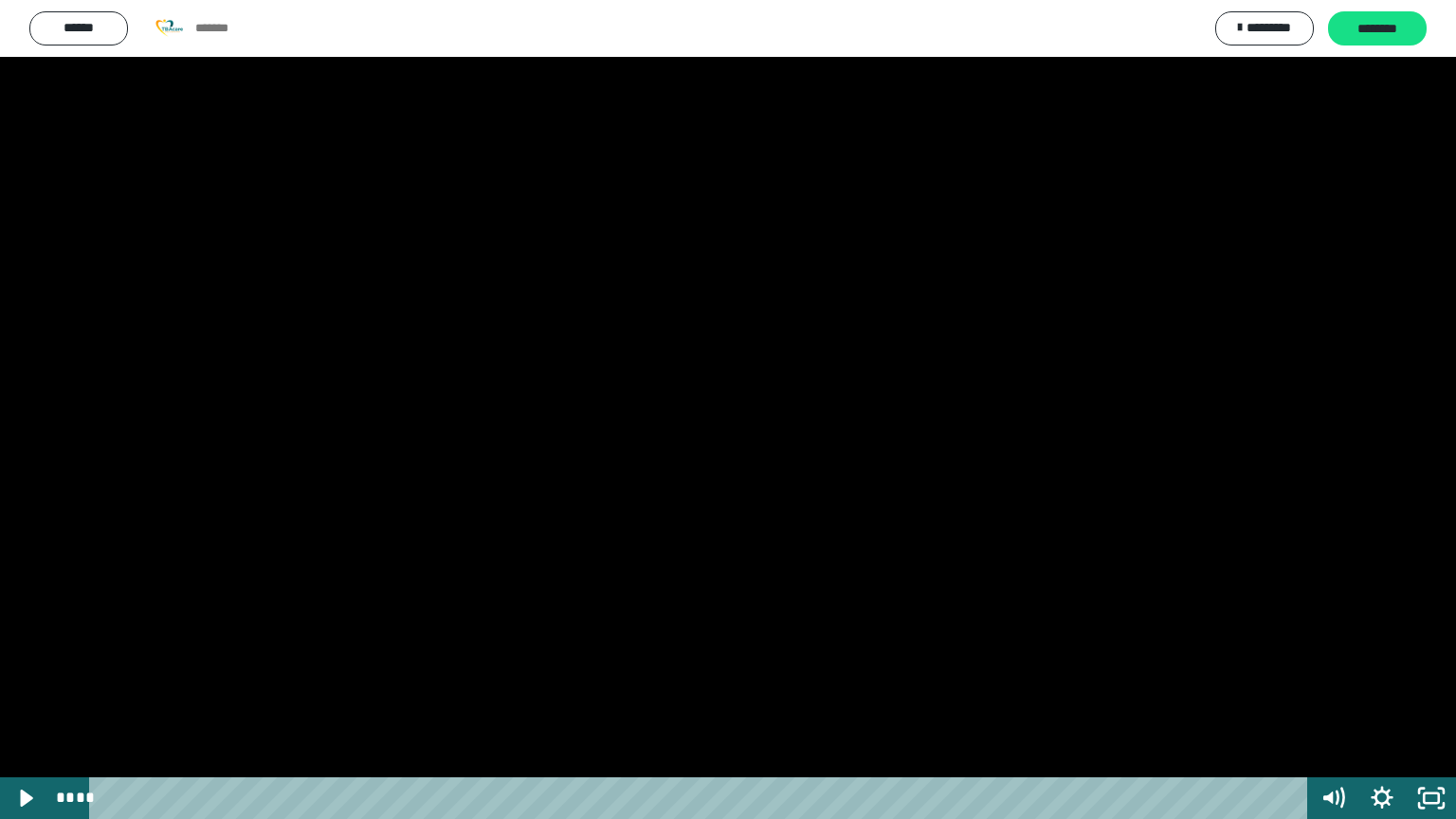 click at bounding box center [728, 410] 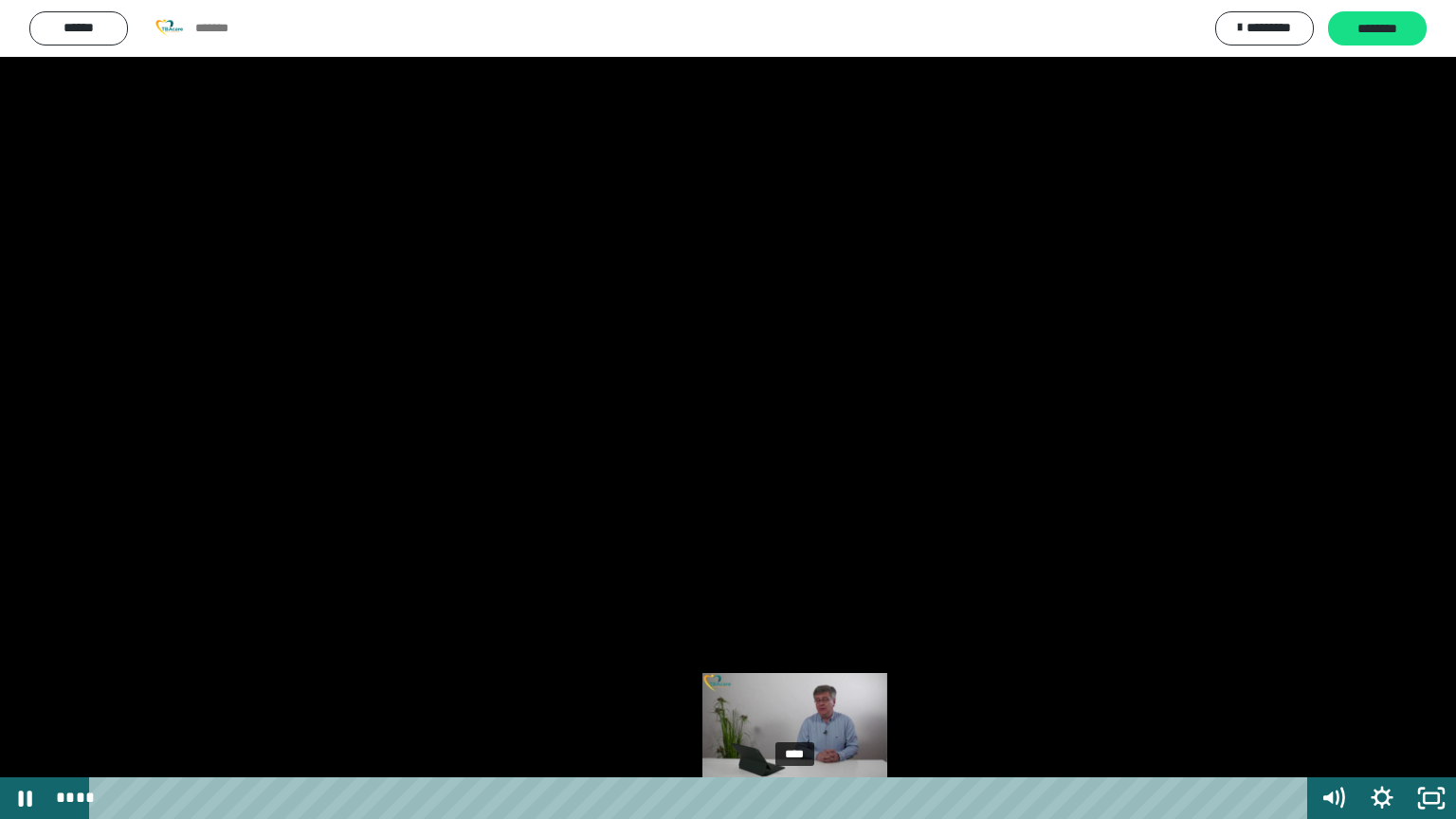 click on "****" at bounding box center (701, 798) 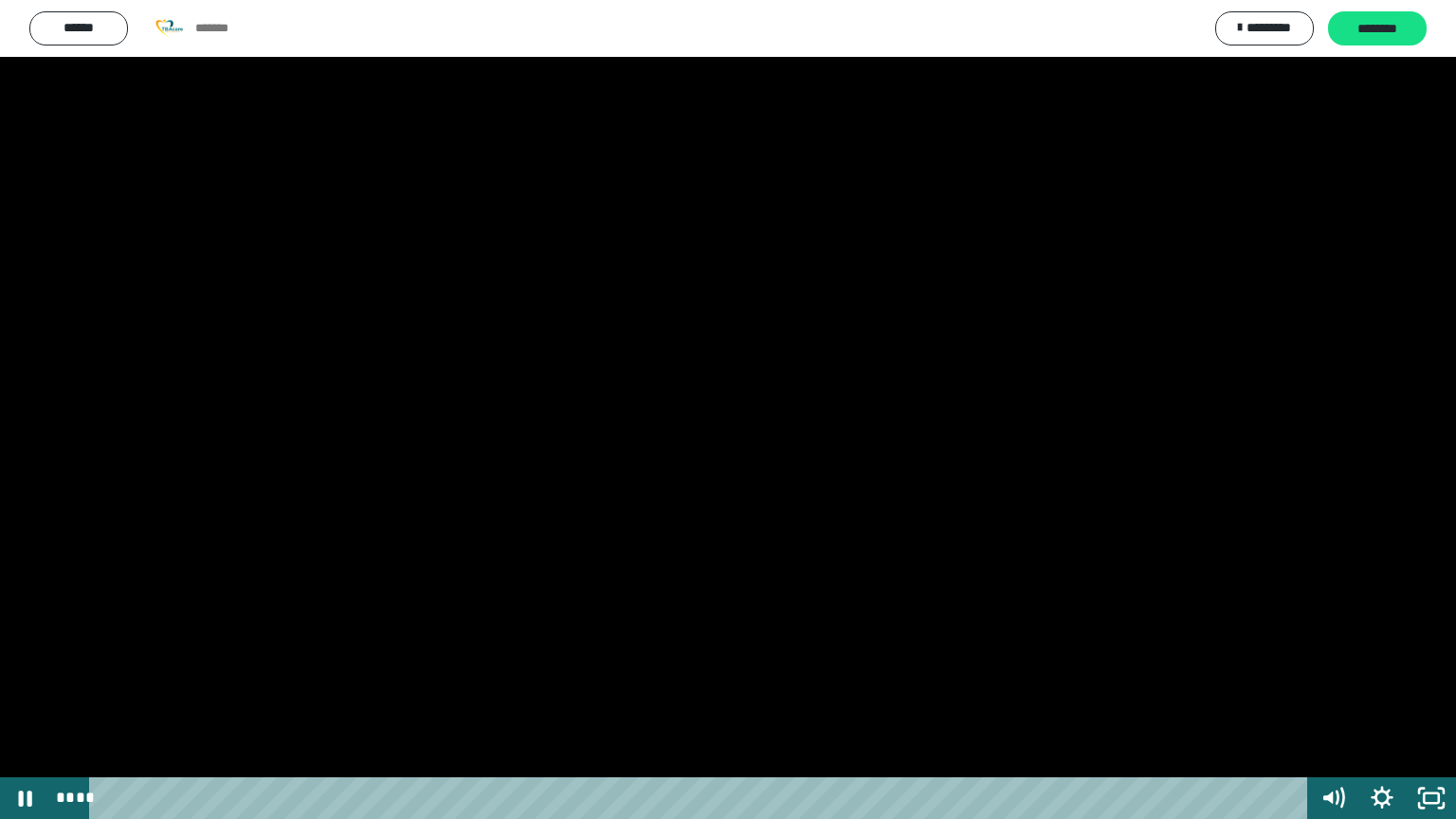 click at bounding box center [728, 410] 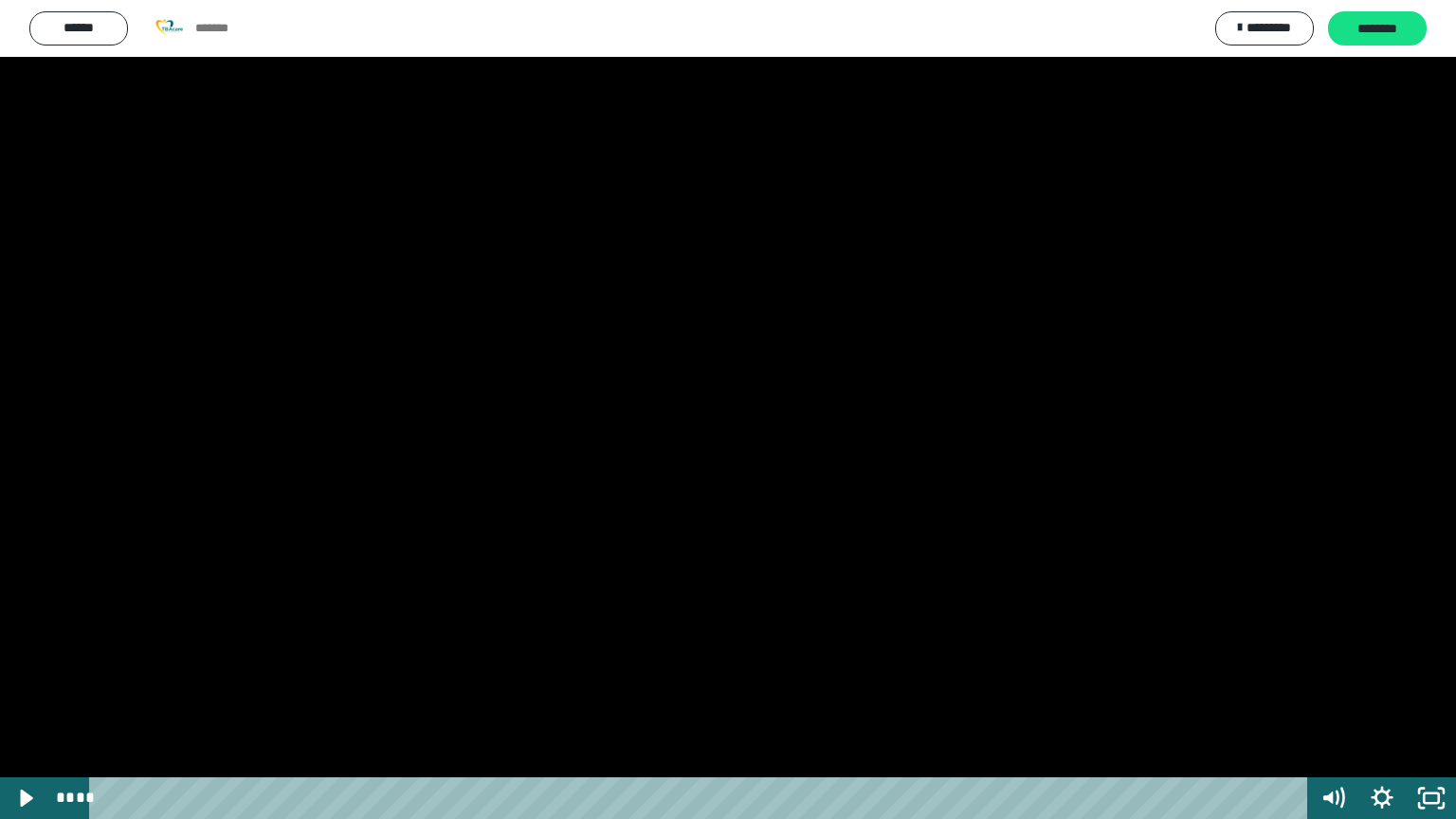 click at bounding box center [728, 410] 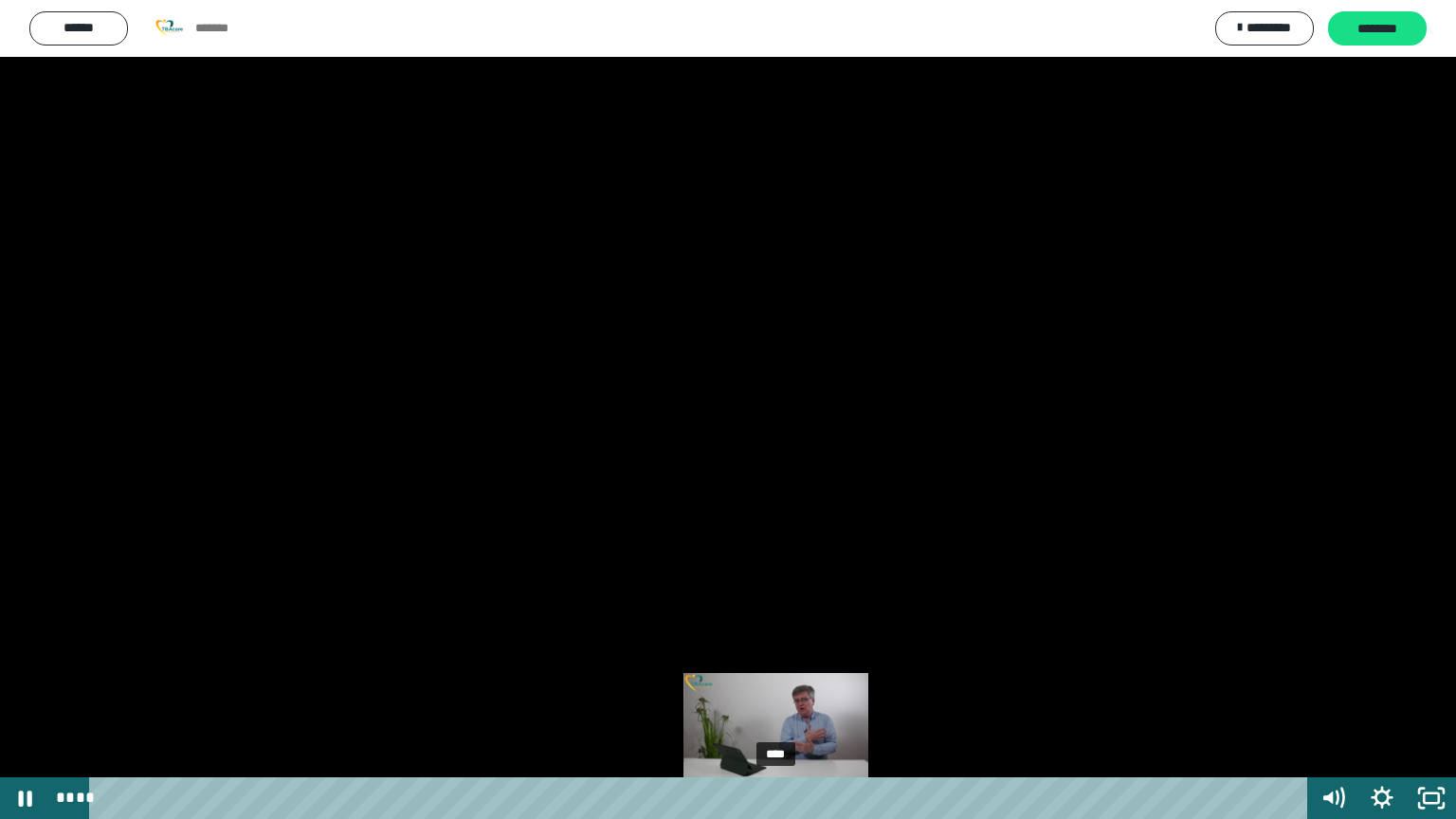 click on "****" at bounding box center (701, 798) 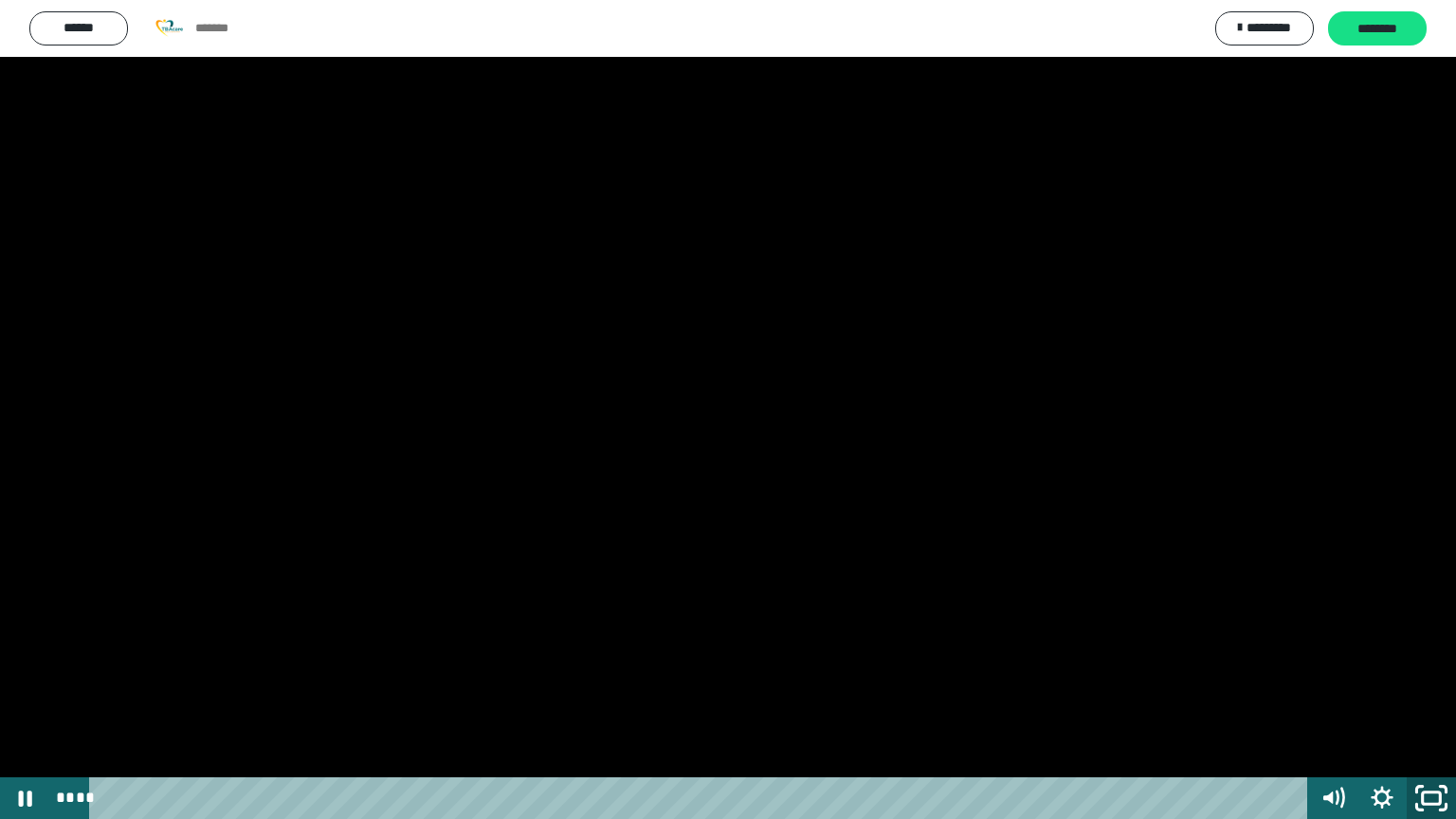 click 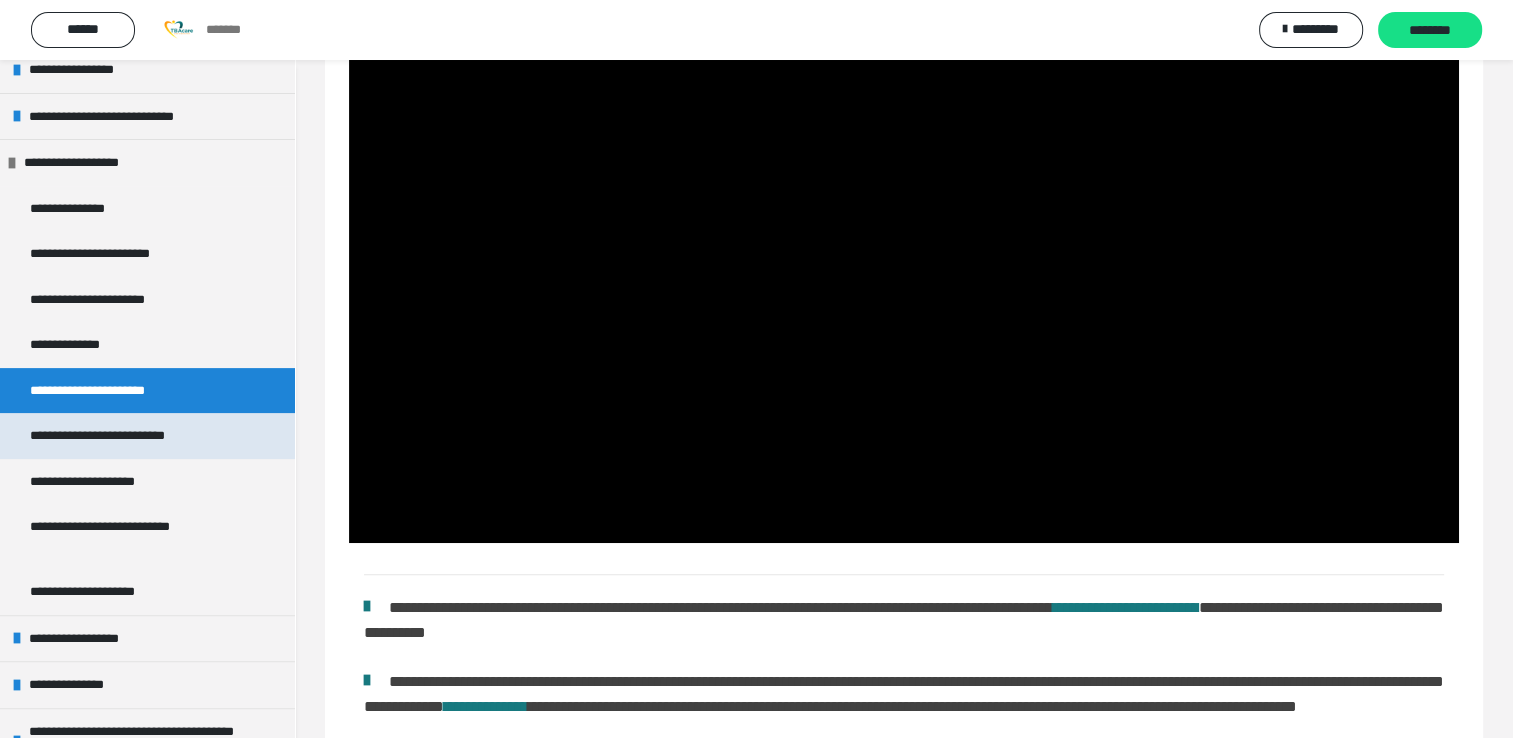 click on "**********" at bounding box center (121, 436) 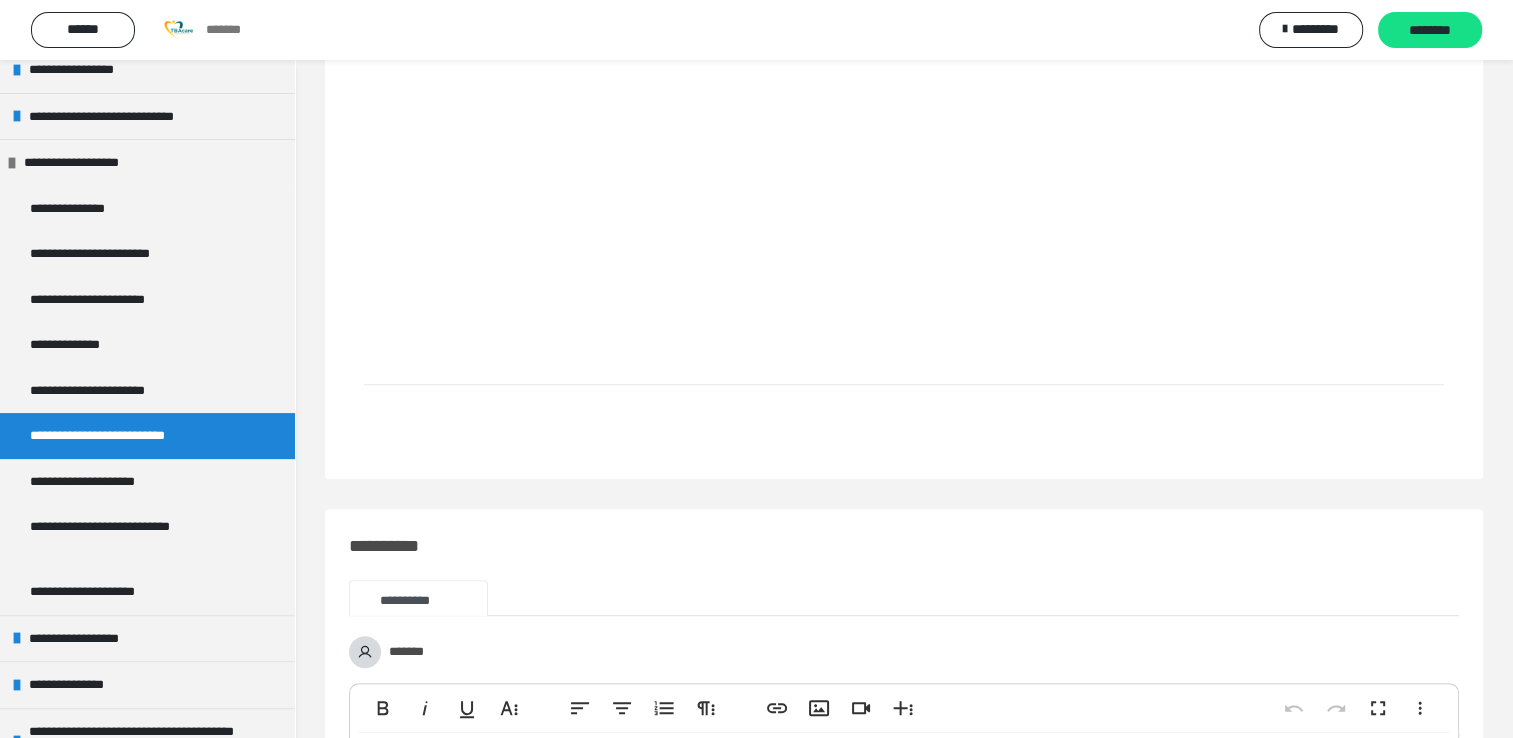 scroll, scrollTop: 320, scrollLeft: 0, axis: vertical 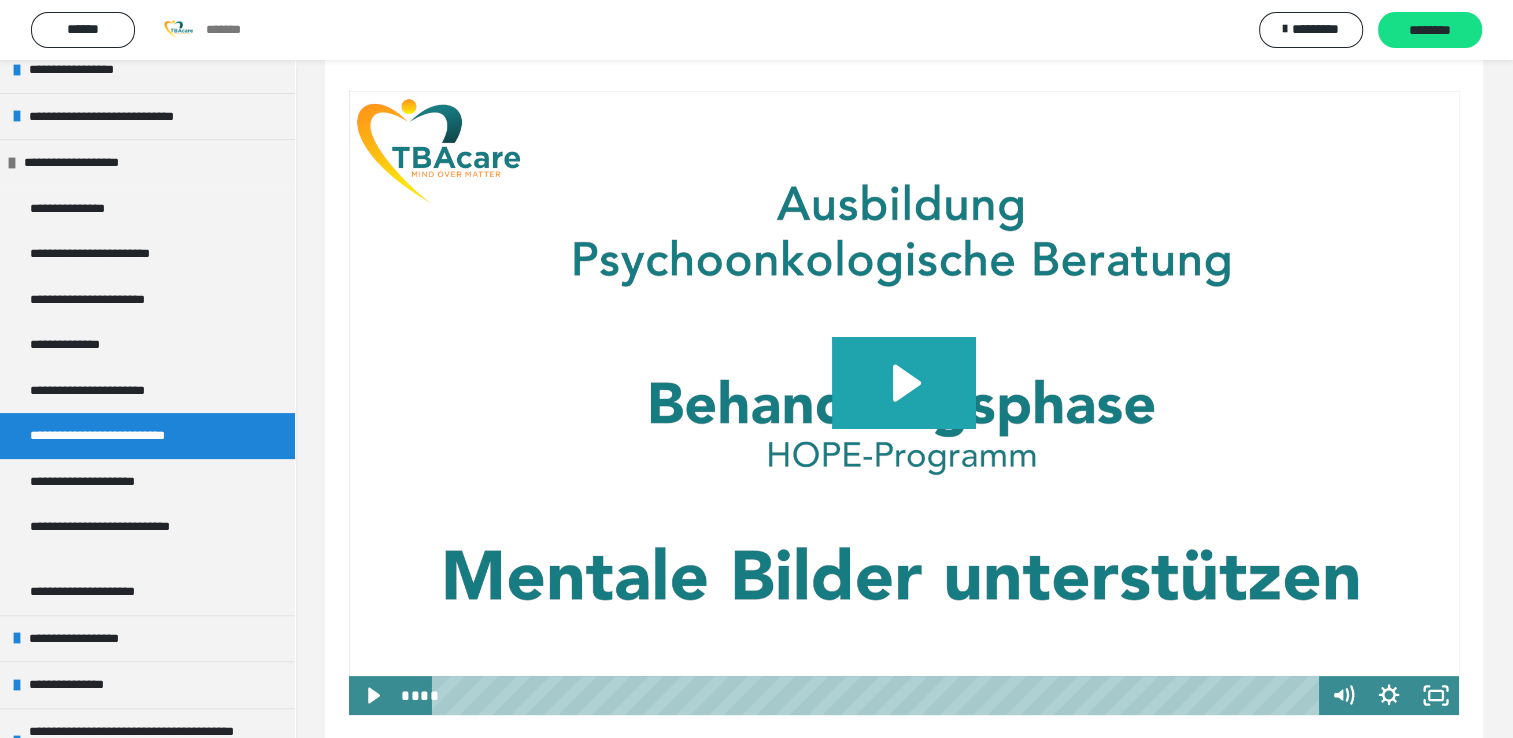 click 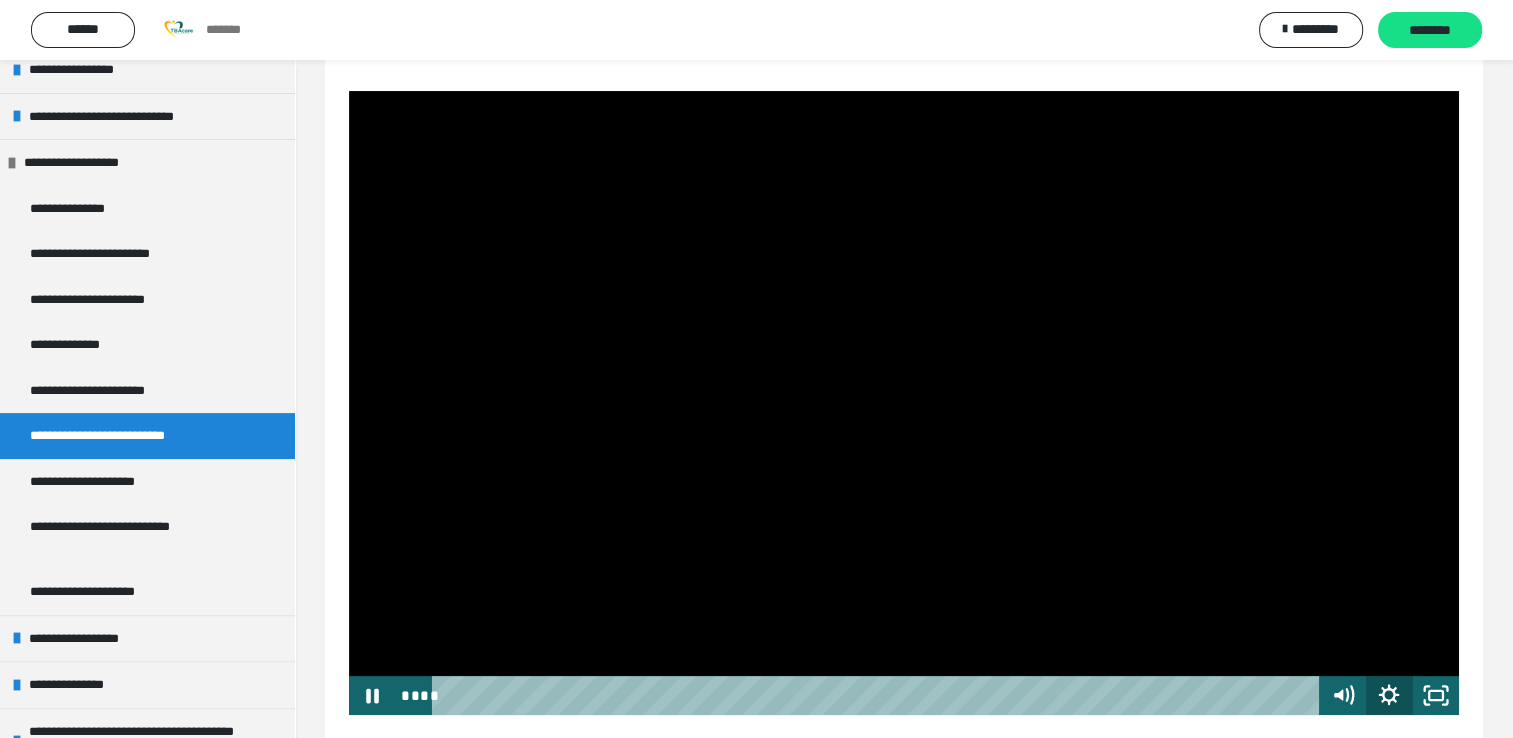 click 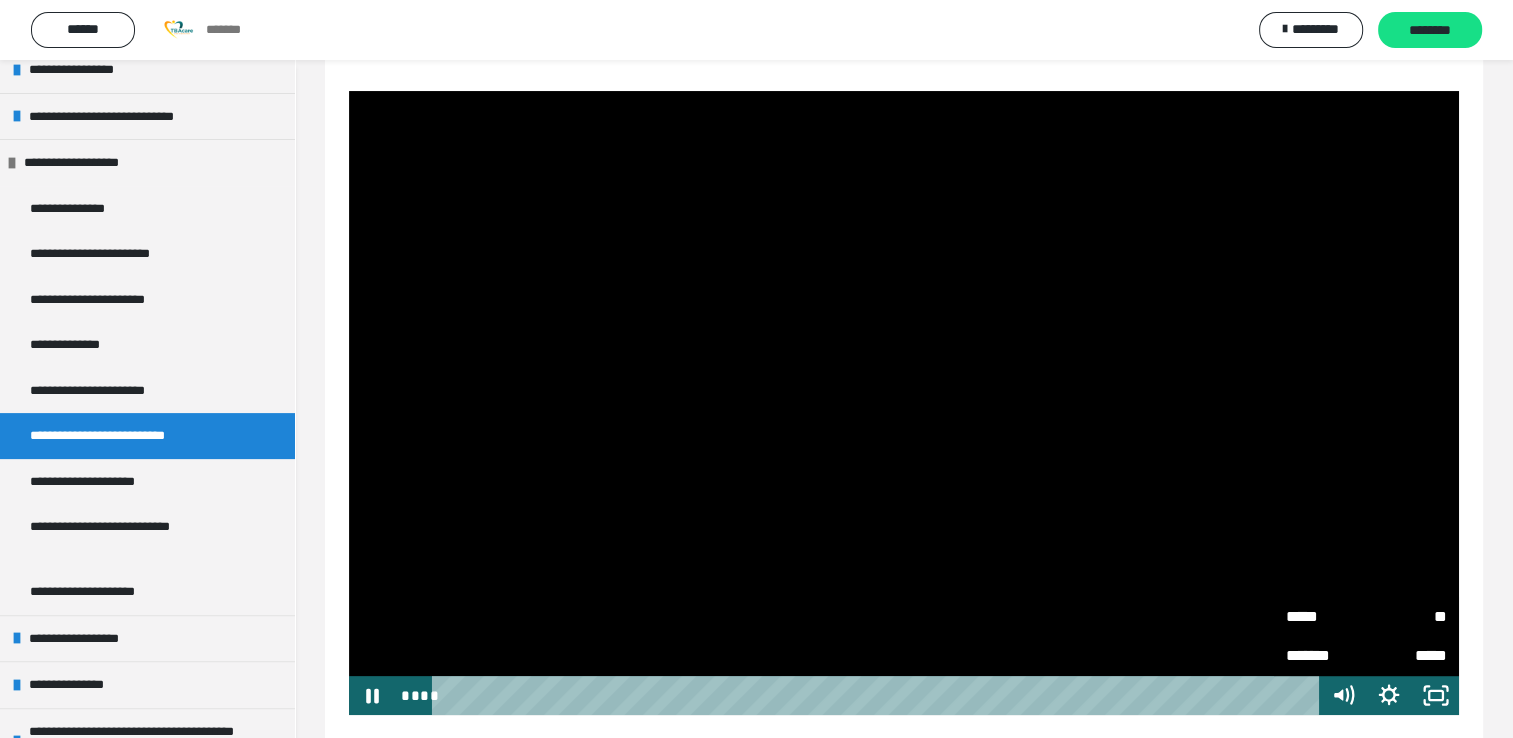 click on "**" at bounding box center (1406, 614) 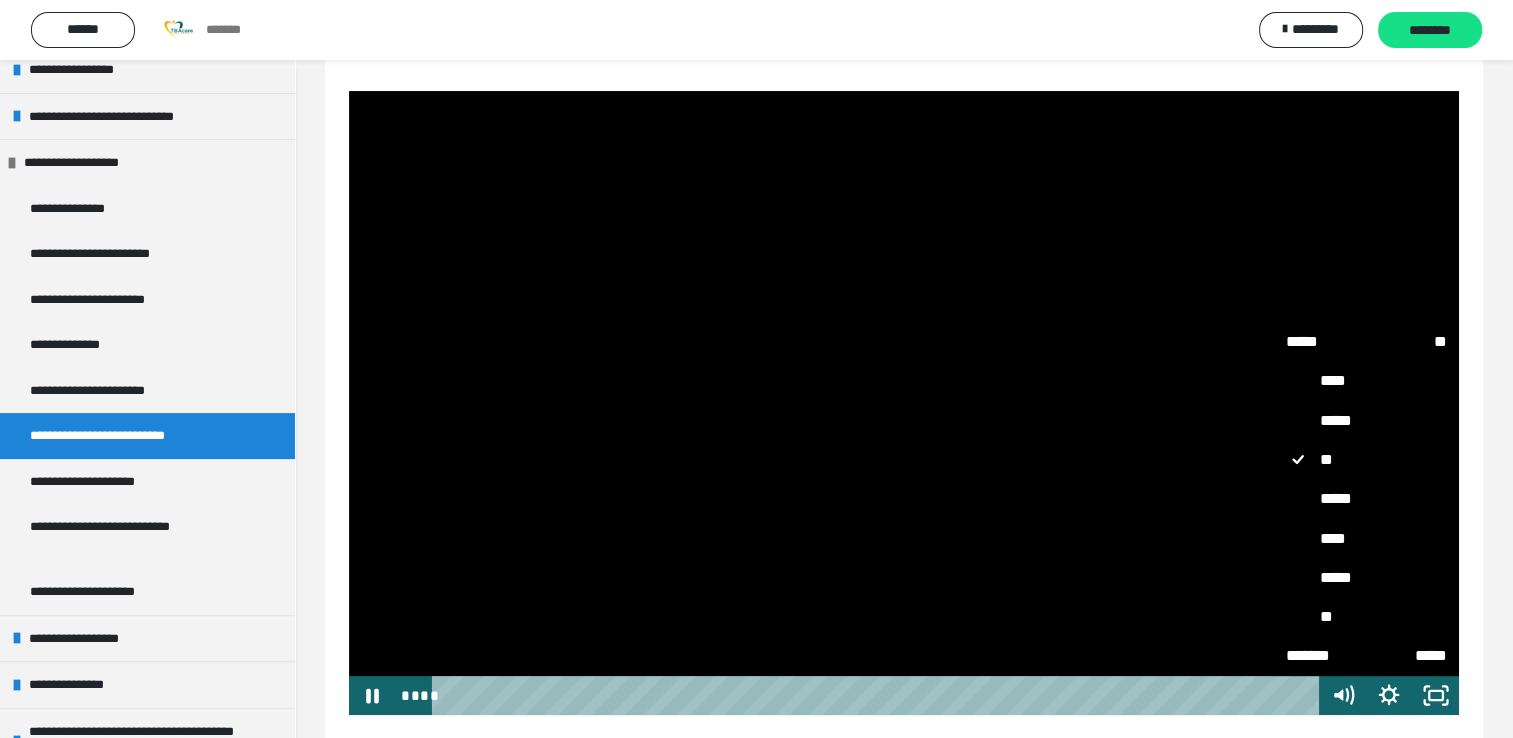 click on "****" at bounding box center (1366, 539) 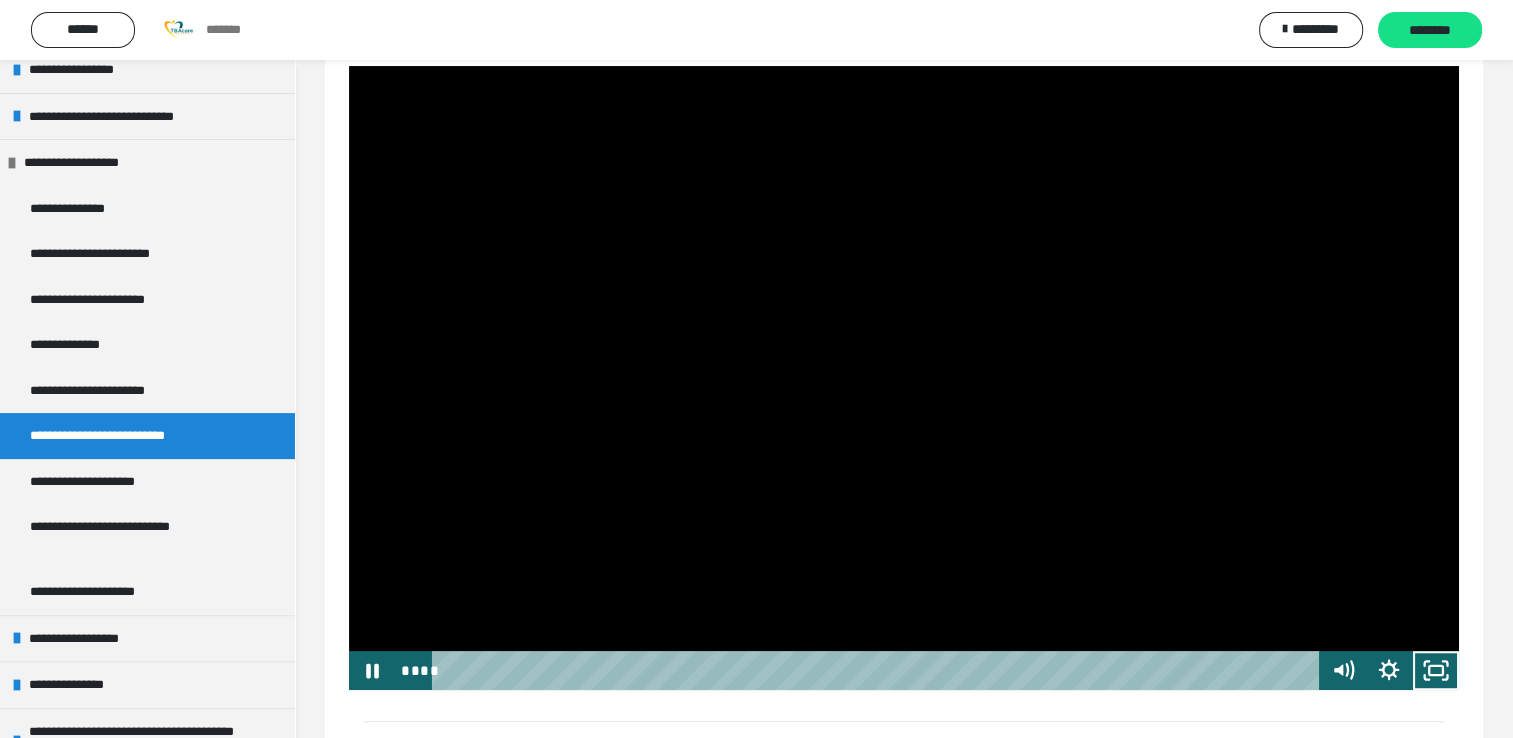 scroll, scrollTop: 322, scrollLeft: 0, axis: vertical 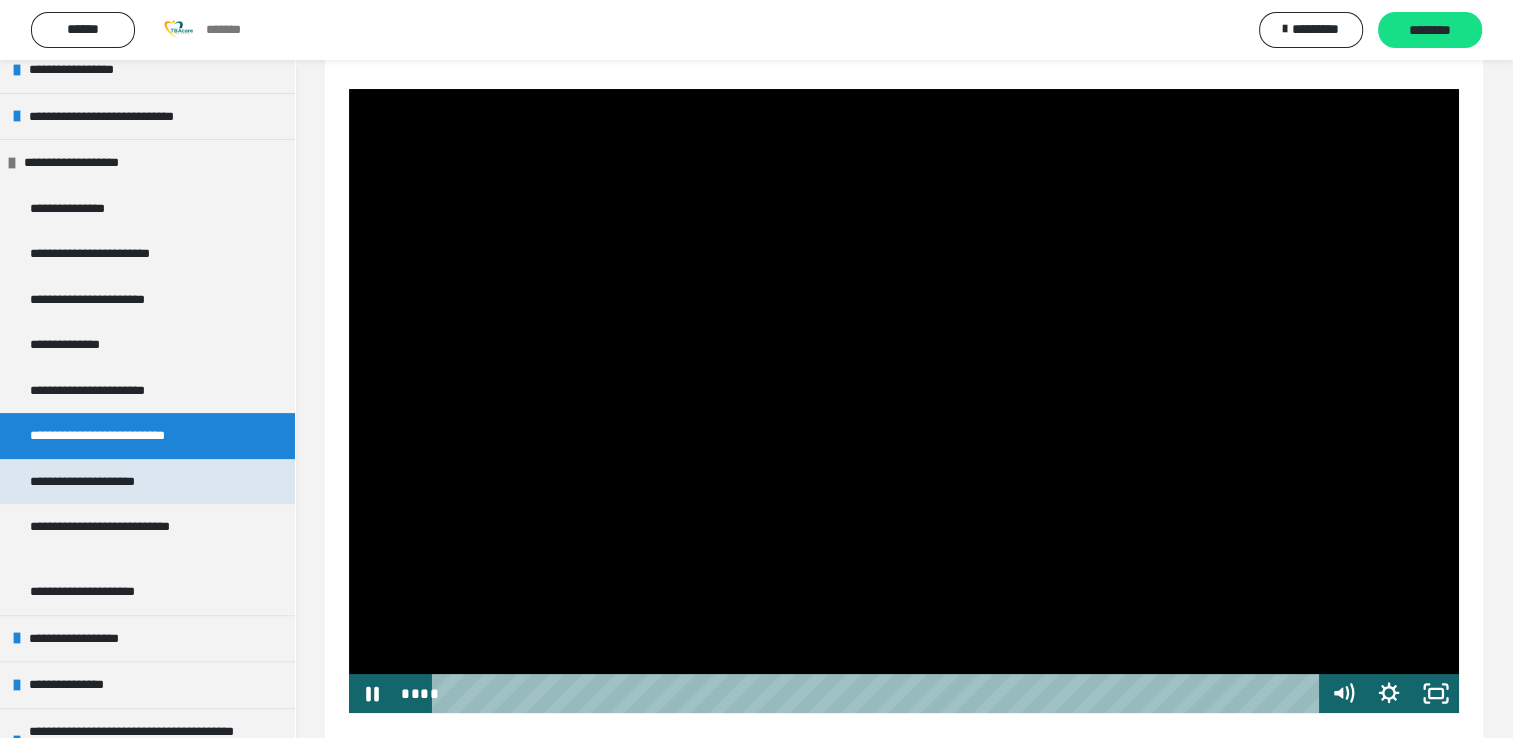 click on "**********" at bounding box center (147, 482) 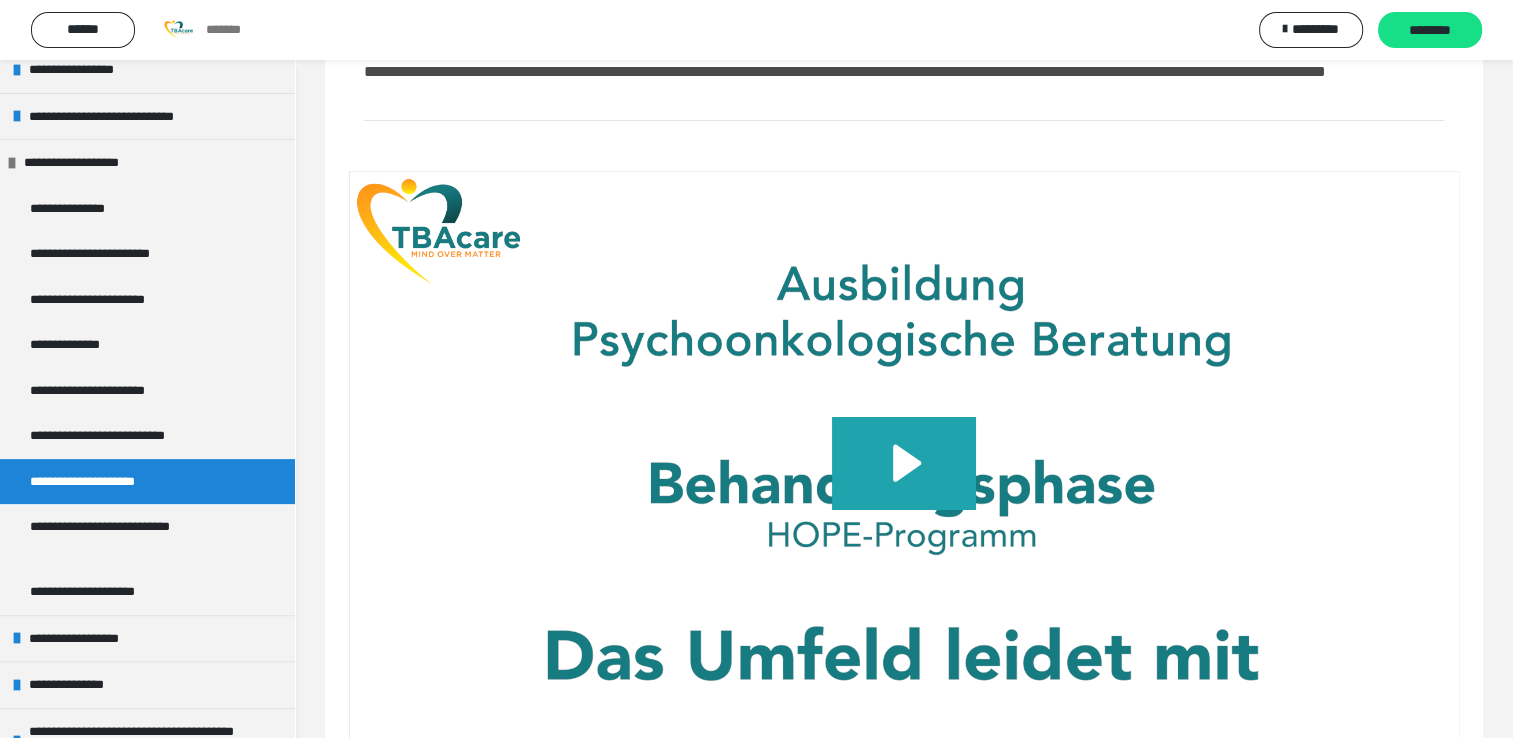 click 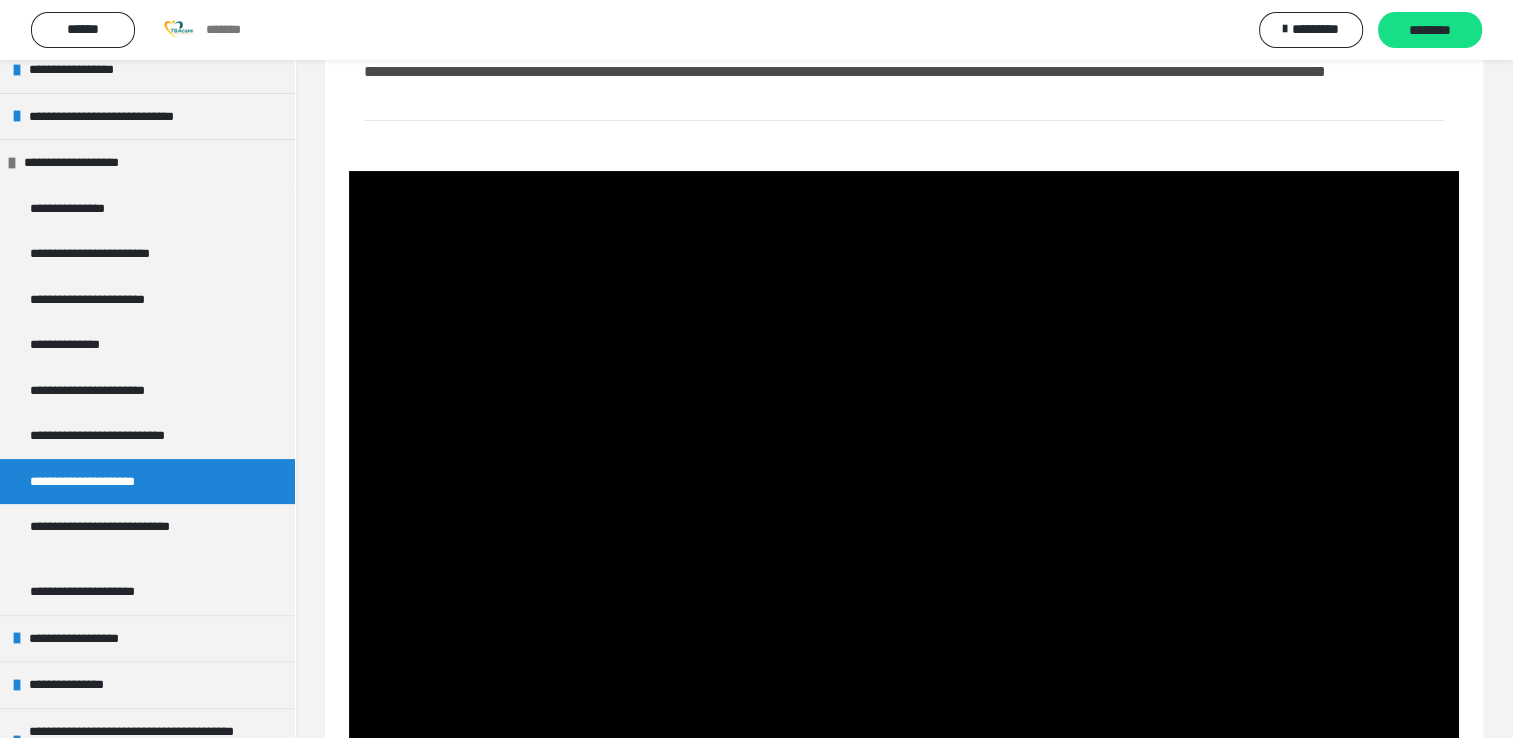 click at bounding box center [904, 483] 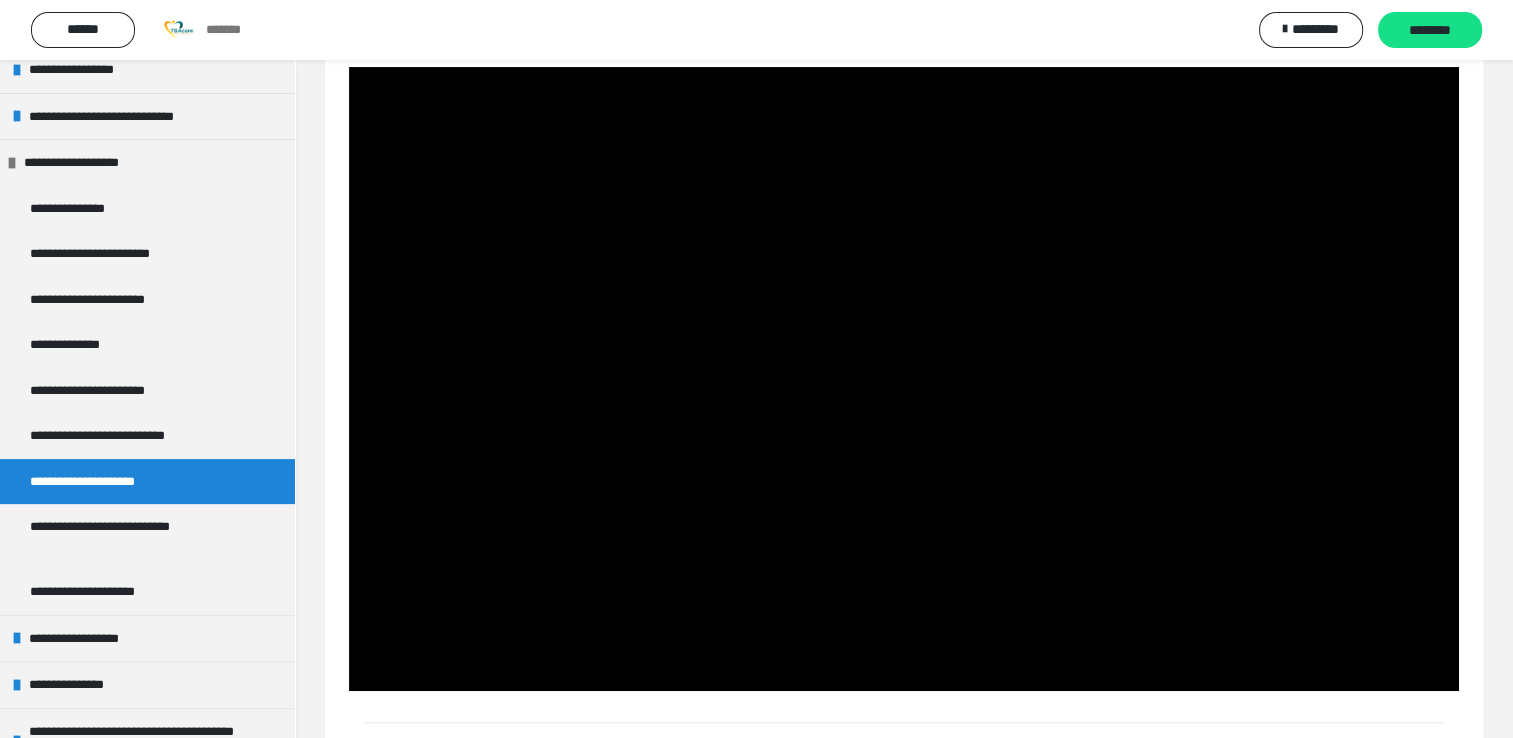 scroll, scrollTop: 422, scrollLeft: 0, axis: vertical 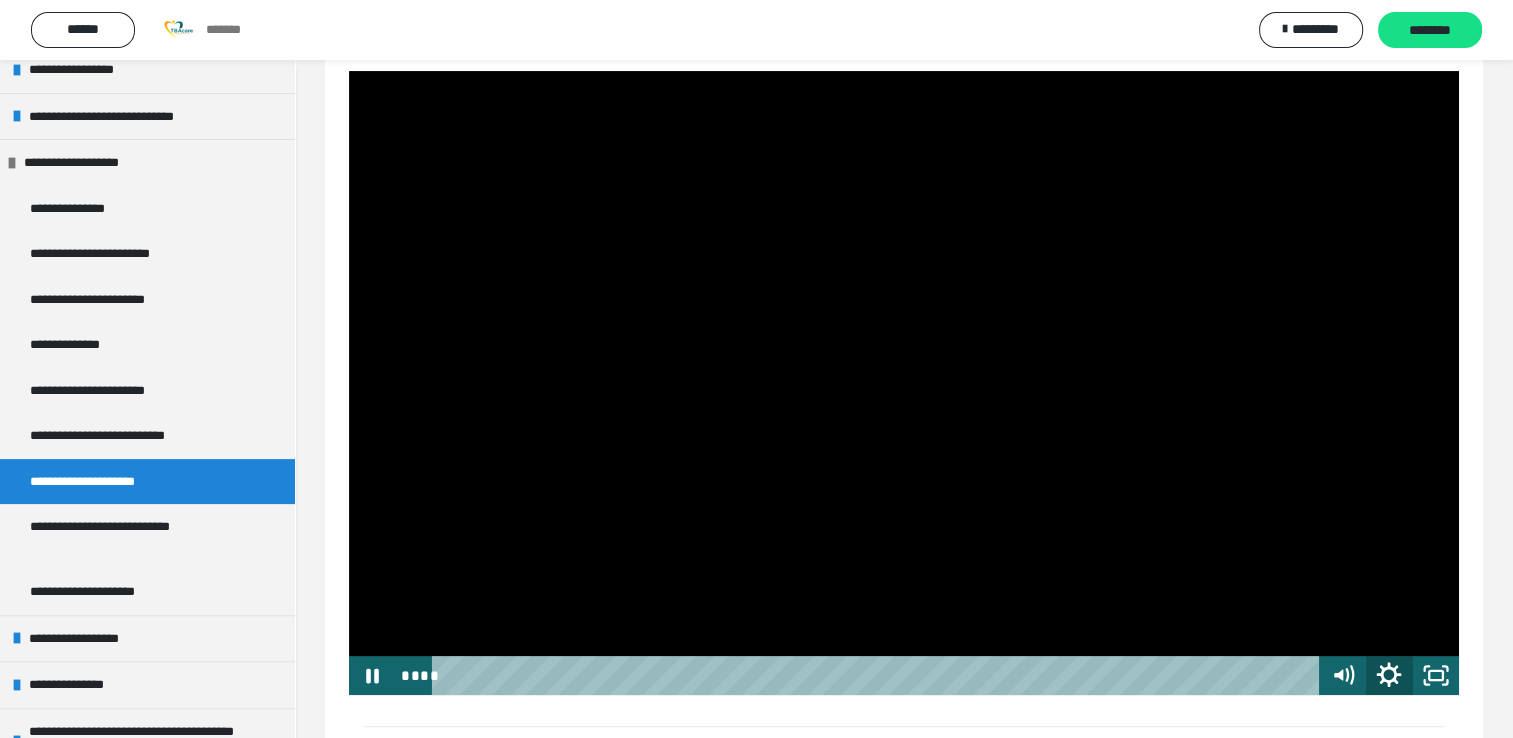 click 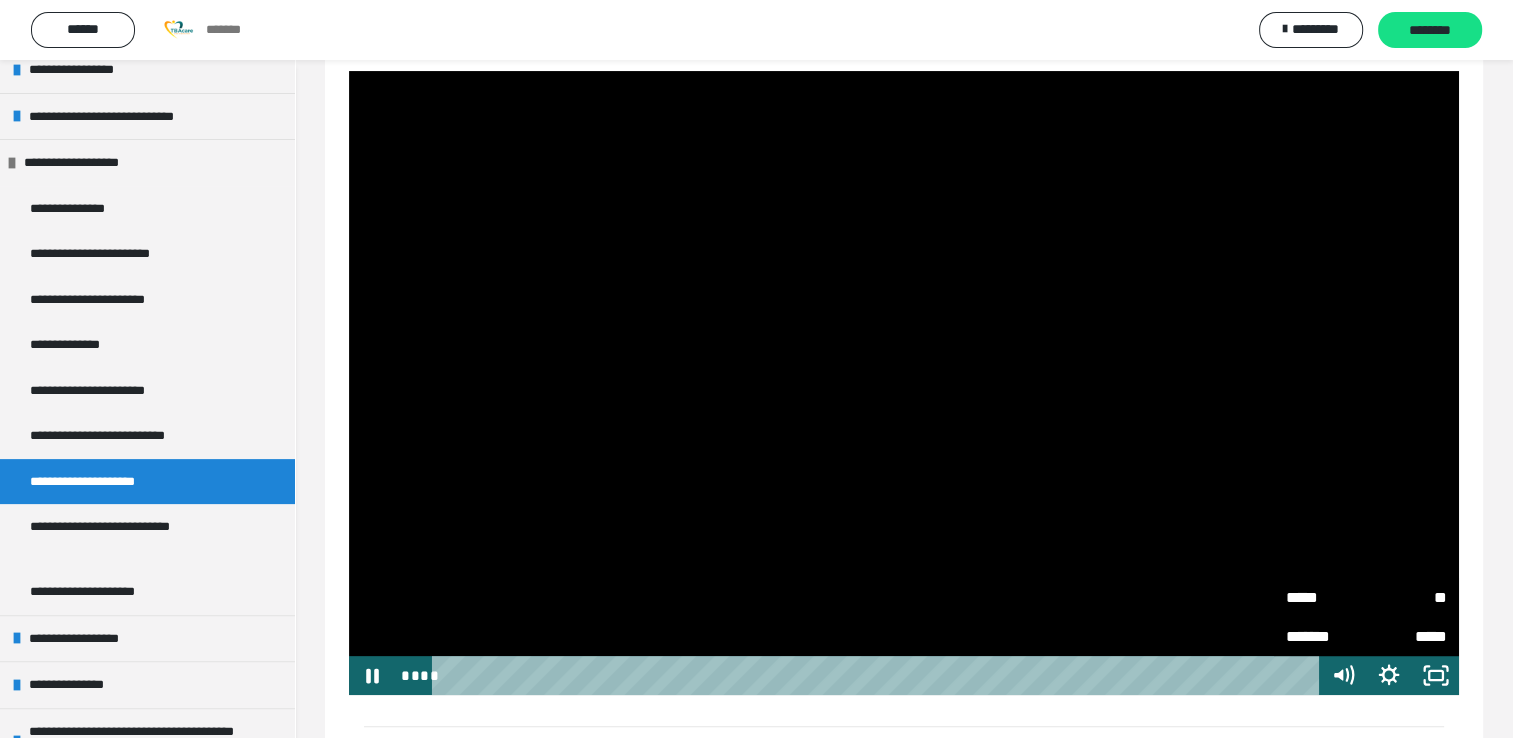 click on "**" at bounding box center (1406, 597) 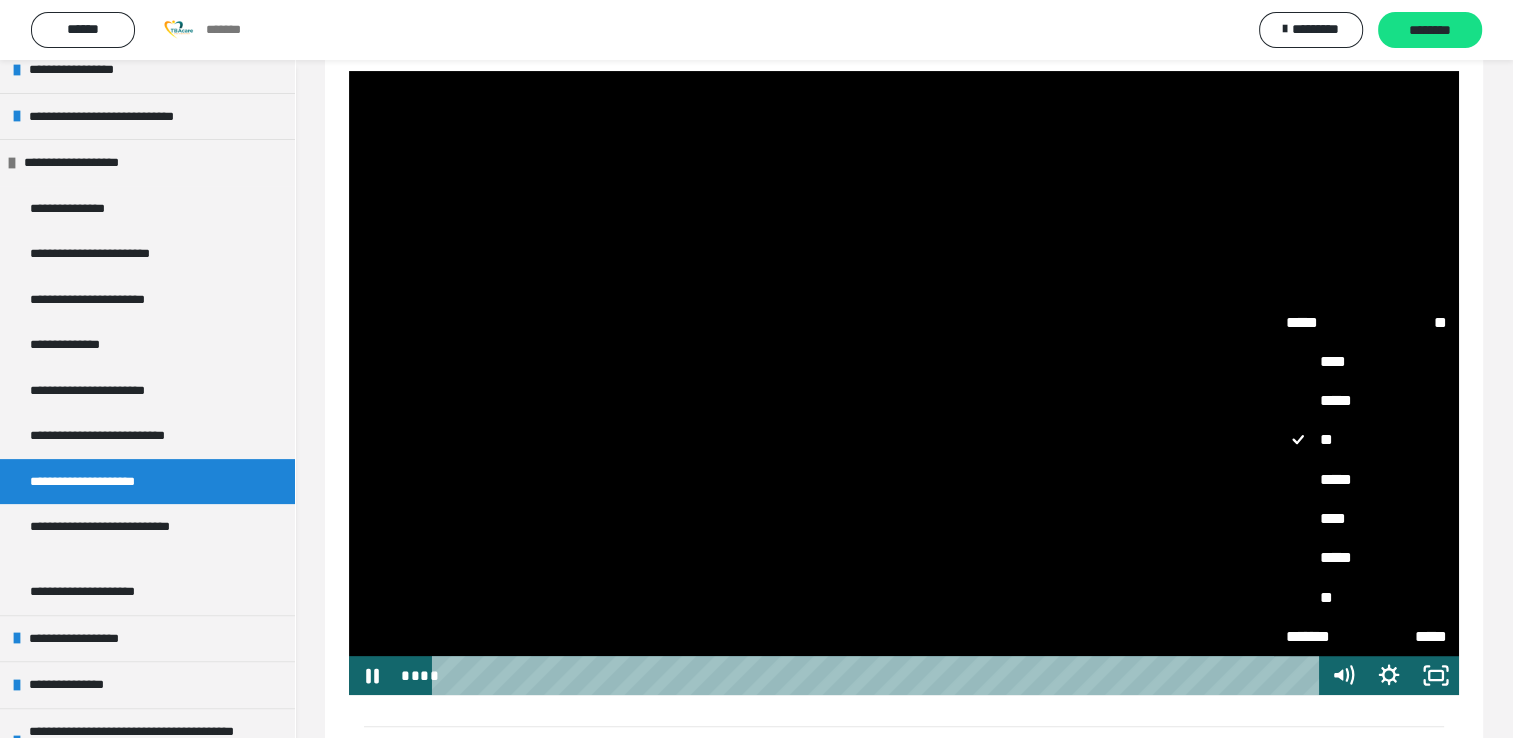 click on "****" at bounding box center (1366, 519) 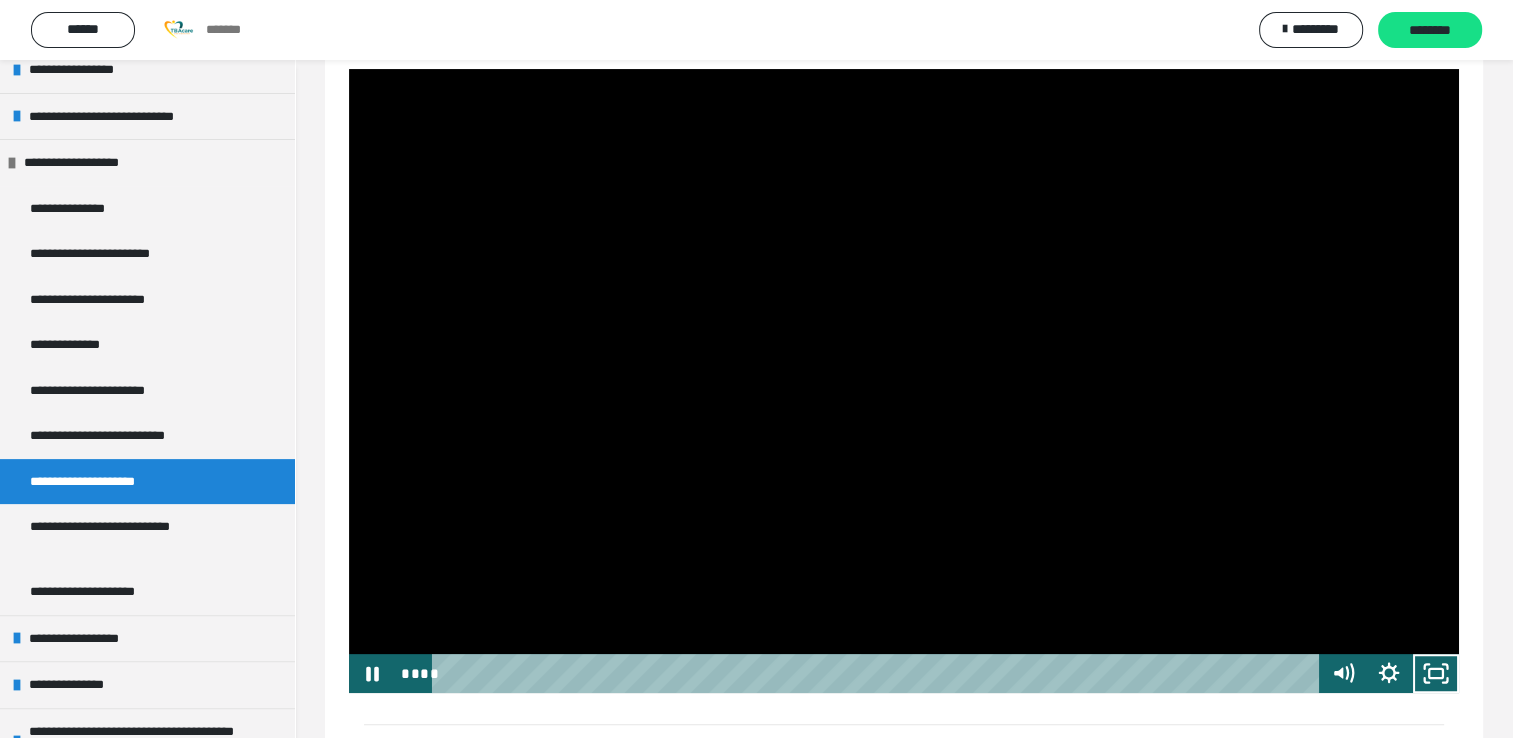 scroll, scrollTop: 419, scrollLeft: 0, axis: vertical 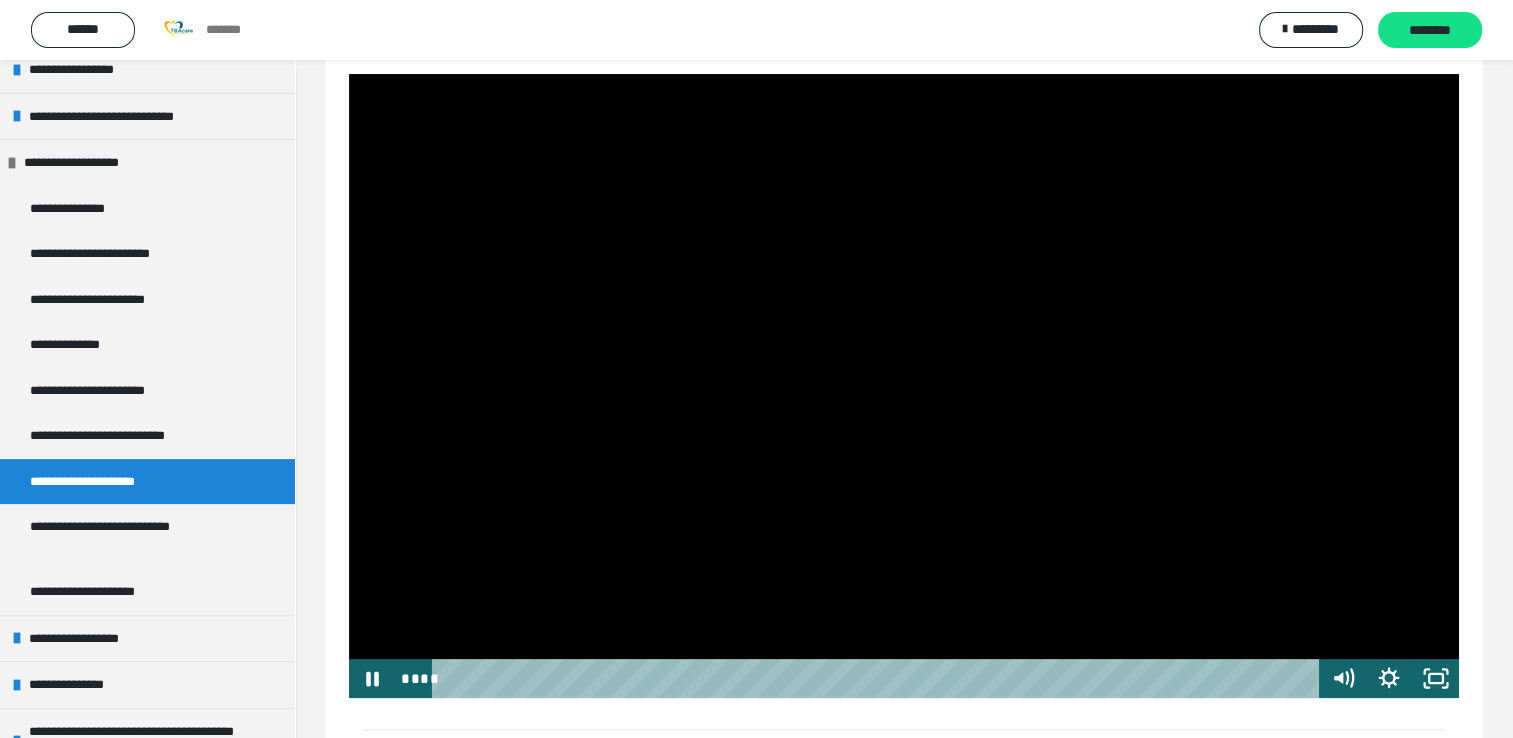 click at bounding box center (904, 386) 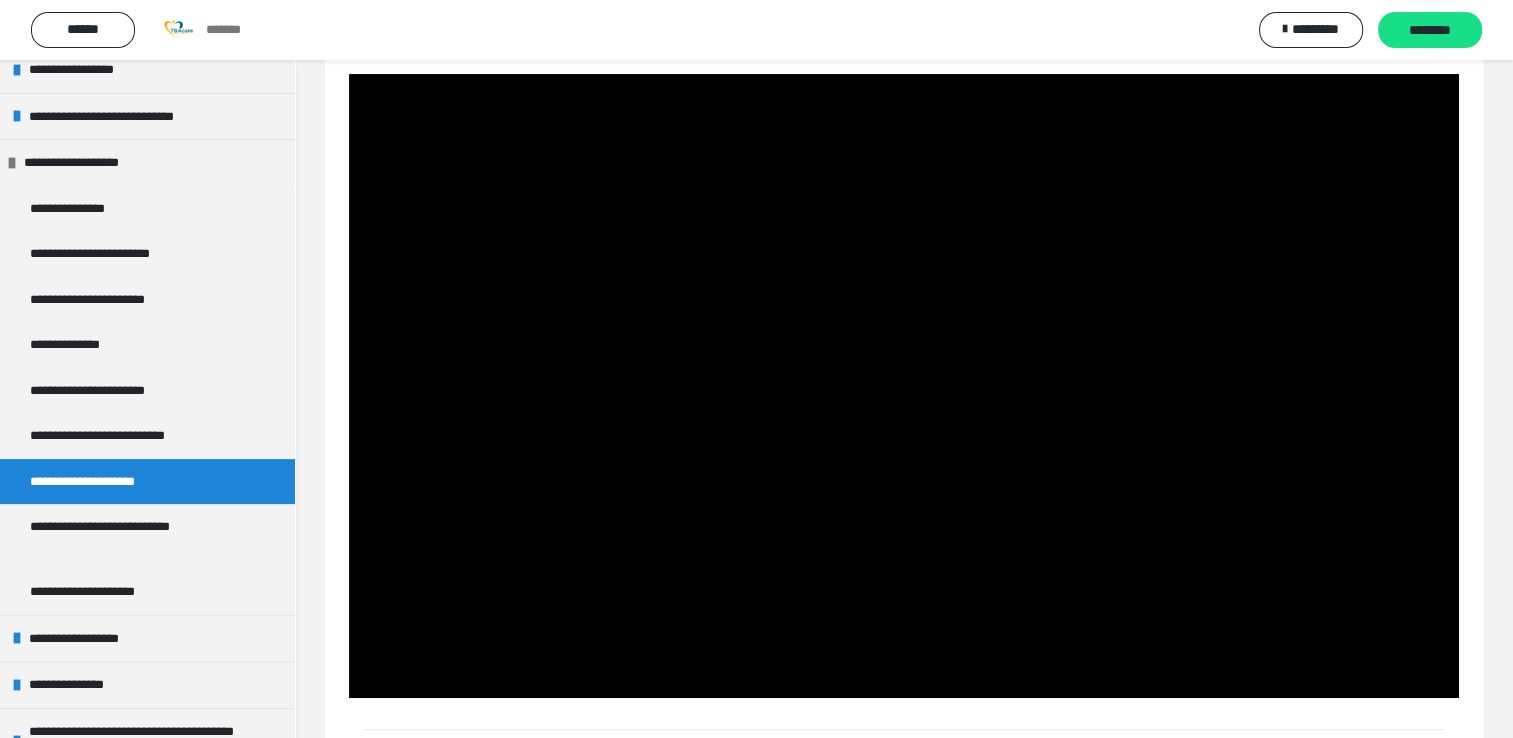 click at bounding box center (904, 386) 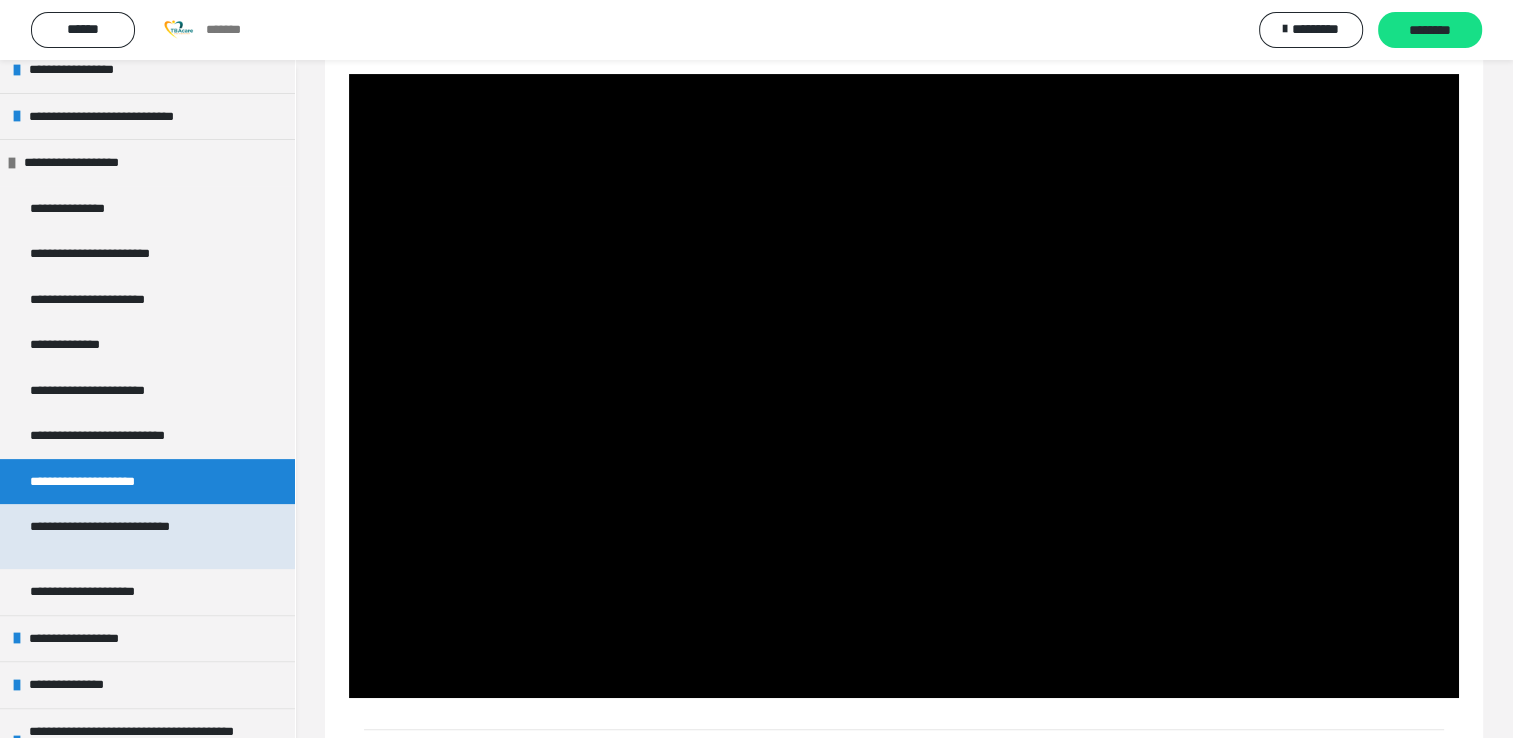 click on "**********" at bounding box center [132, 536] 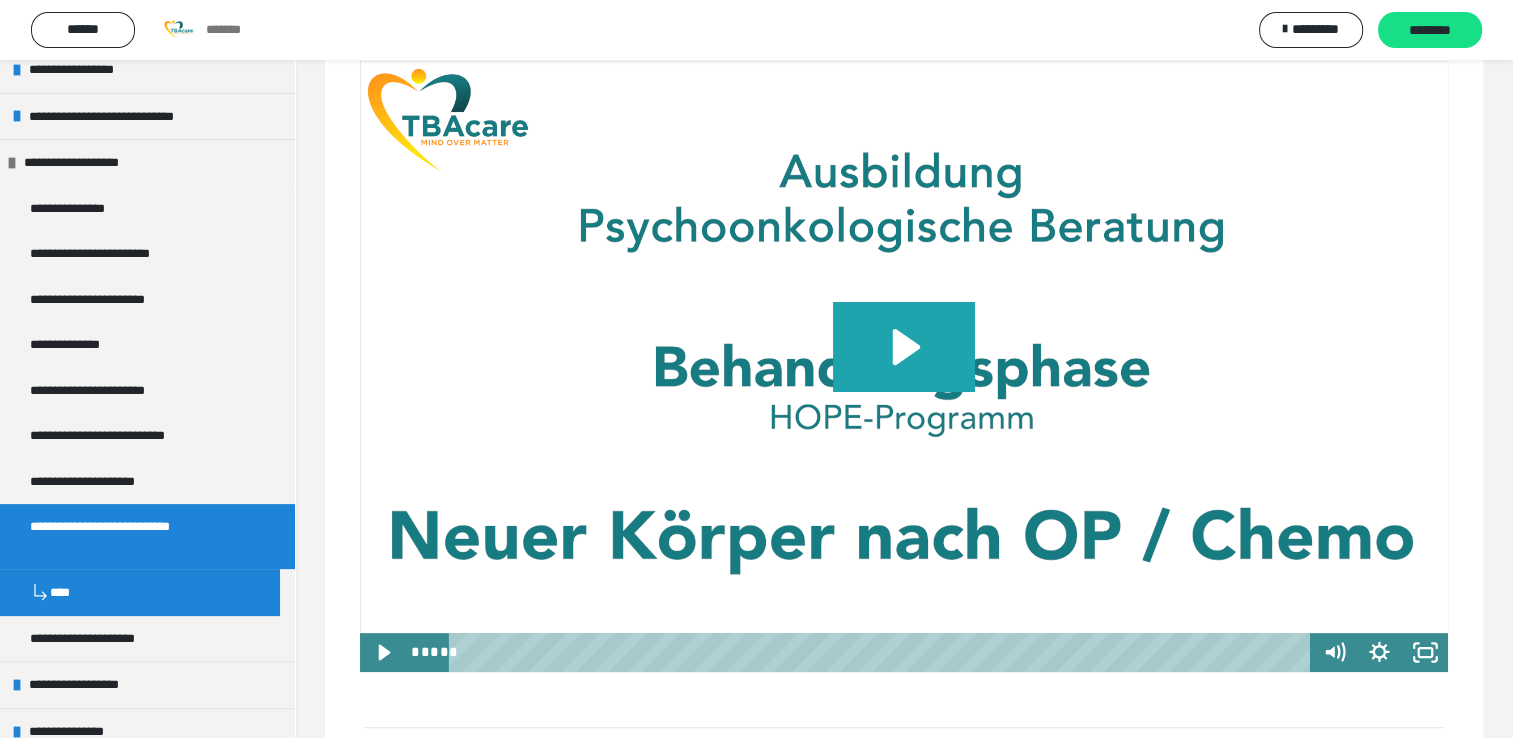 click 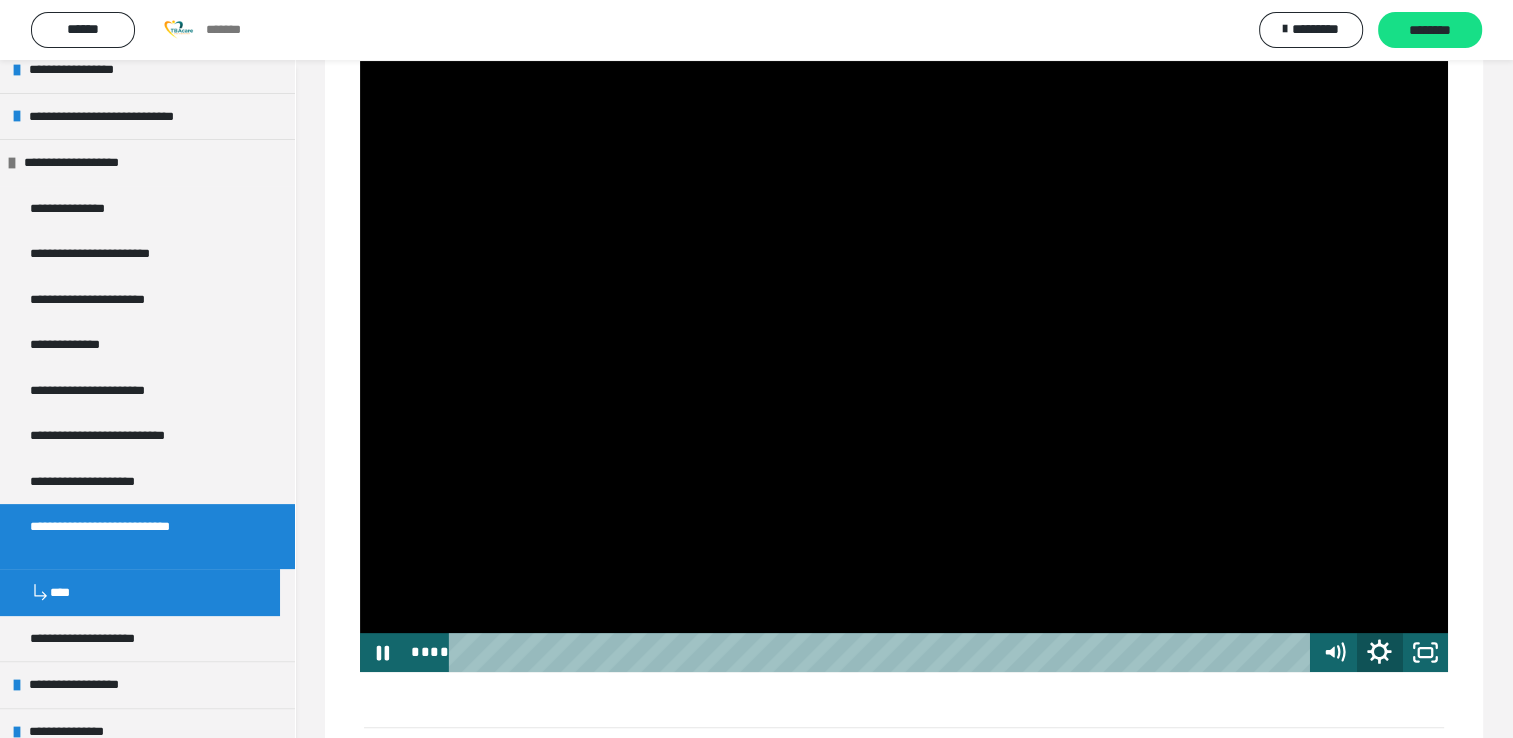 click 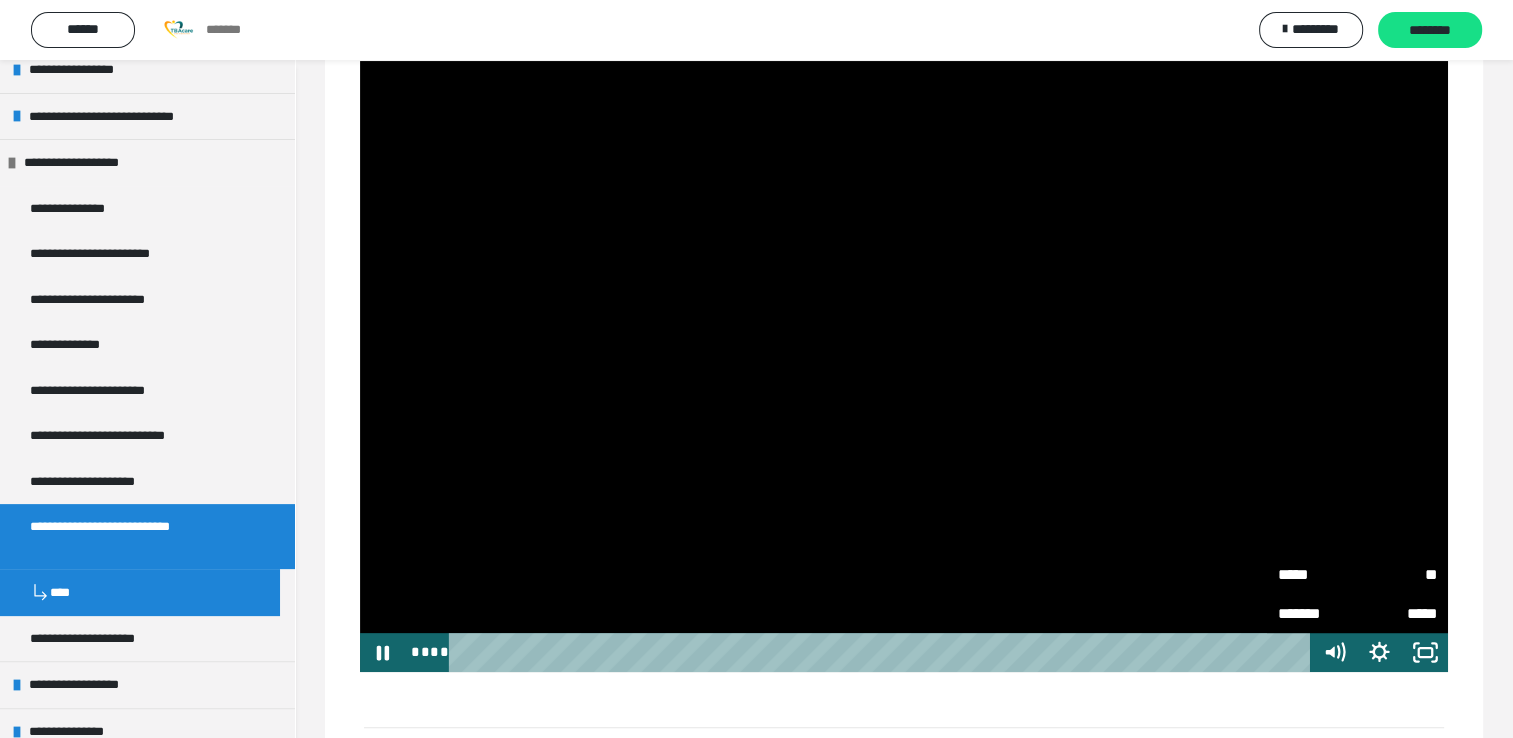 click on "*****" at bounding box center (1317, 575) 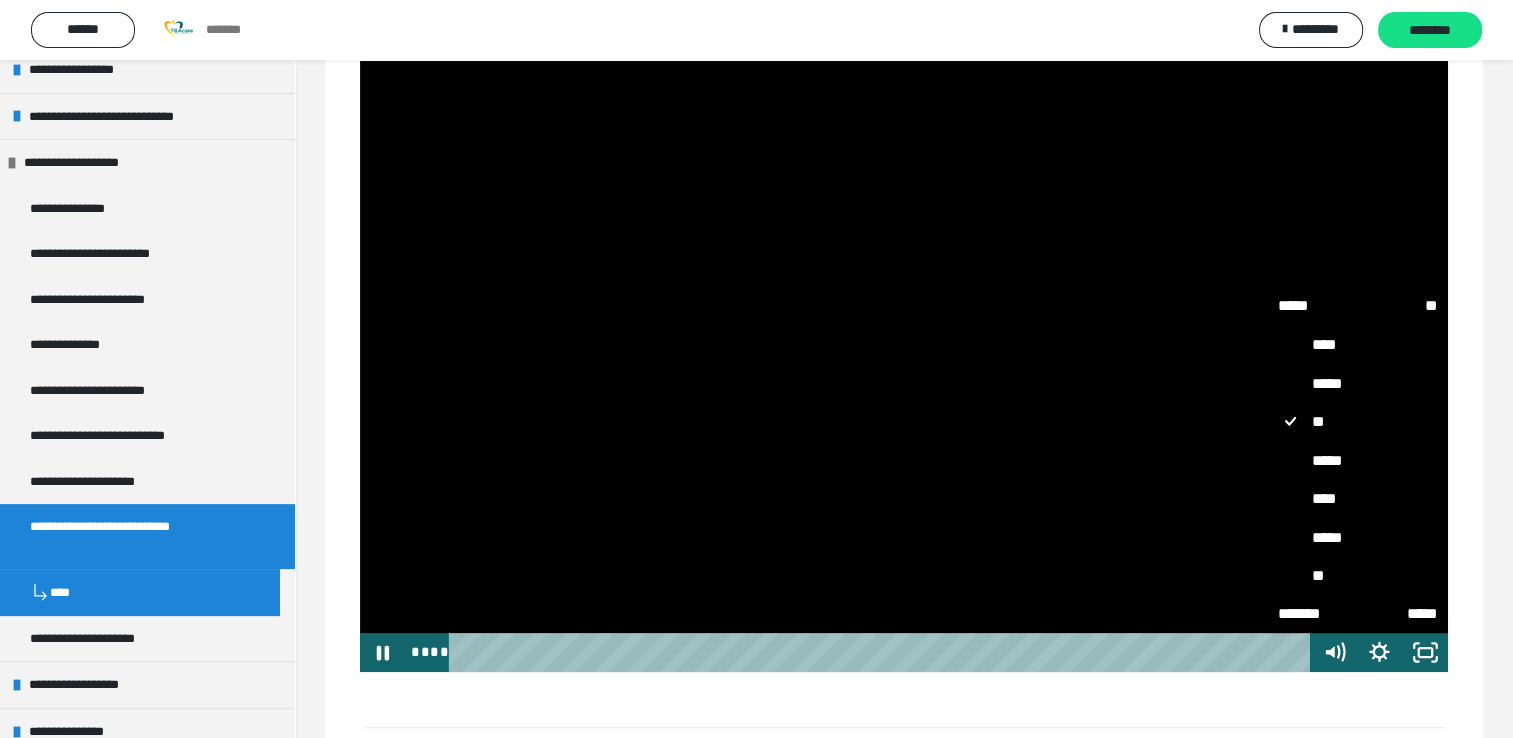 click on "****" at bounding box center [1356, 499] 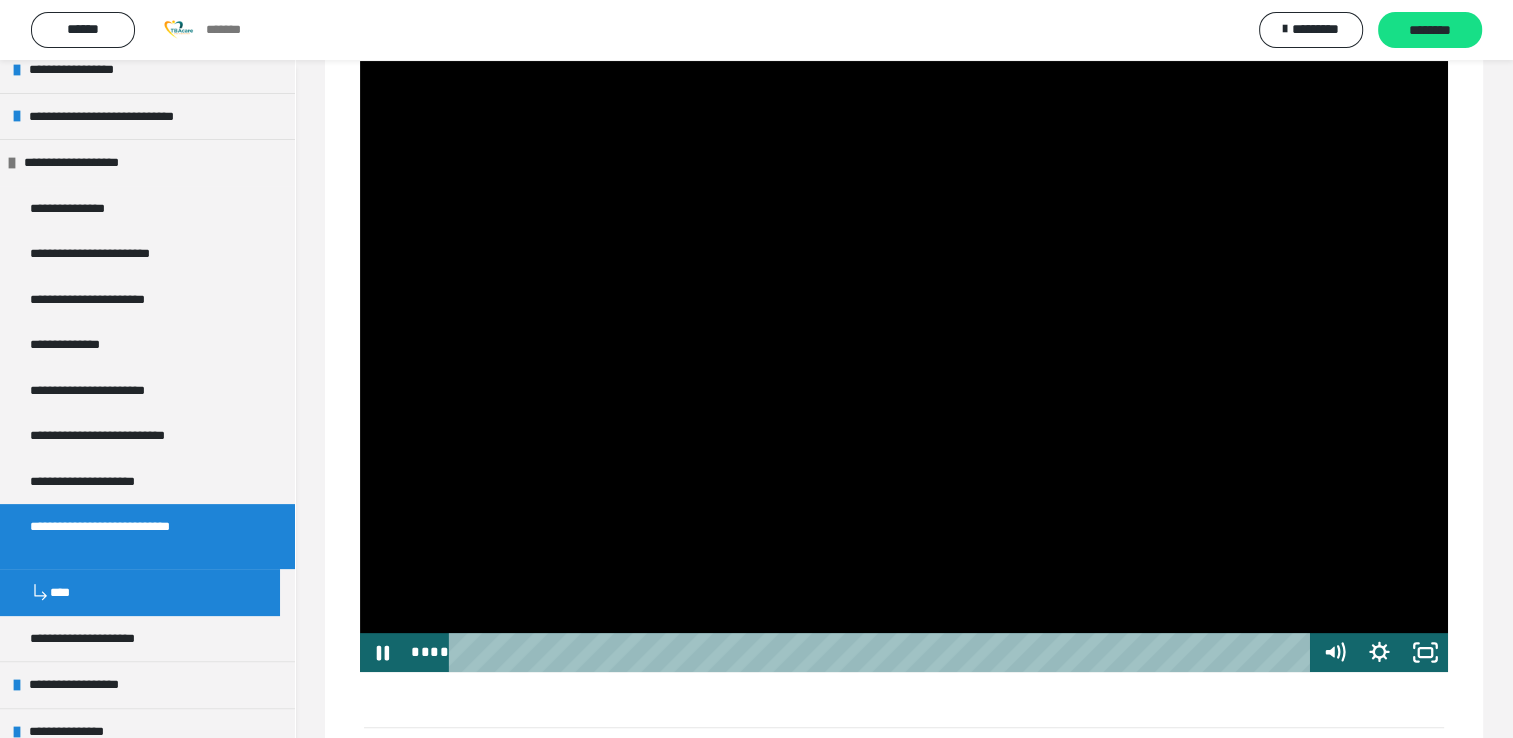 click at bounding box center (904, 367) 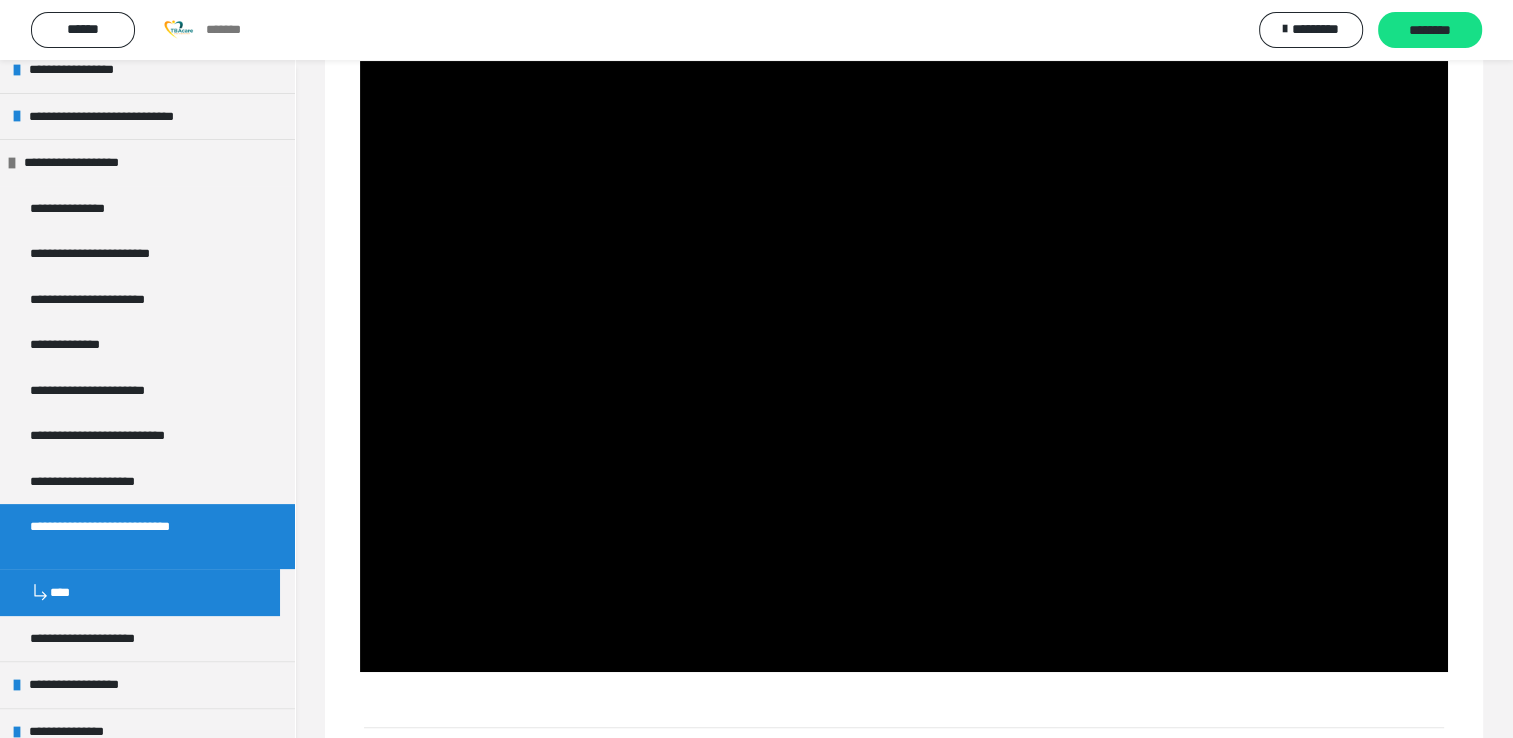 click at bounding box center [904, 367] 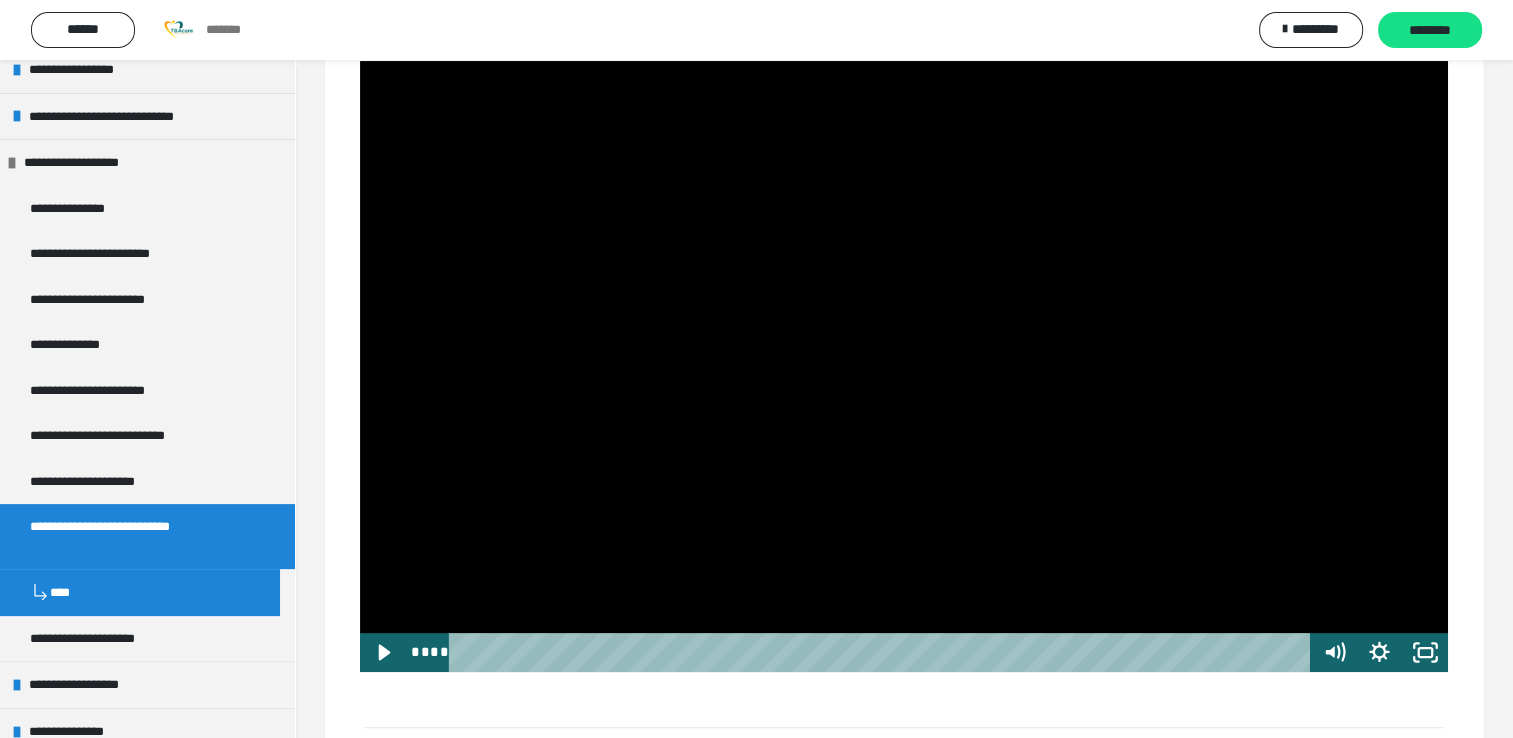 click at bounding box center (904, 367) 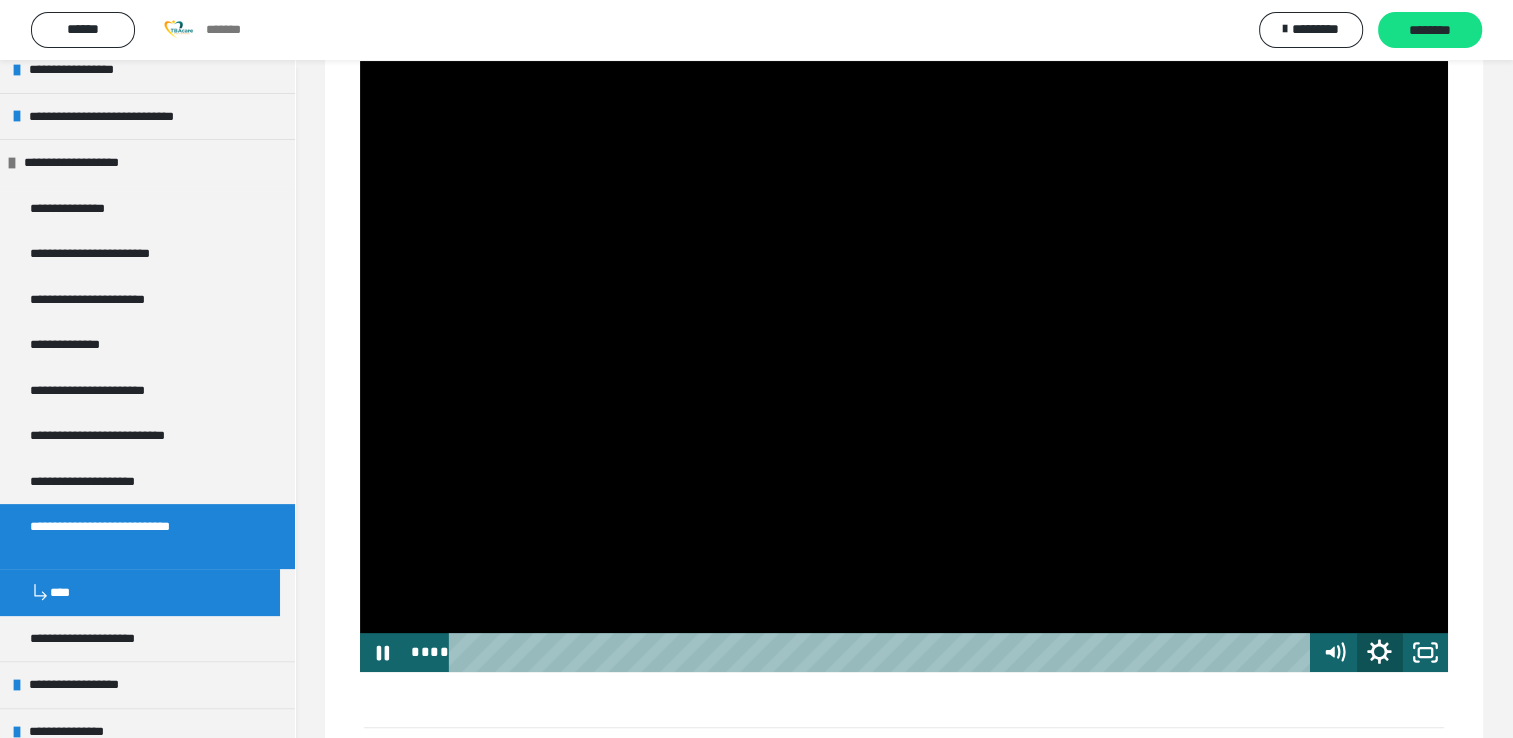 click 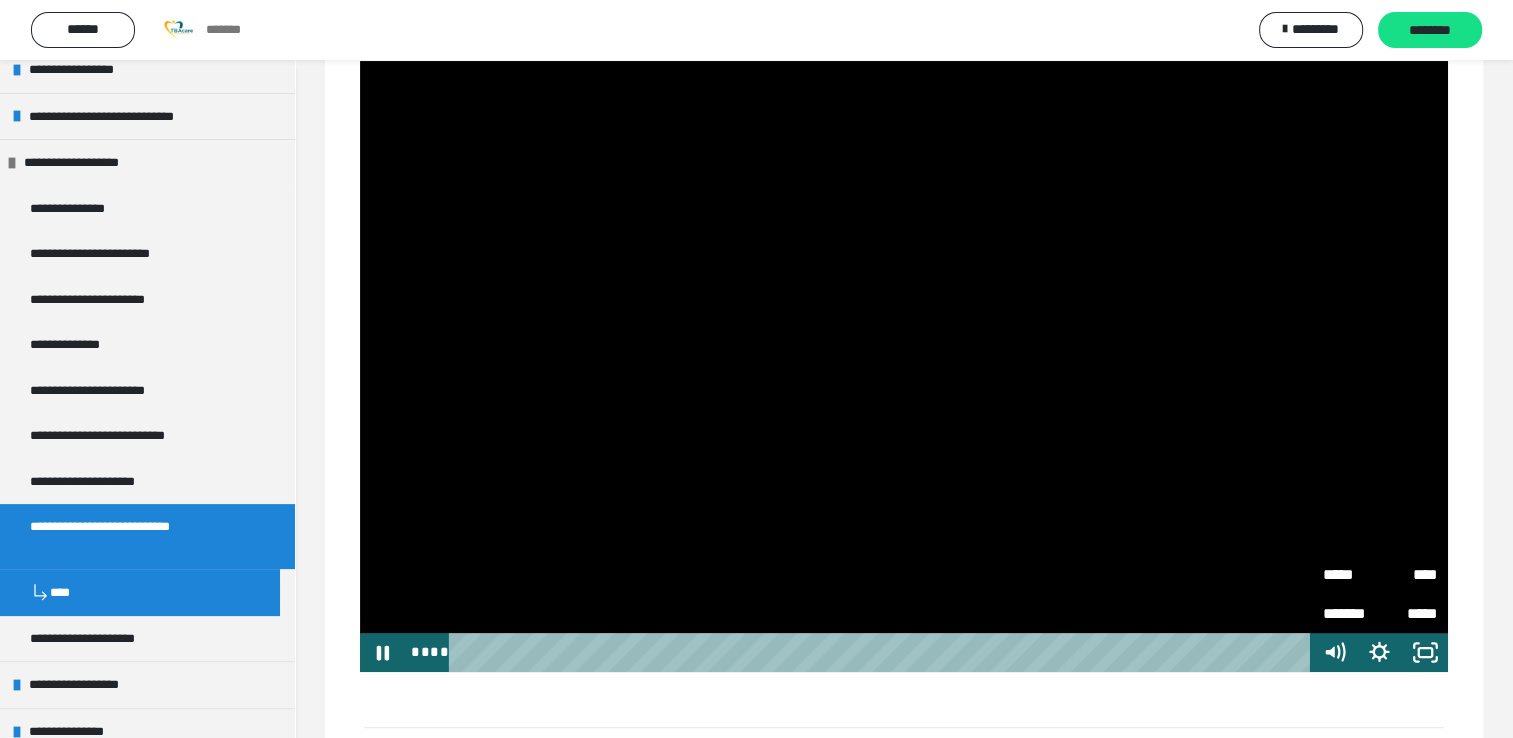 click on "****" at bounding box center (1408, 569) 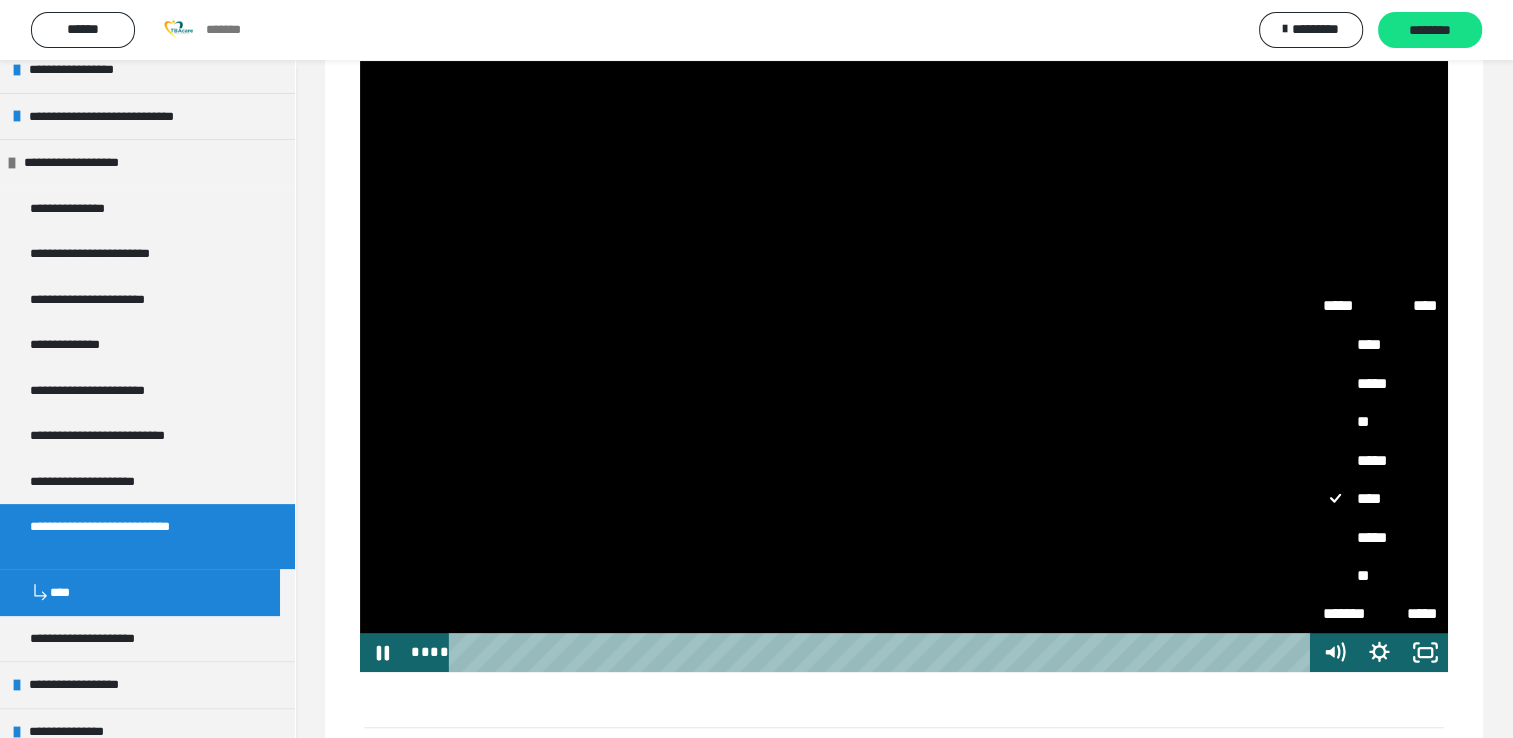 click on "*****" at bounding box center (1380, 538) 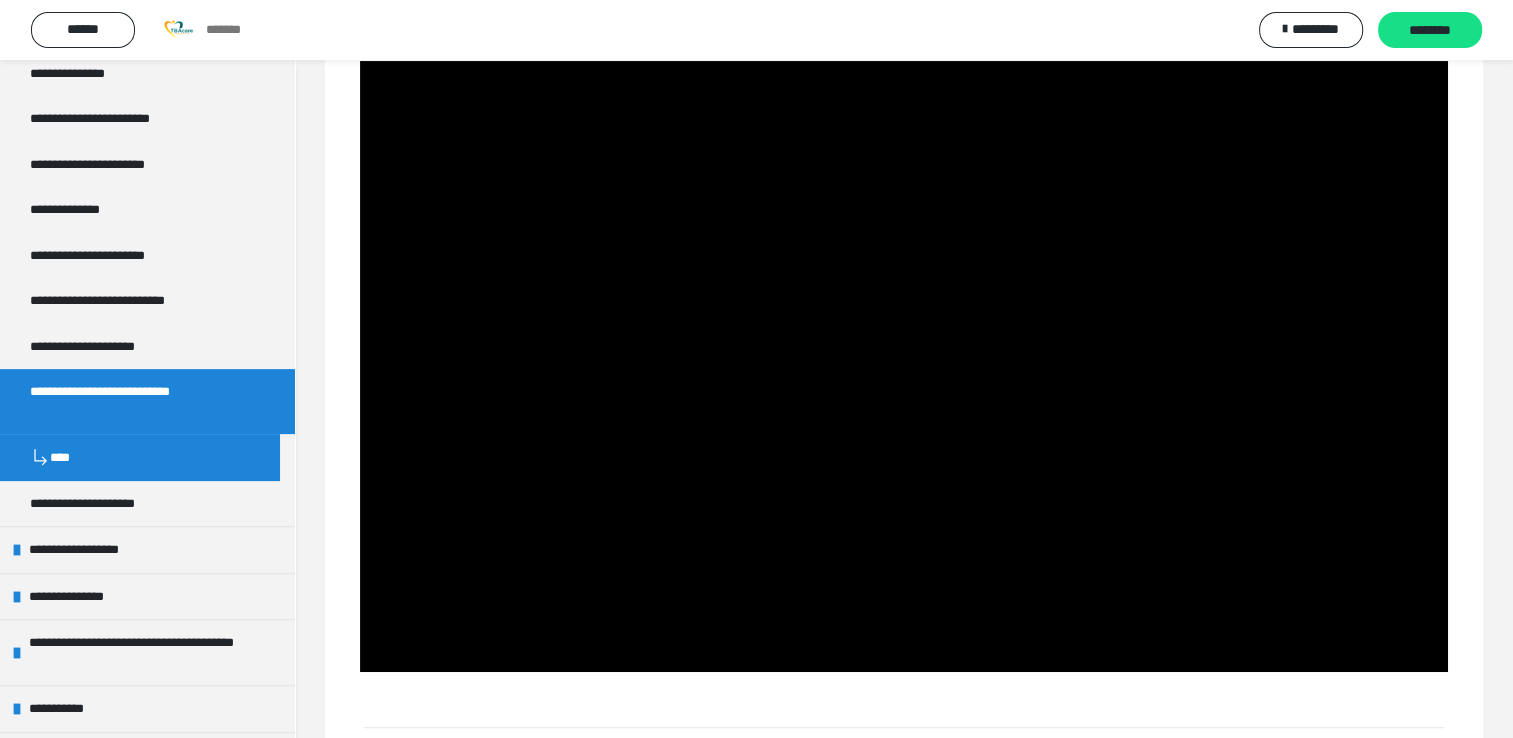 scroll, scrollTop: 601, scrollLeft: 0, axis: vertical 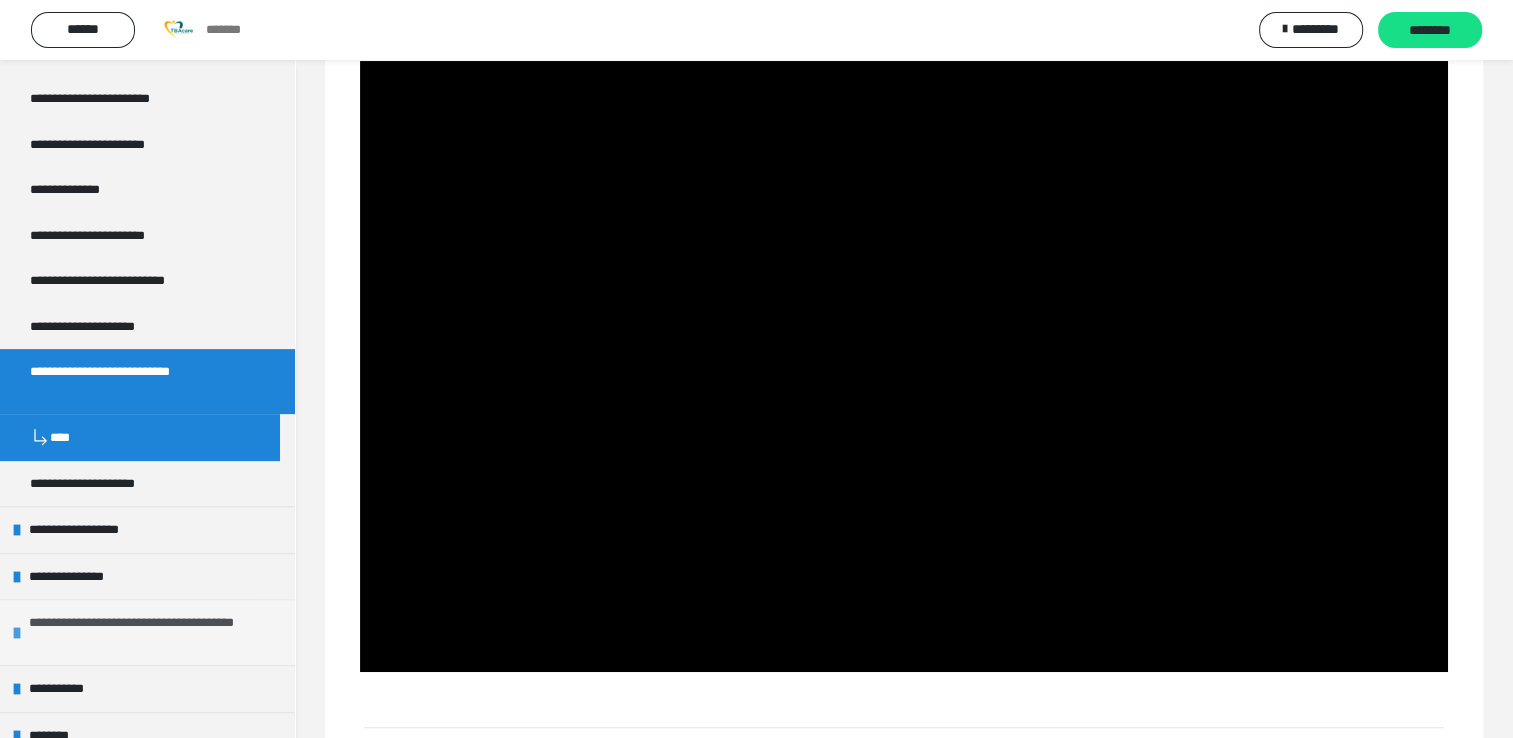 click on "**********" at bounding box center [149, 632] 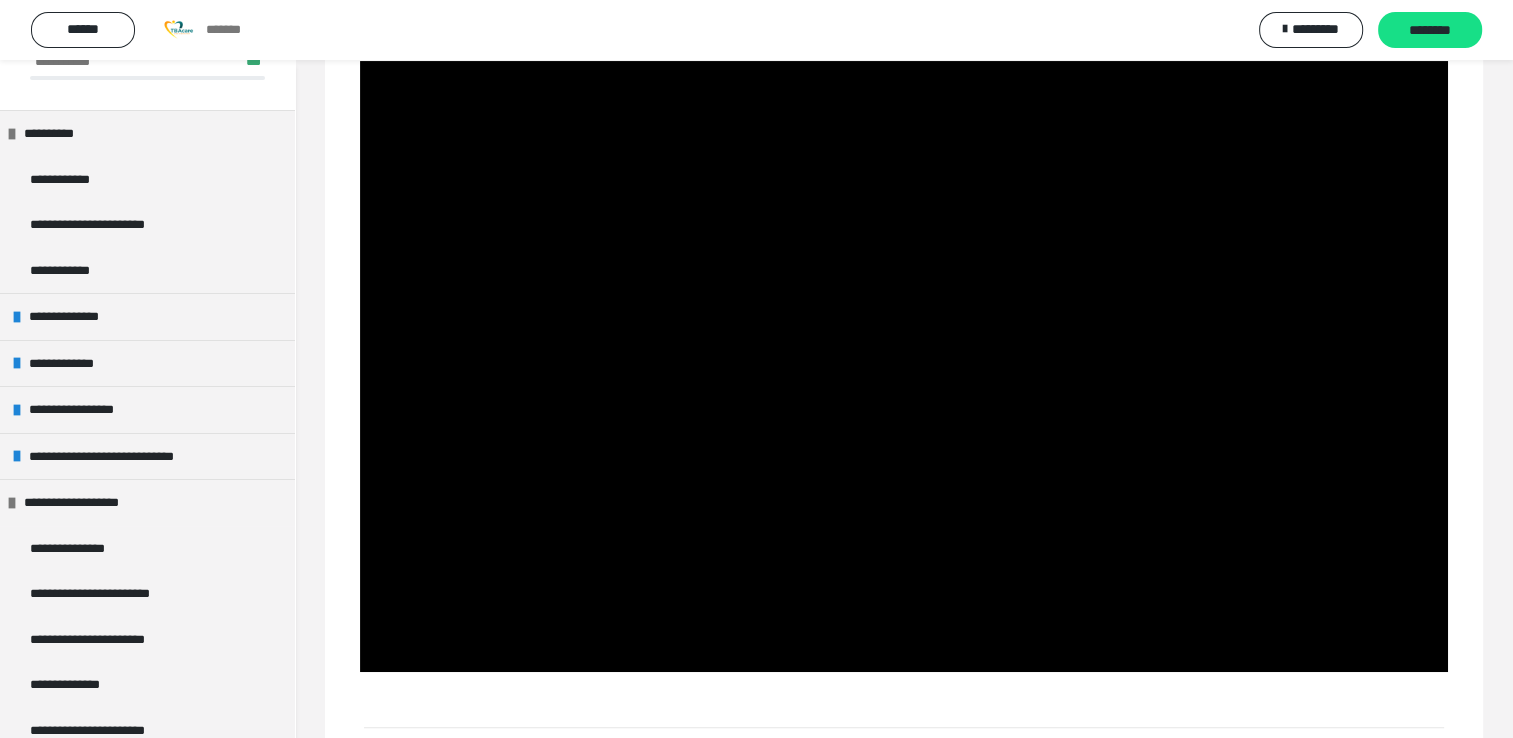 scroll, scrollTop: 0, scrollLeft: 0, axis: both 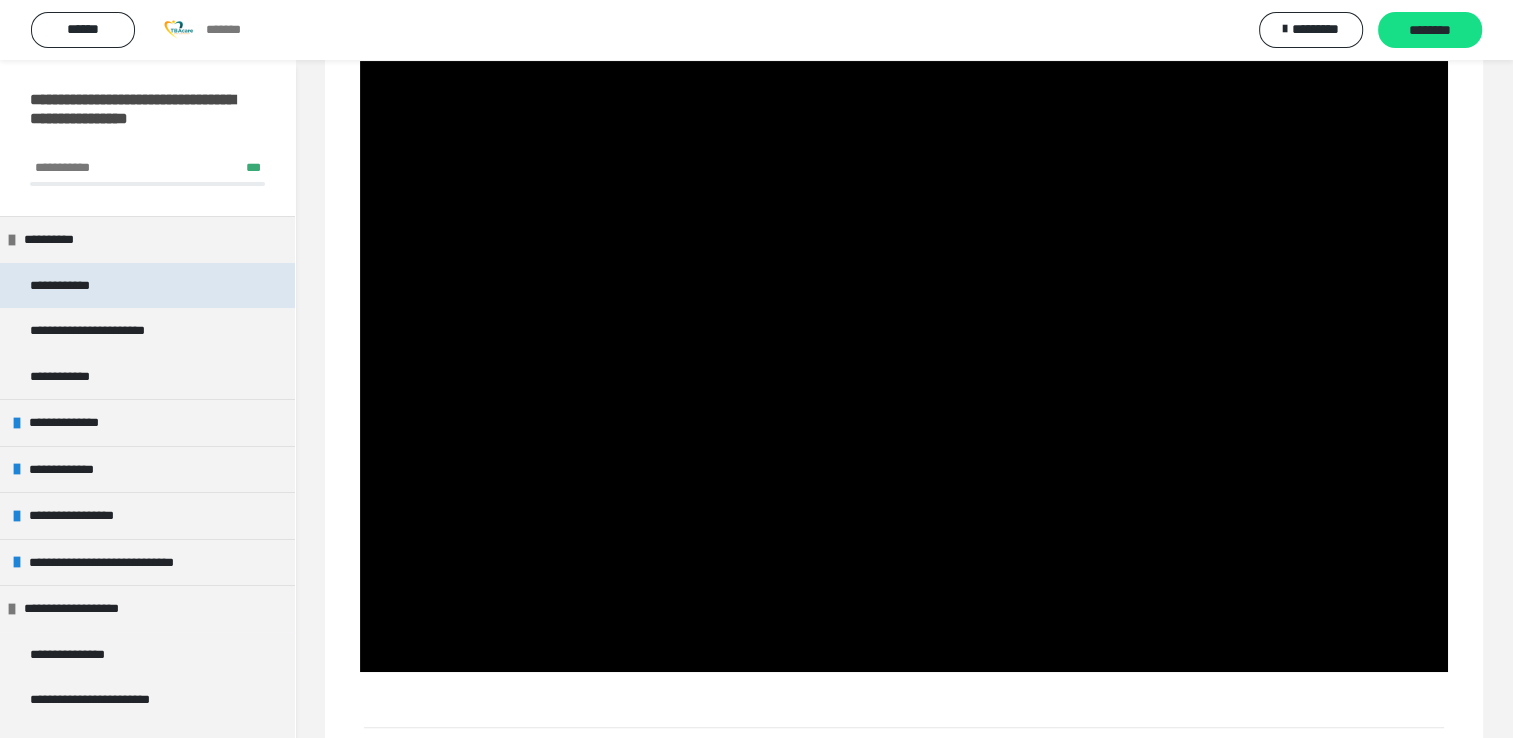 click on "**********" at bounding box center [147, 286] 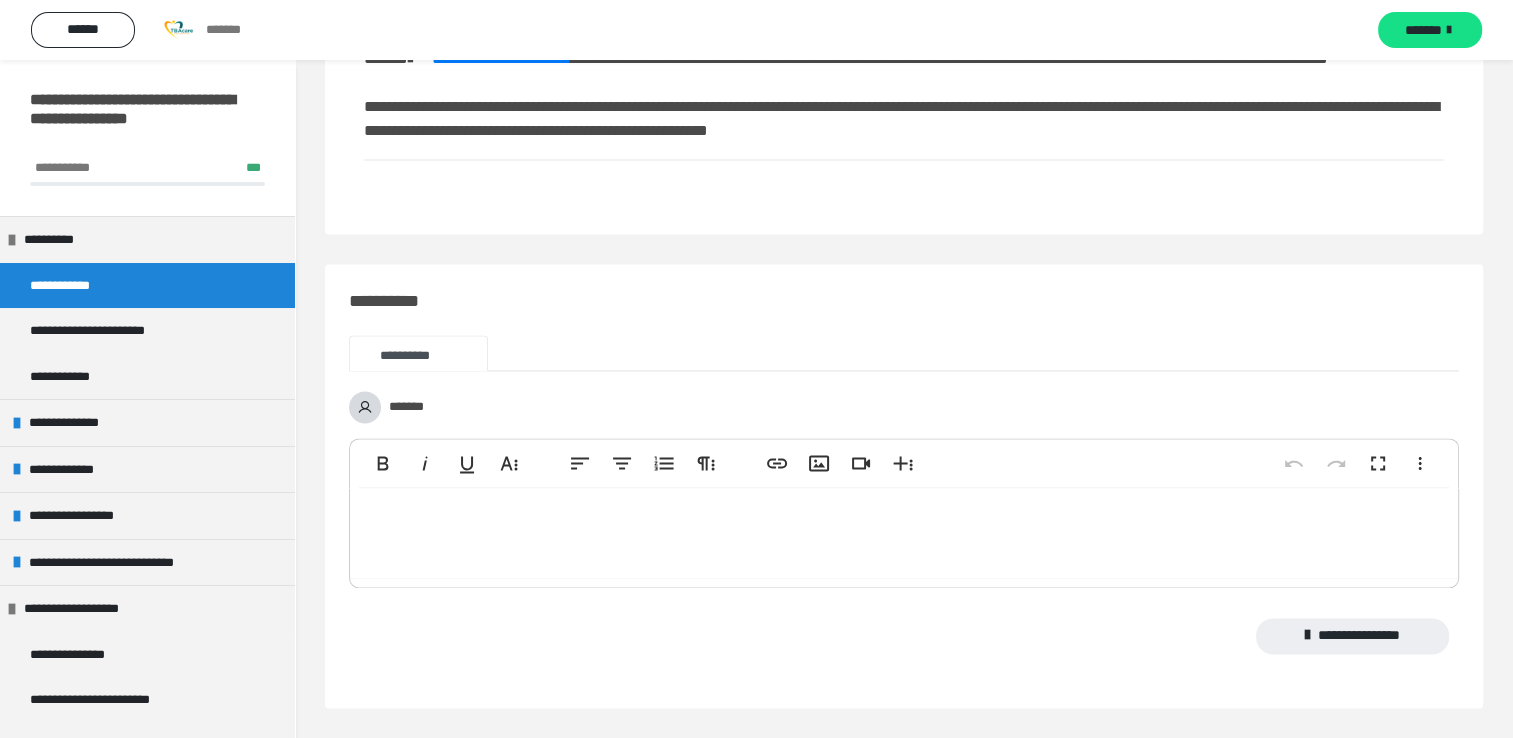 scroll, scrollTop: 2763, scrollLeft: 0, axis: vertical 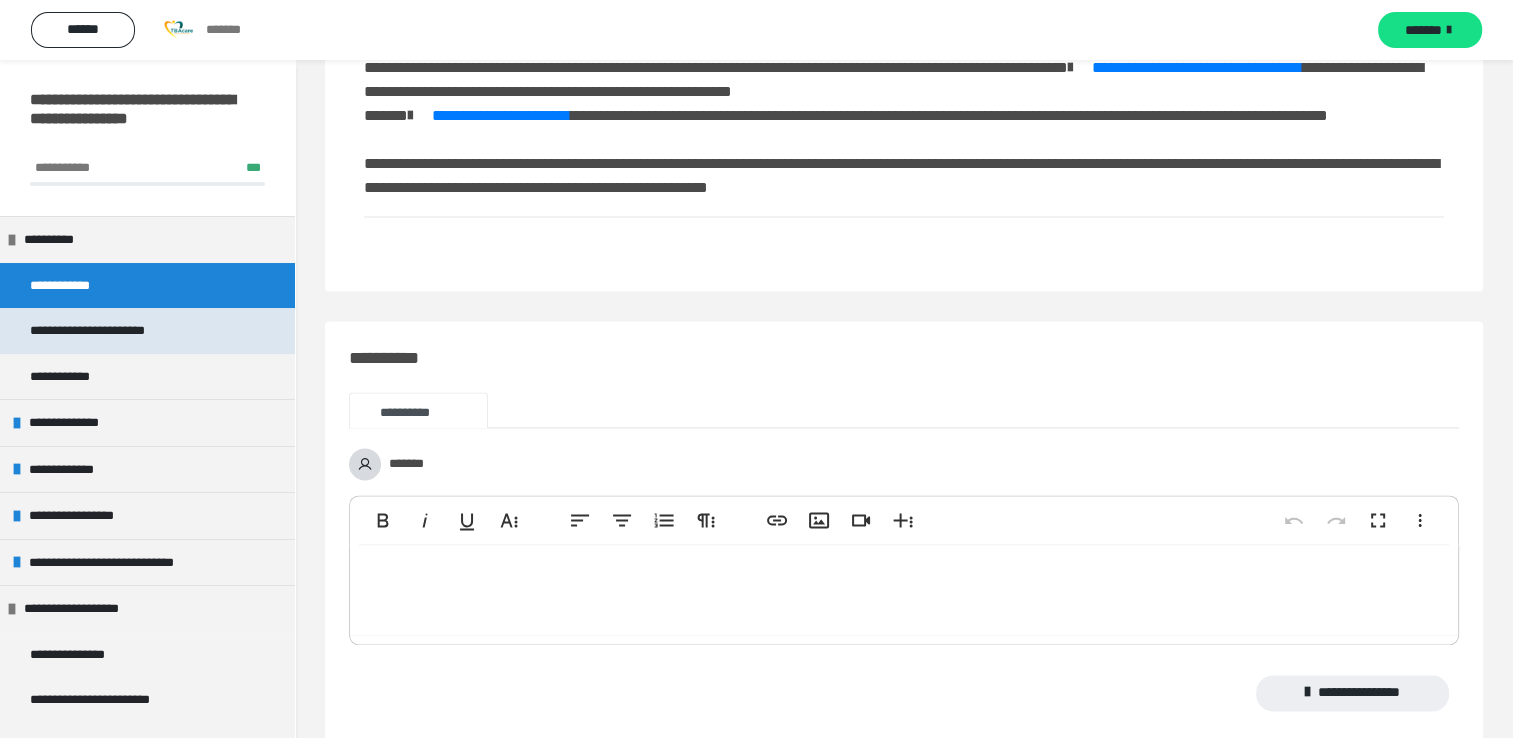 click on "**********" at bounding box center (147, 331) 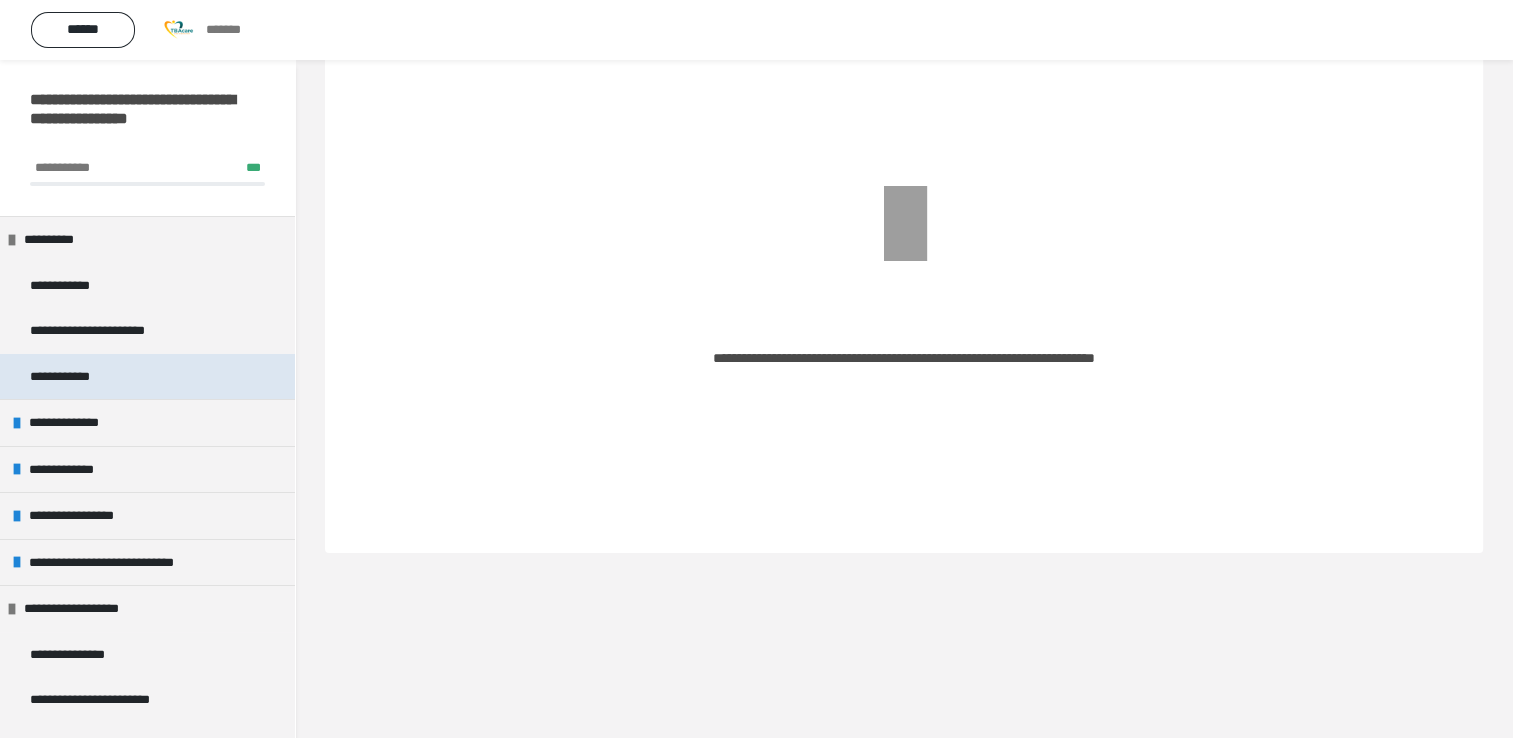 click on "**********" at bounding box center [147, 377] 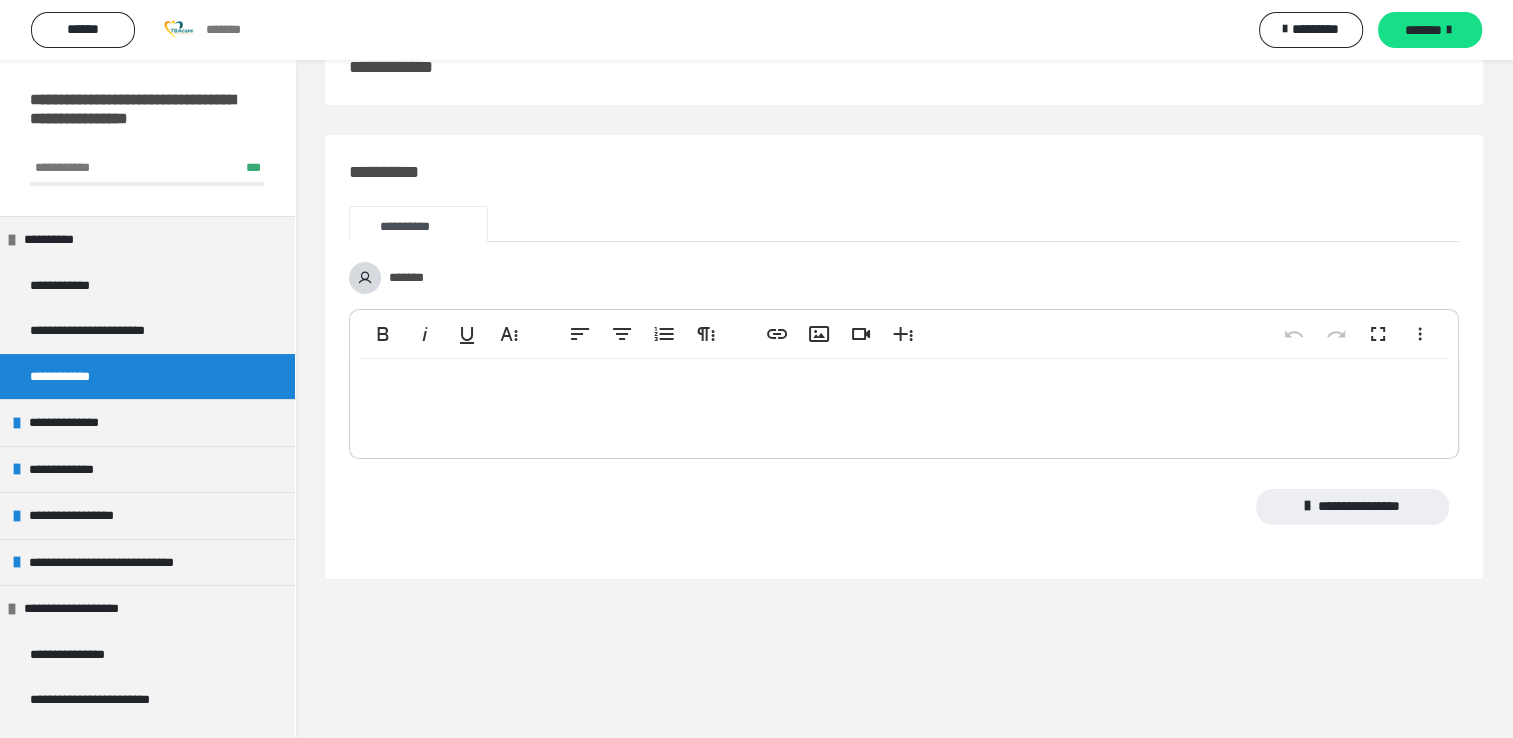 scroll, scrollTop: 492, scrollLeft: 0, axis: vertical 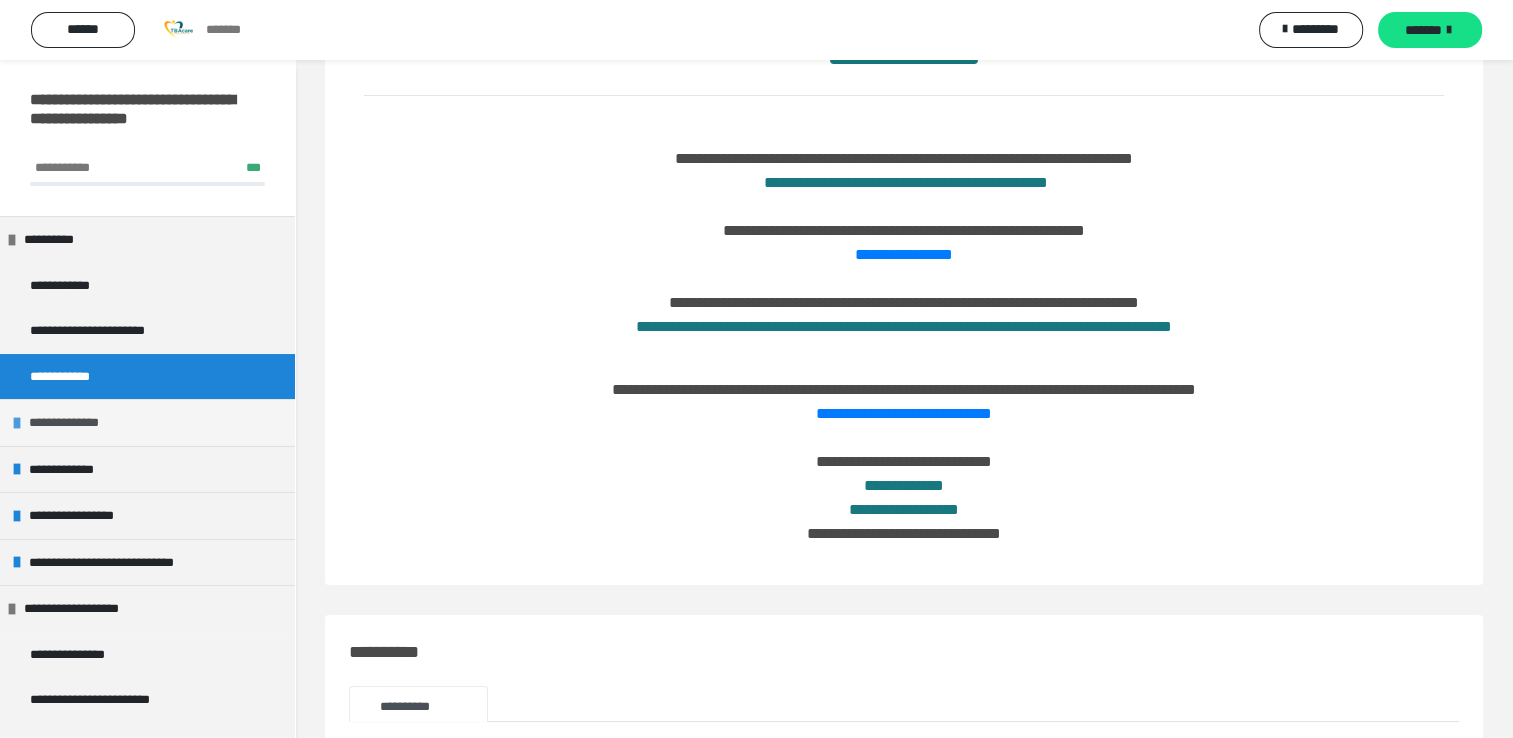 click on "**********" at bounding box center (147, 422) 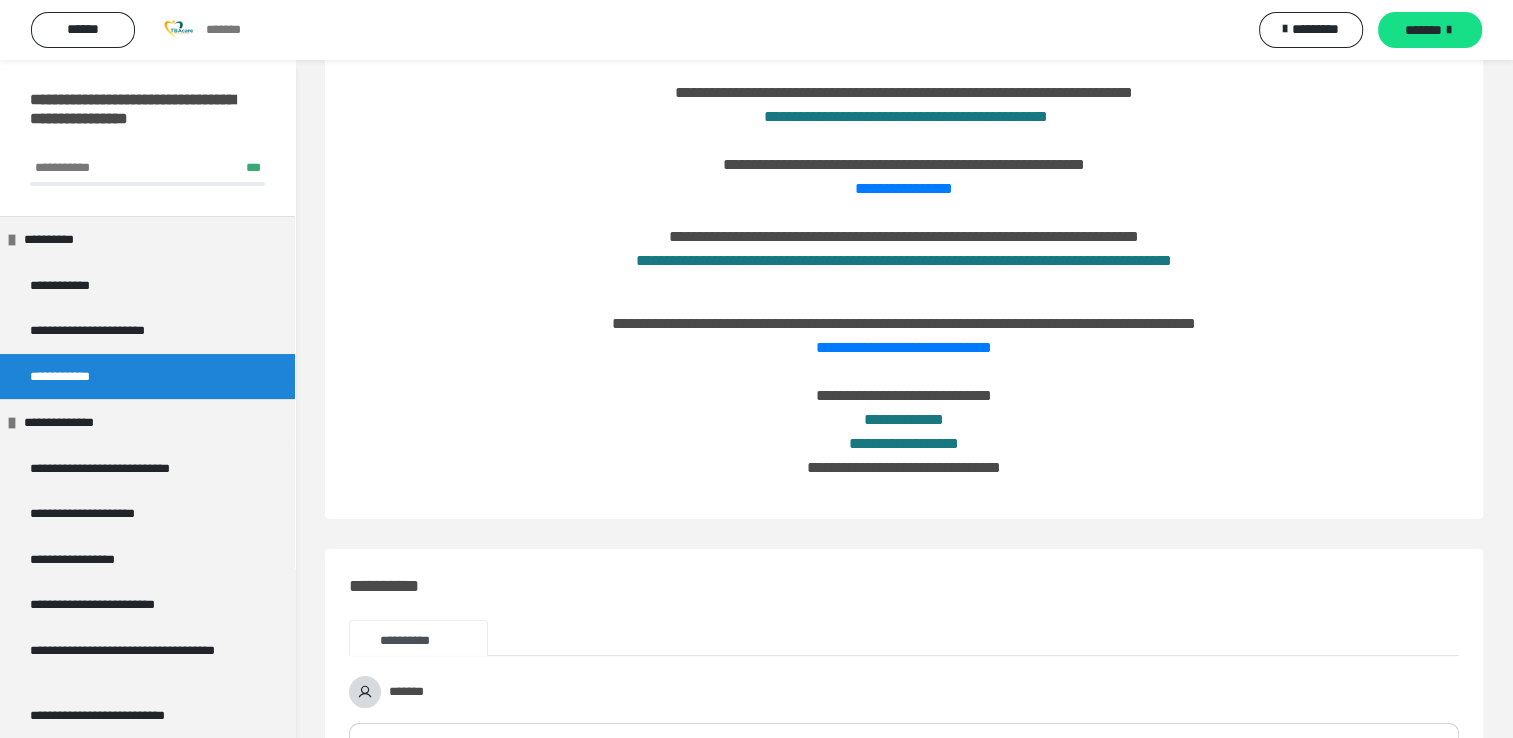 scroll, scrollTop: 204, scrollLeft: 0, axis: vertical 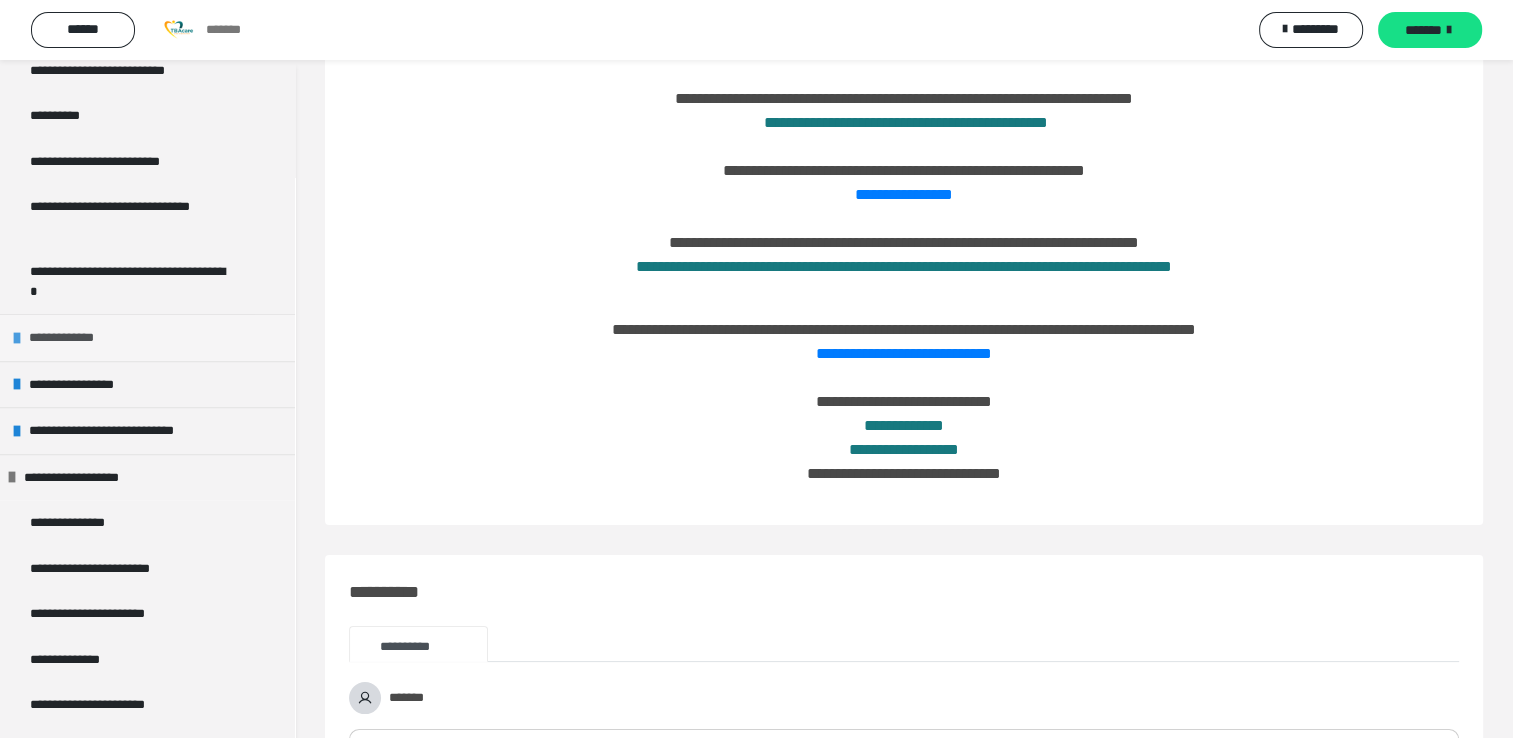 click on "**********" at bounding box center (147, 337) 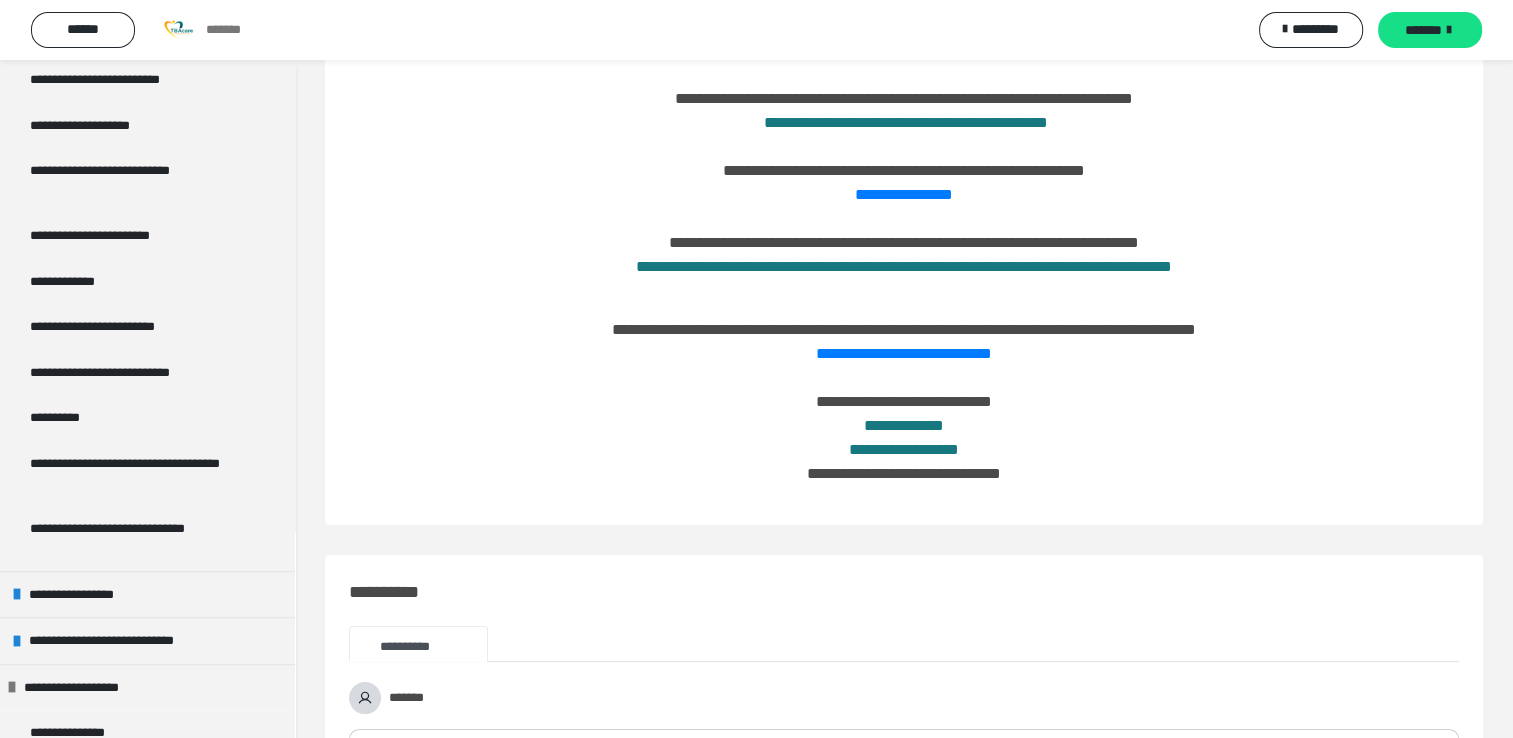 scroll, scrollTop: 1310, scrollLeft: 0, axis: vertical 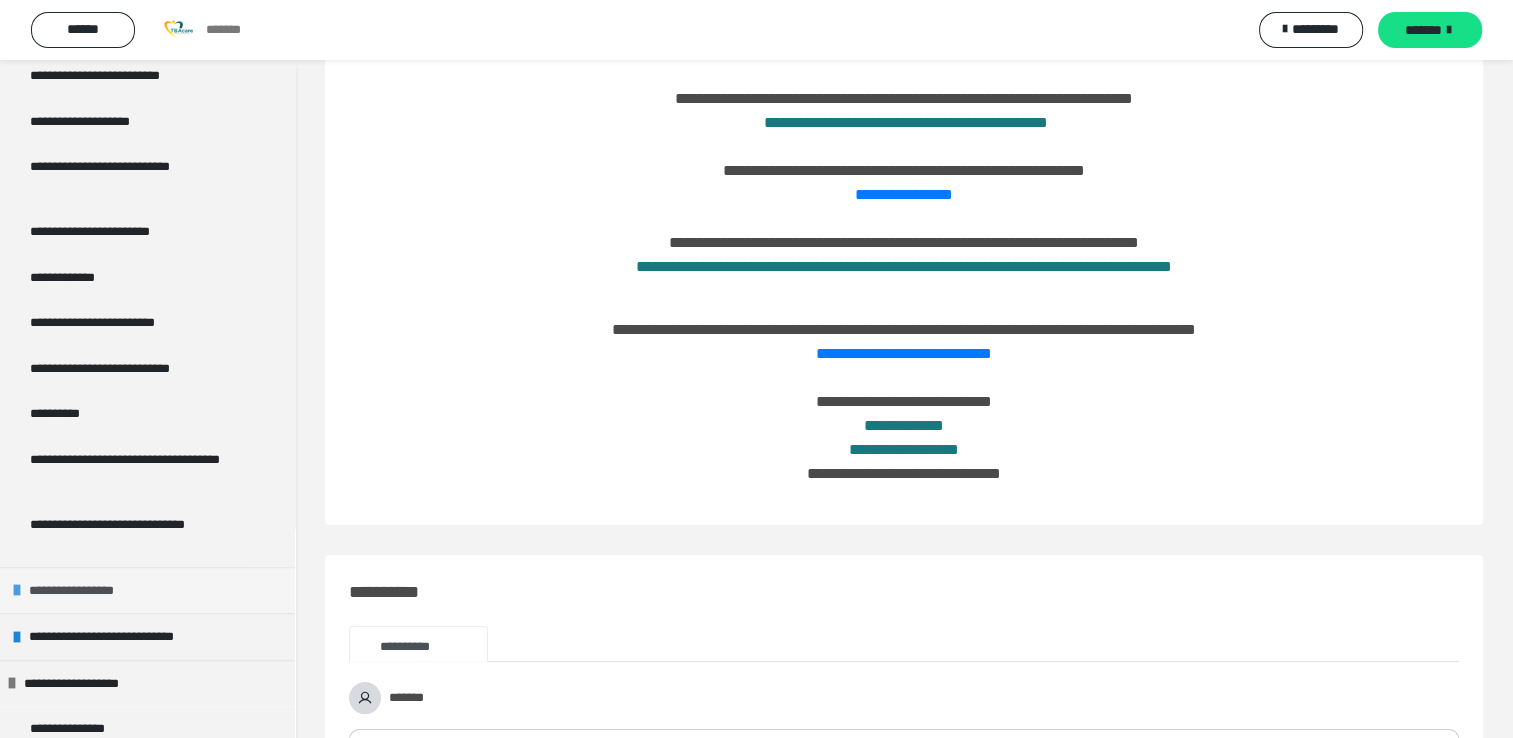 click on "**********" at bounding box center (86, 591) 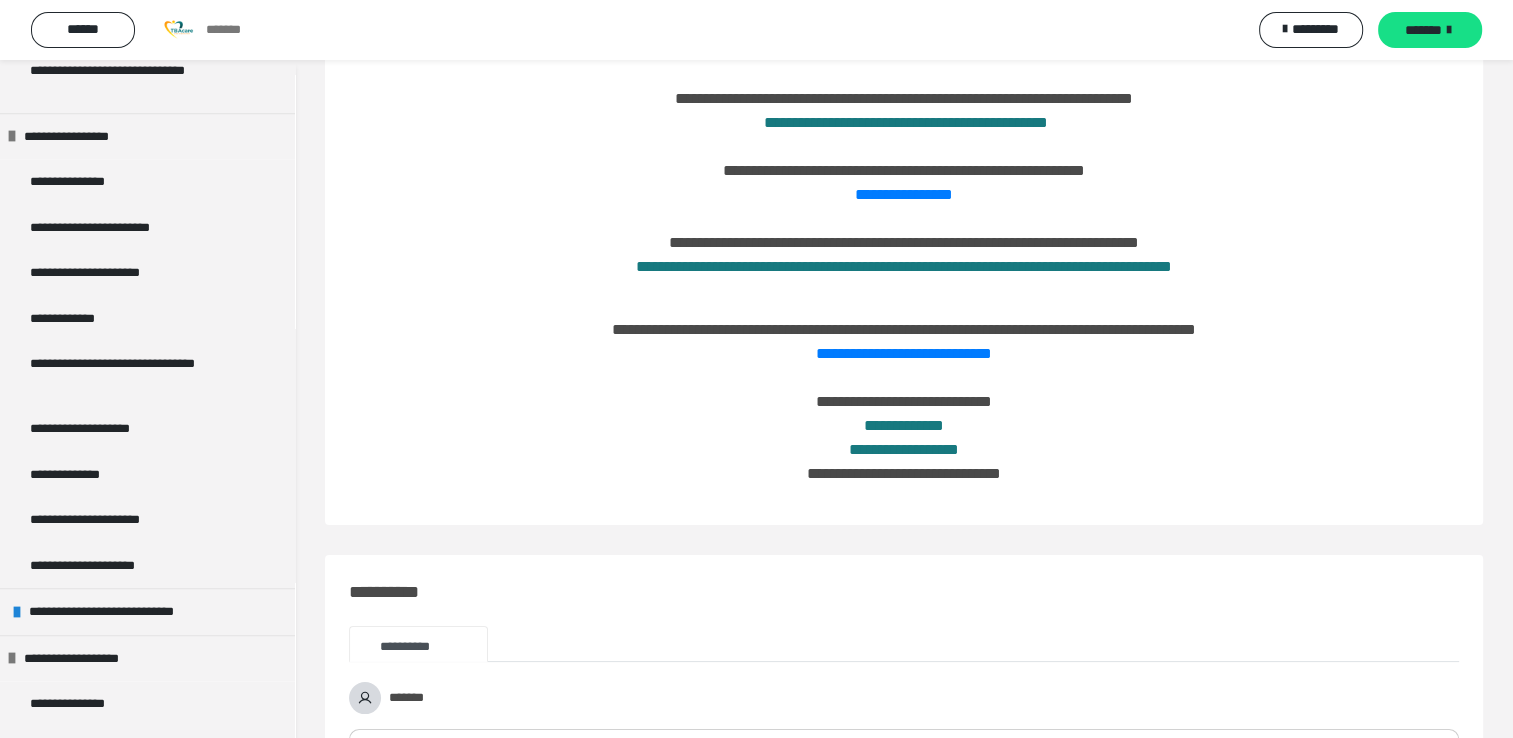 scroll, scrollTop: 1768, scrollLeft: 0, axis: vertical 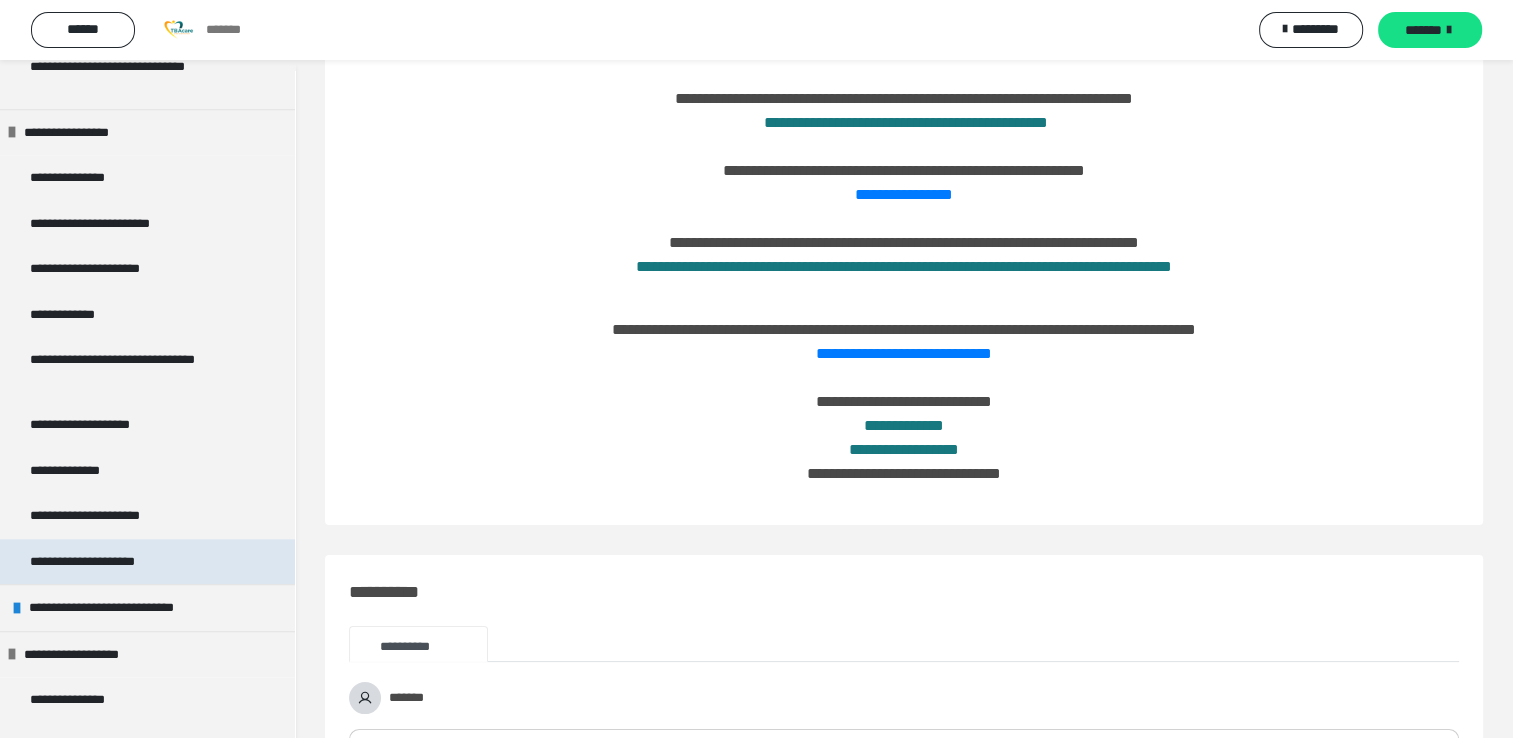 click on "**********" at bounding box center [106, 562] 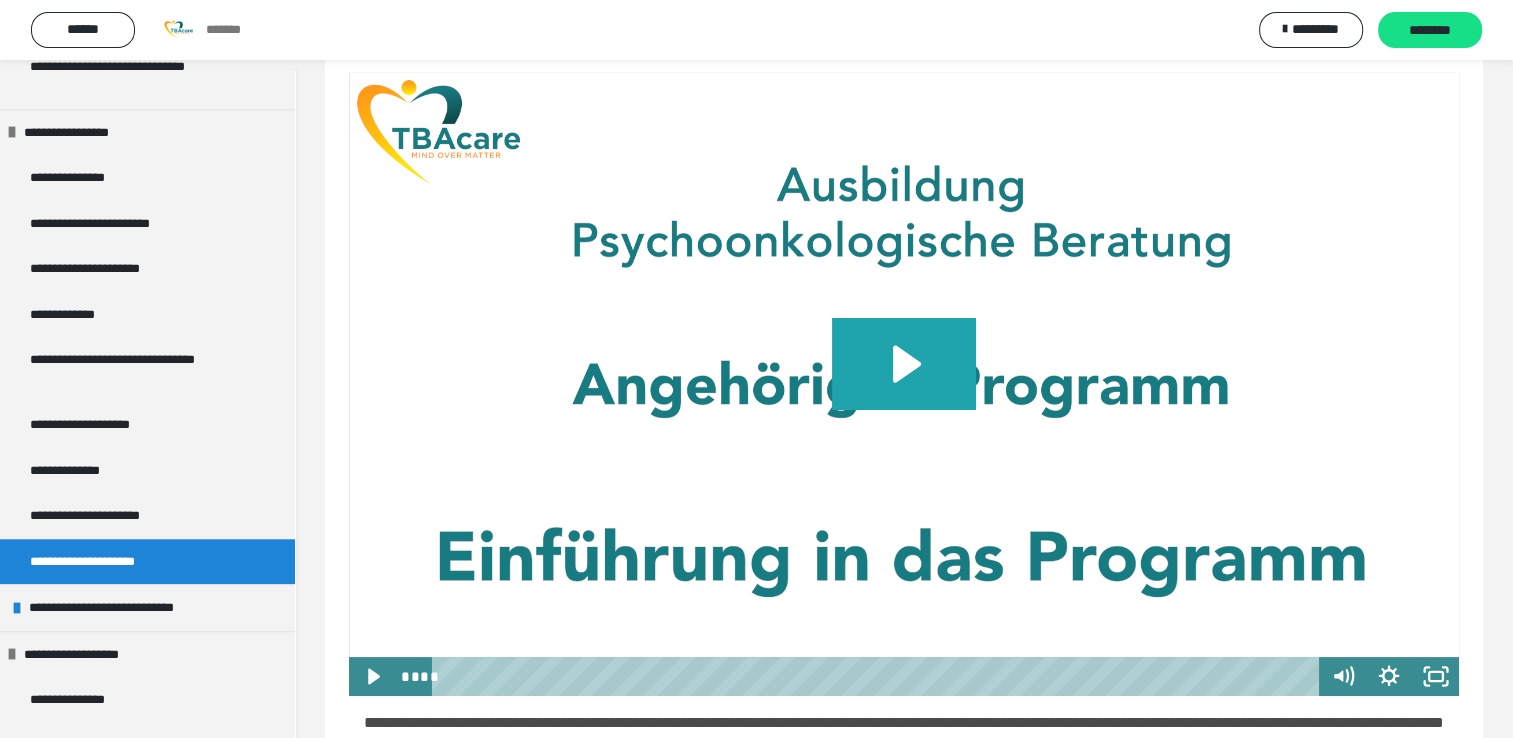 click 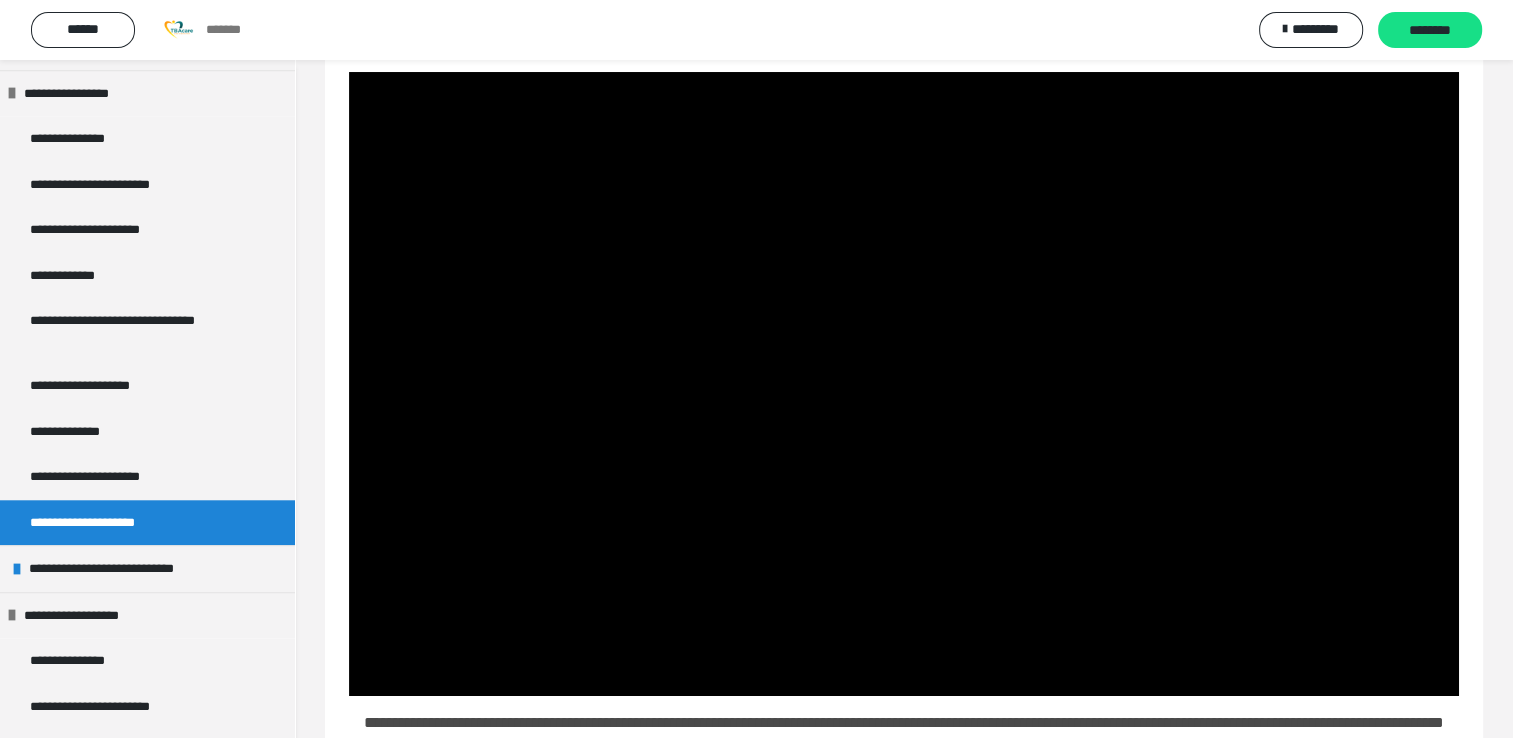 scroll, scrollTop: 1815, scrollLeft: 0, axis: vertical 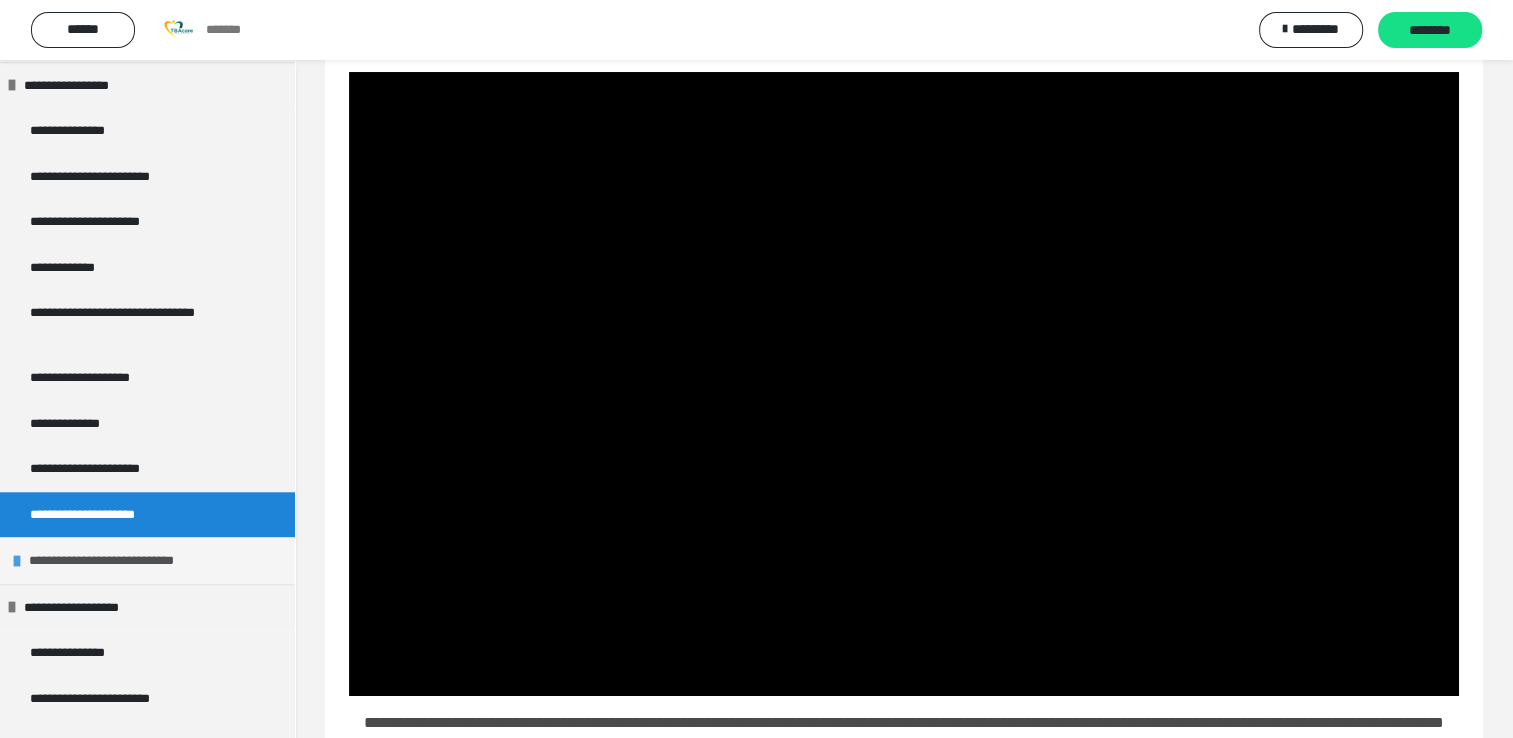 click on "**********" at bounding box center (126, 561) 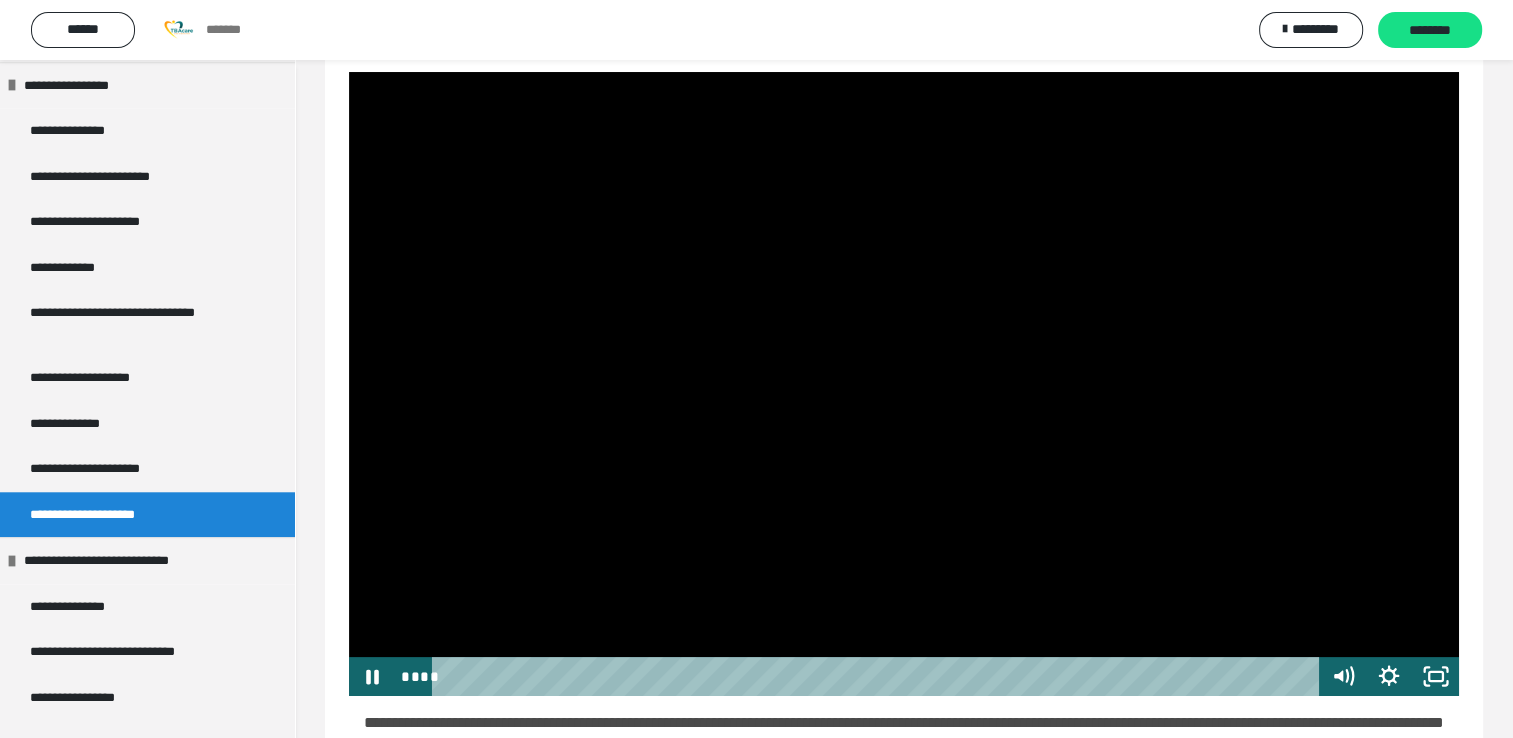 click at bounding box center [904, 384] 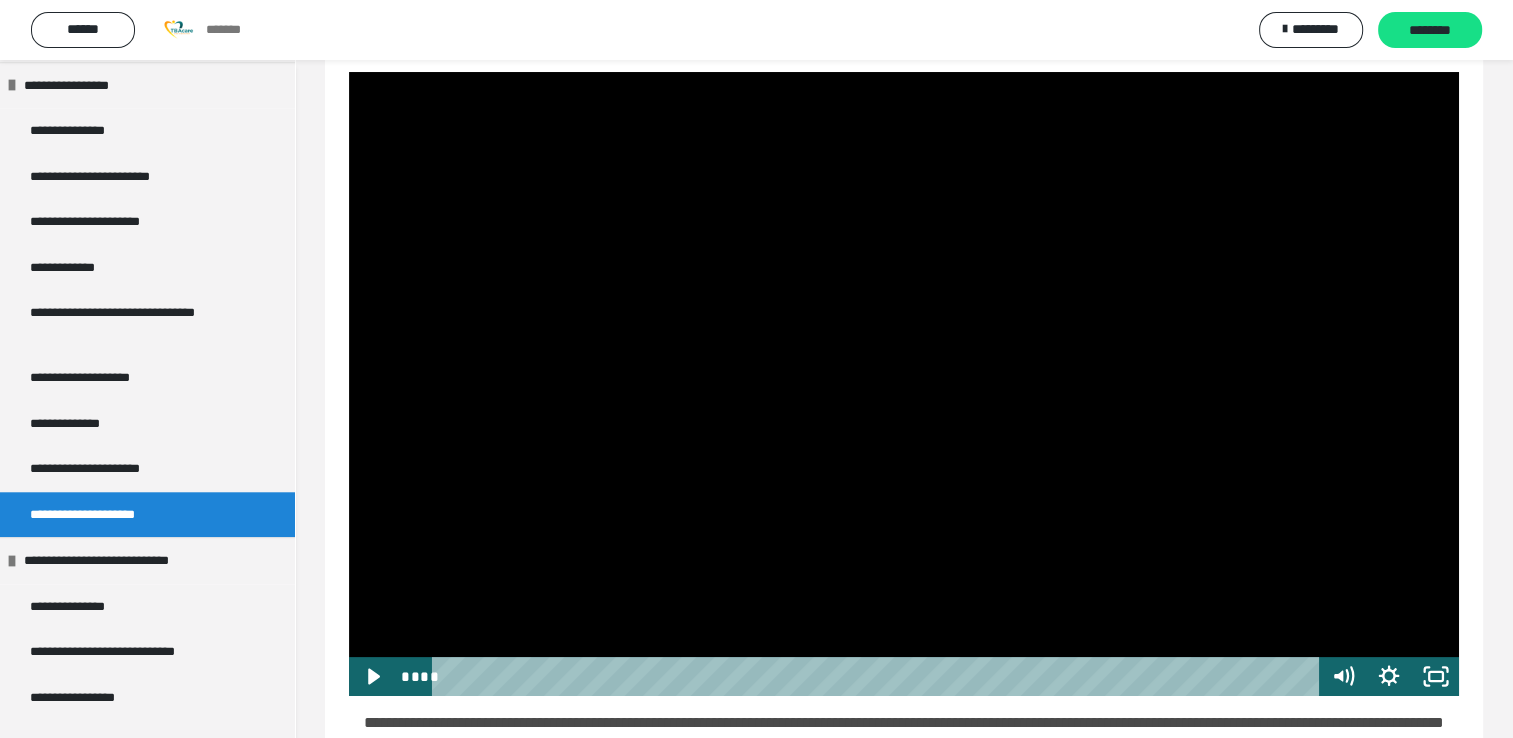click at bounding box center [904, 384] 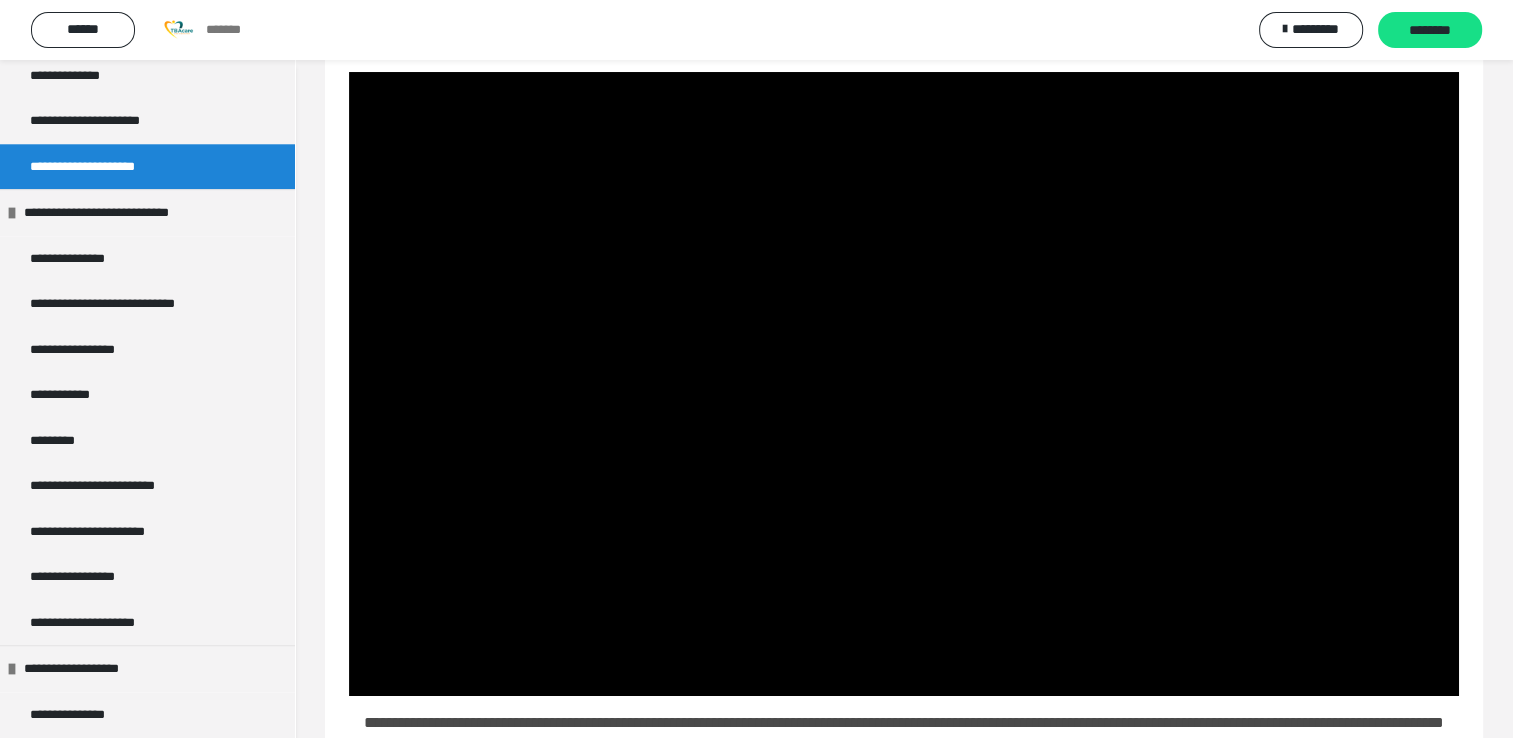 scroll, scrollTop: 2172, scrollLeft: 0, axis: vertical 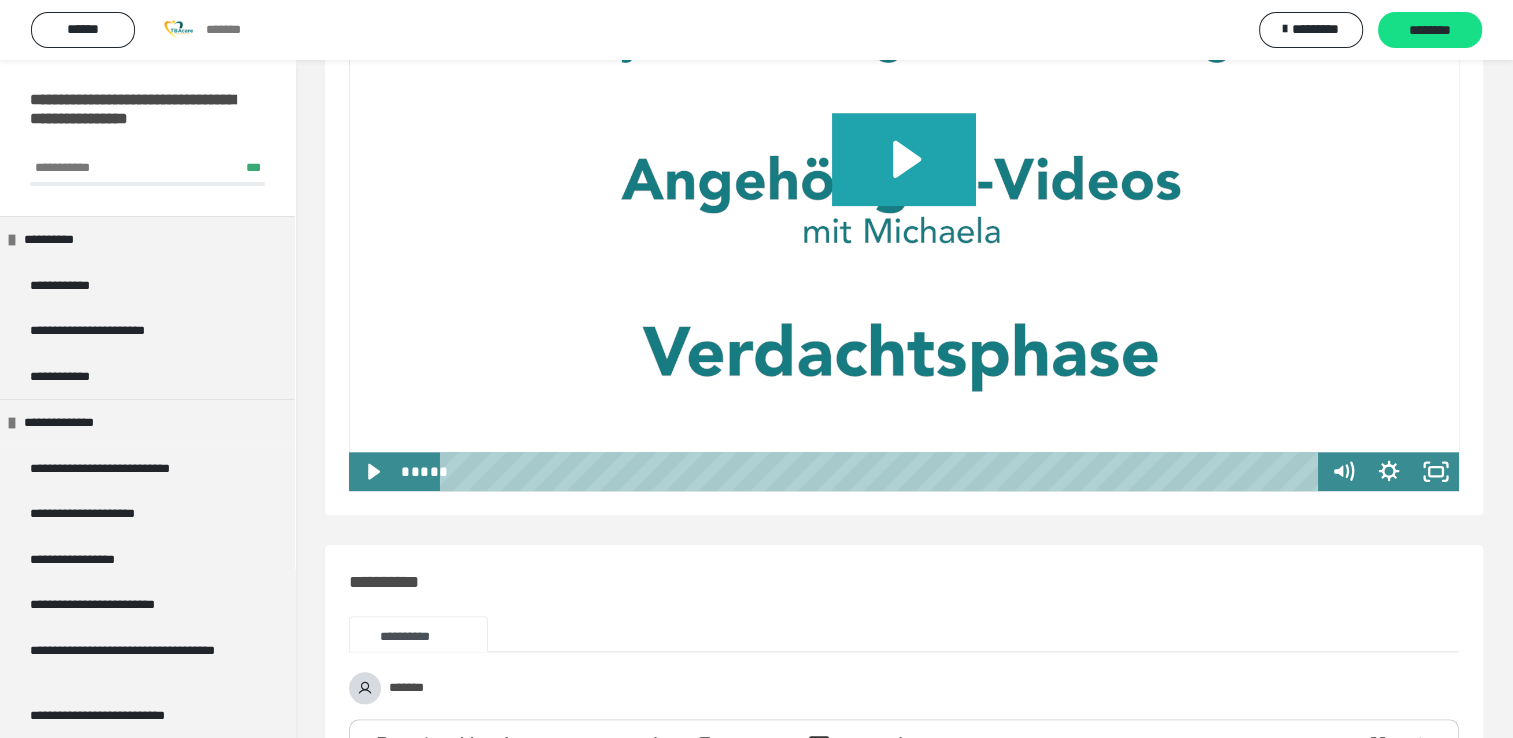 click 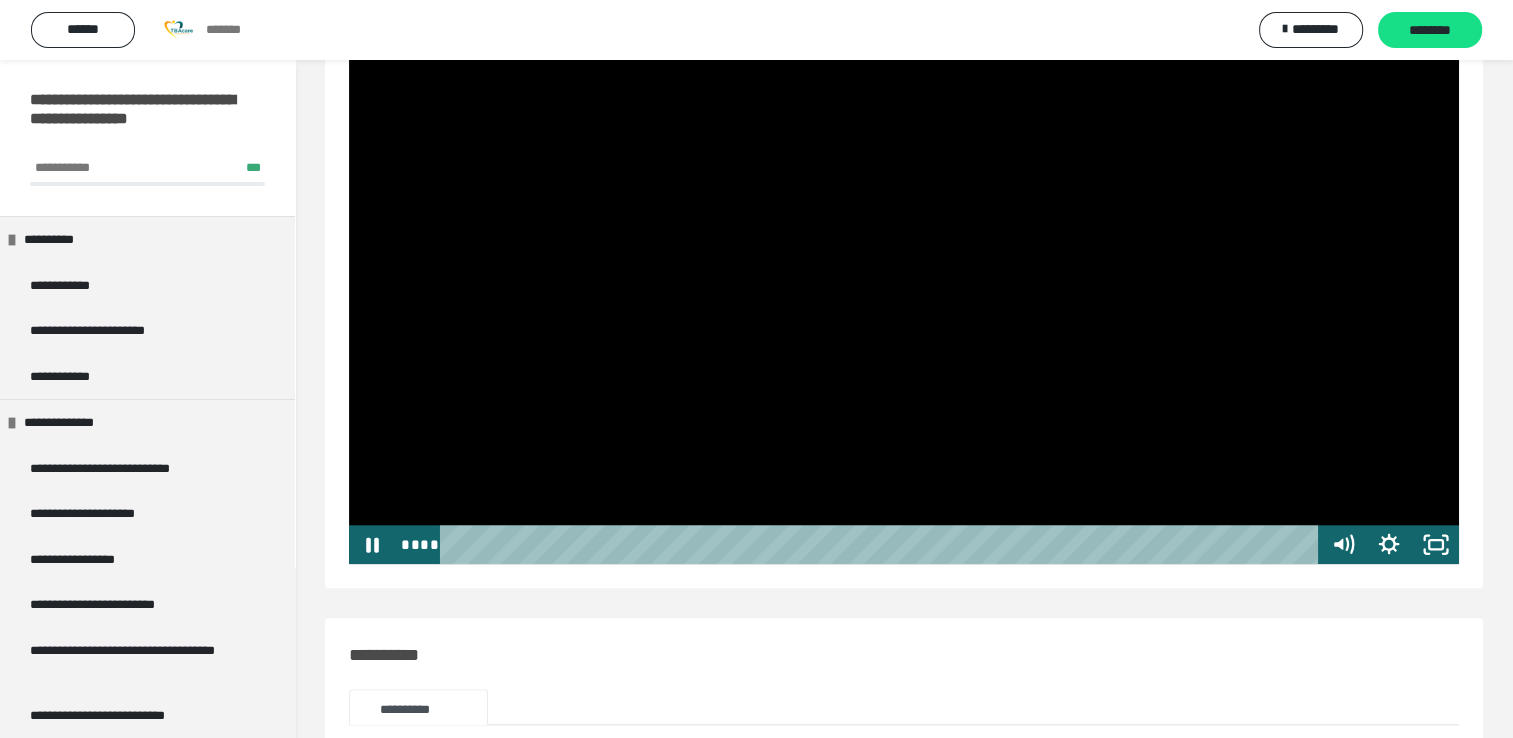 scroll, scrollTop: 1754, scrollLeft: 0, axis: vertical 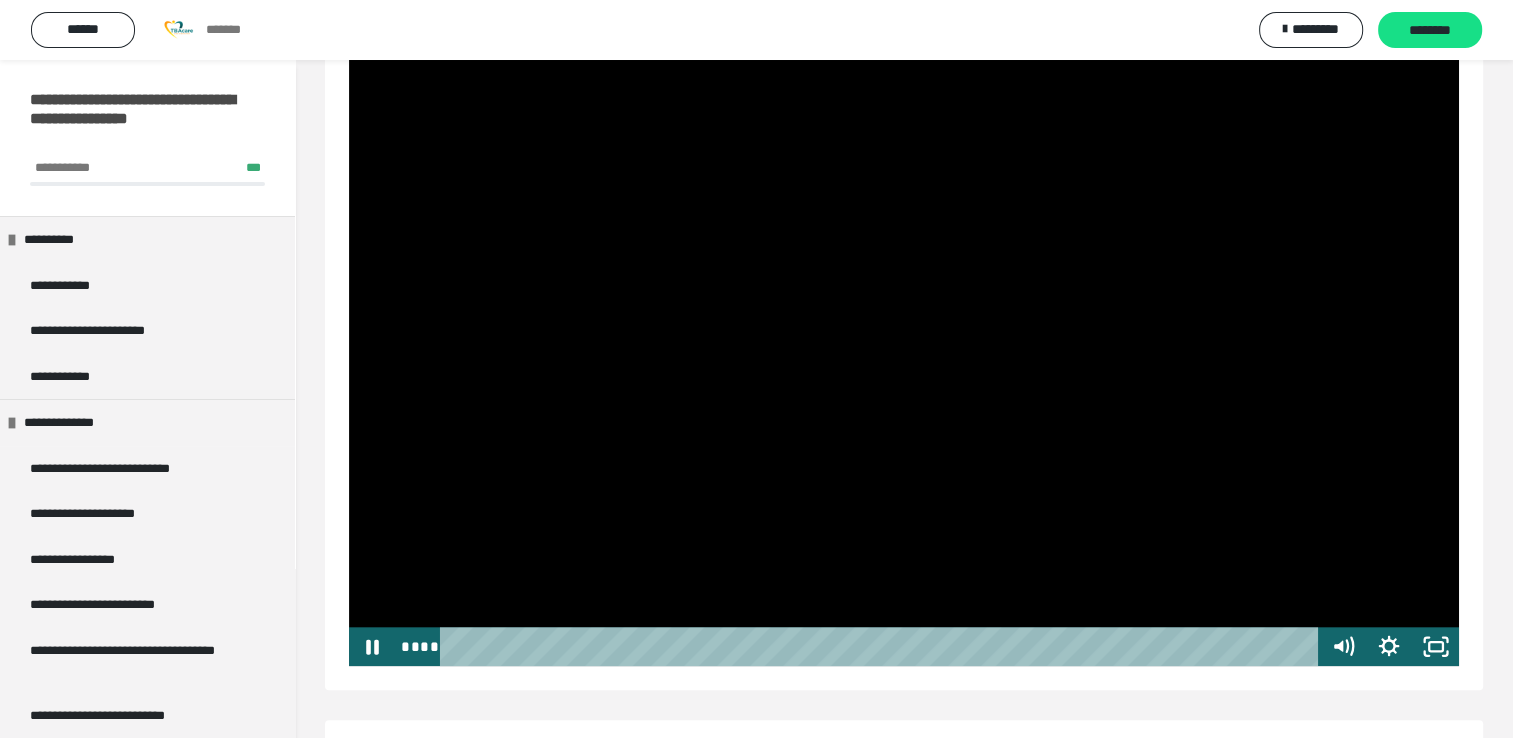click at bounding box center [904, 354] 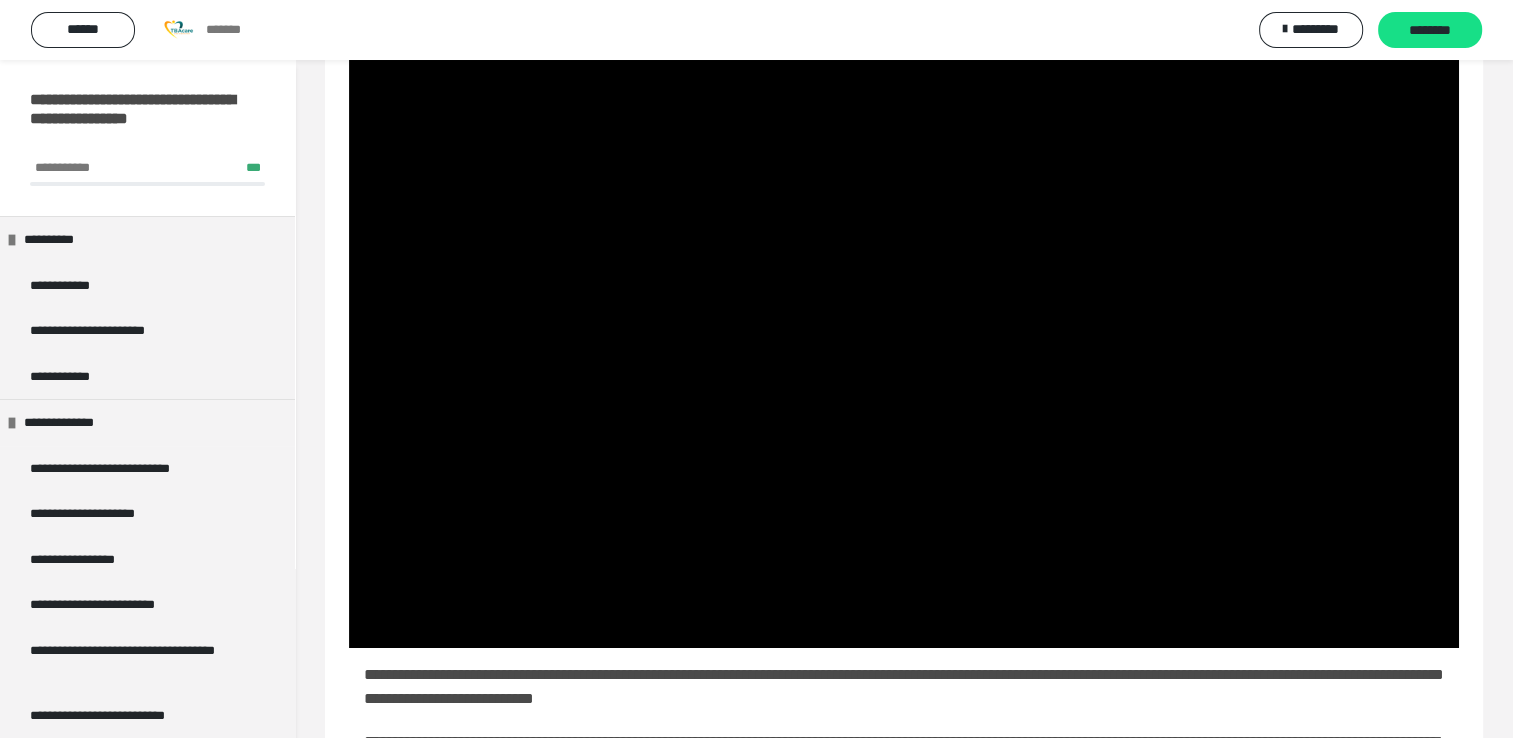 scroll, scrollTop: 249, scrollLeft: 0, axis: vertical 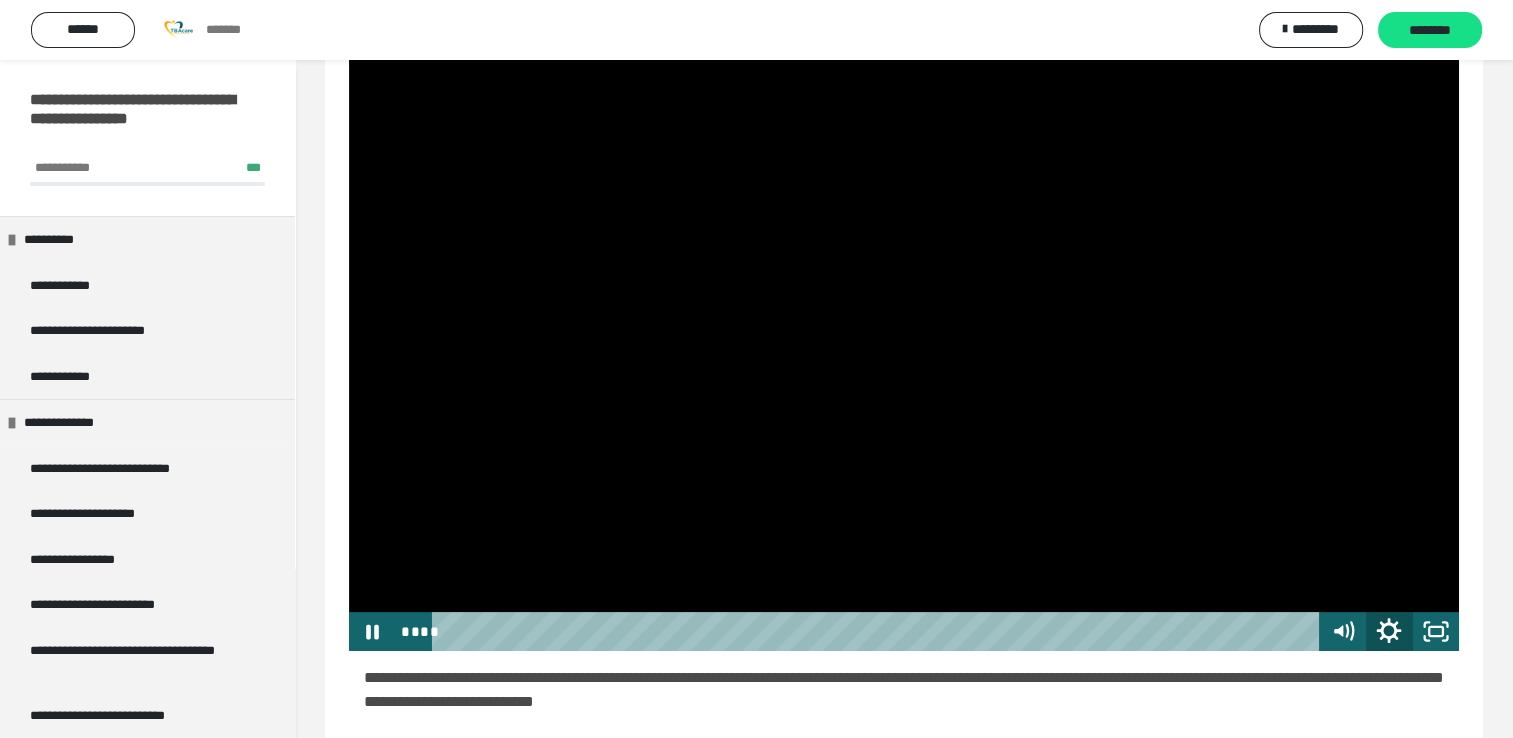 click 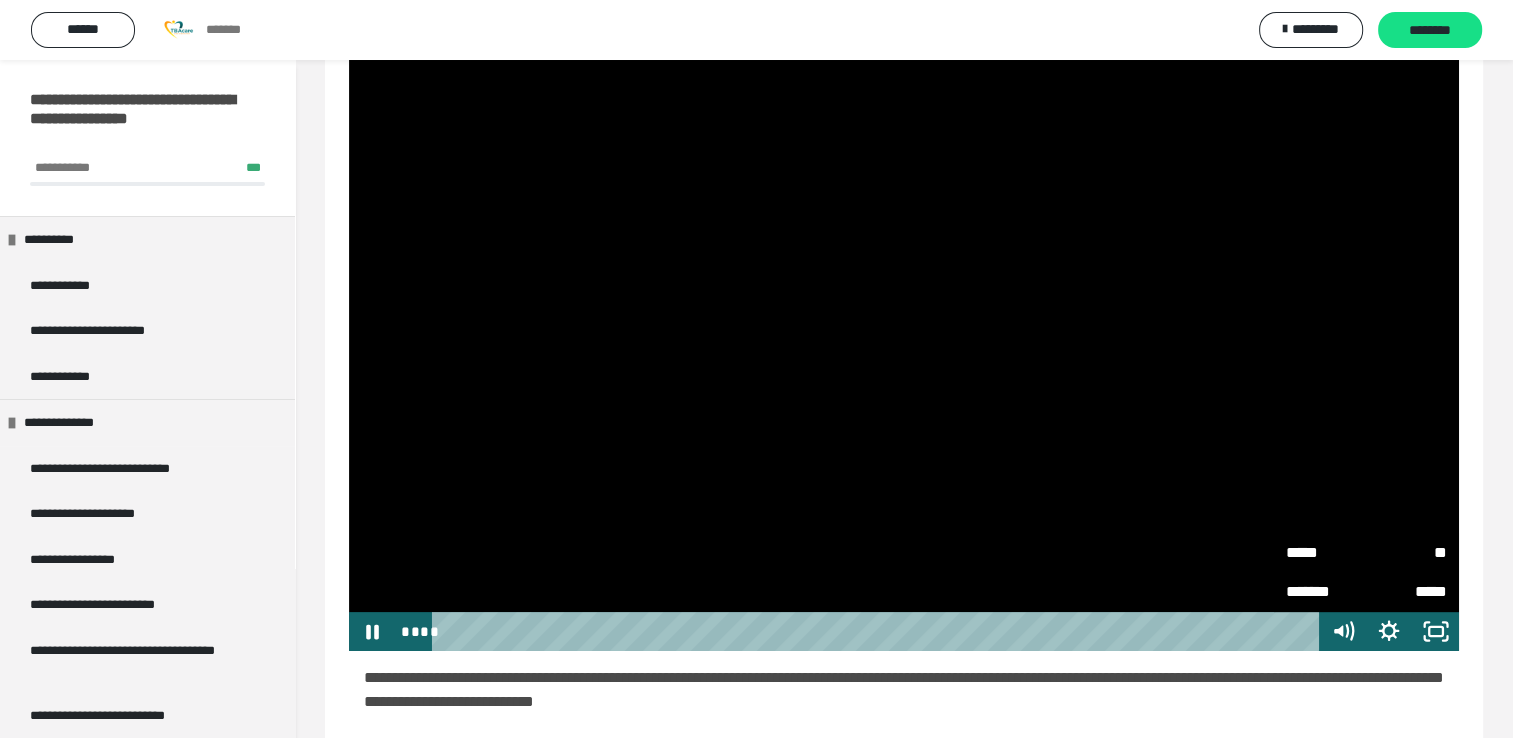click on "**" at bounding box center (1406, 552) 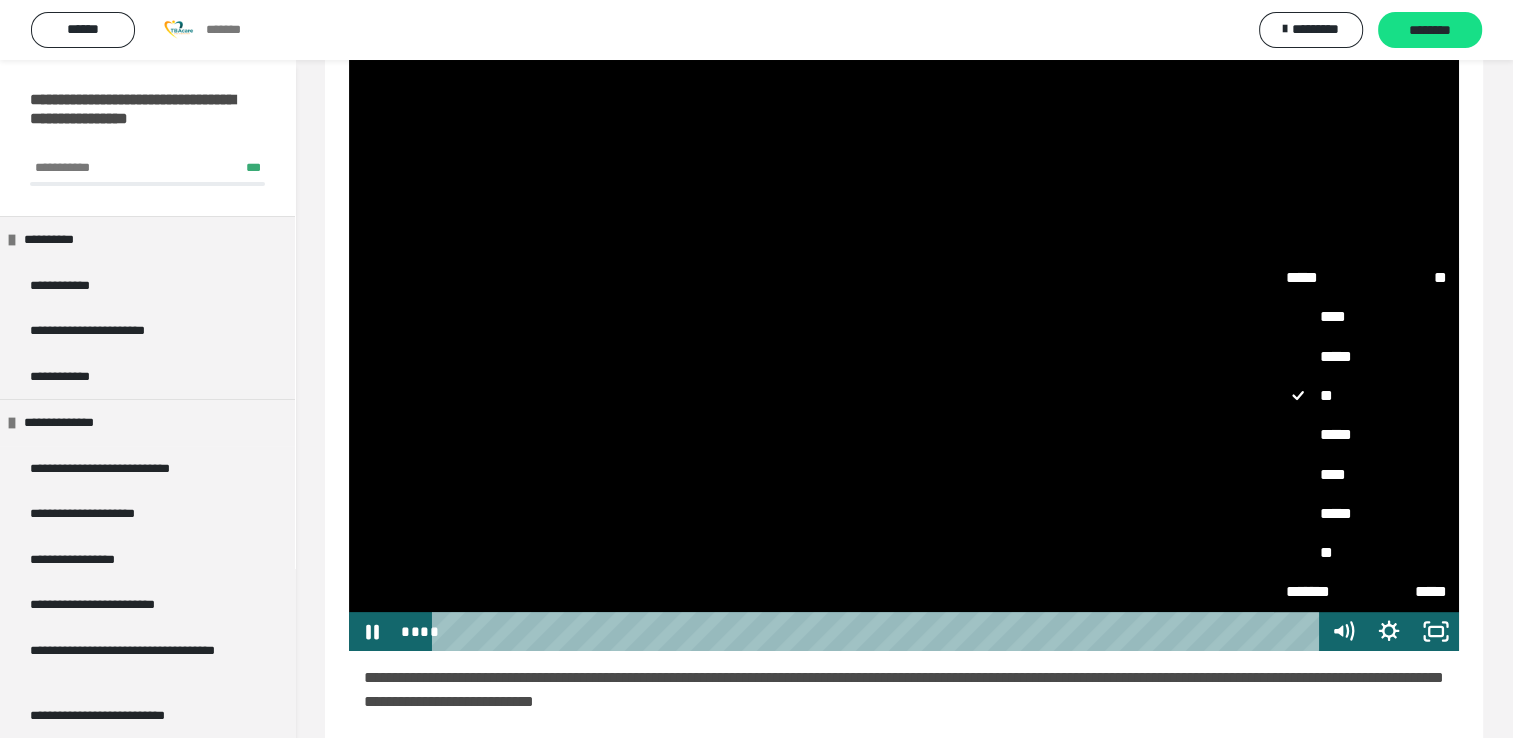 click on "****" at bounding box center (1366, 475) 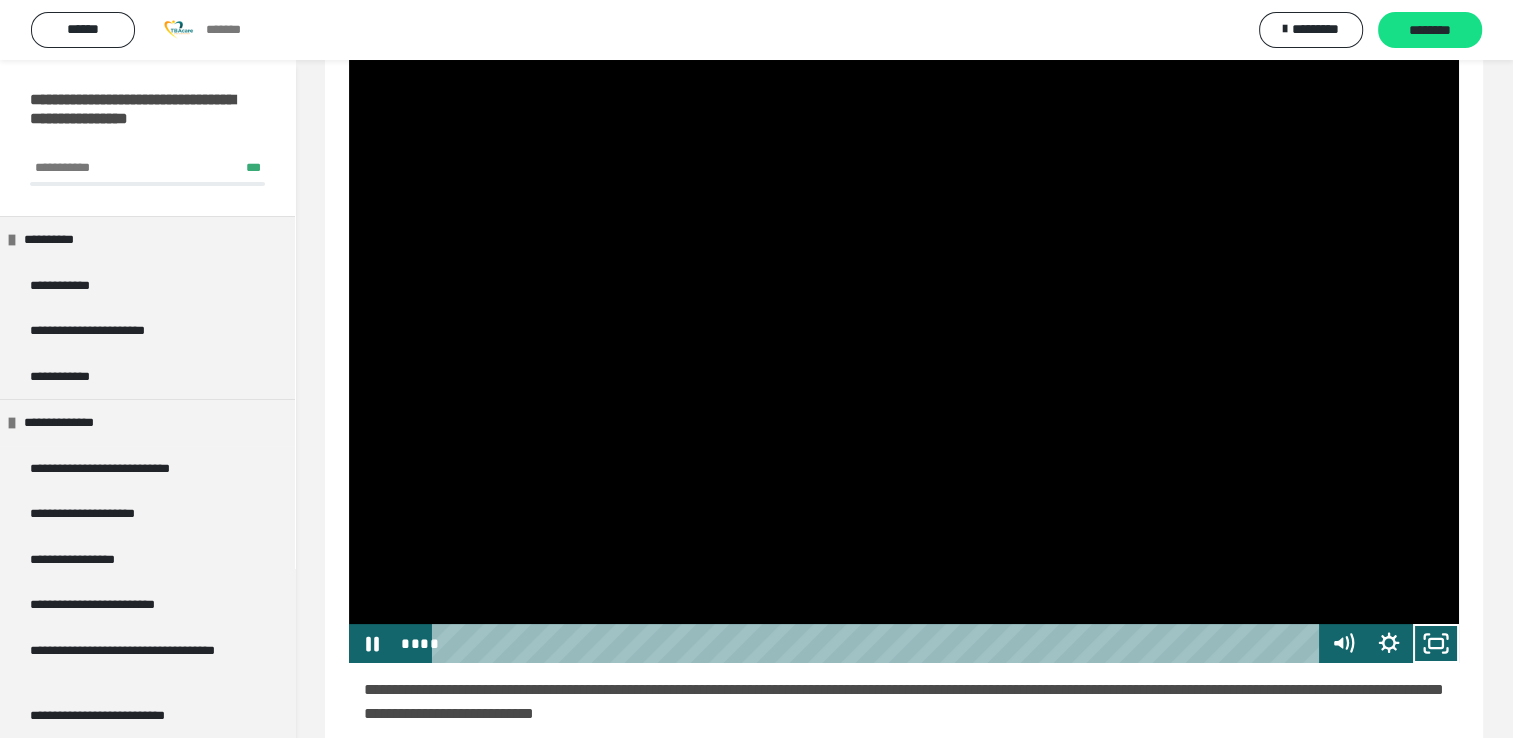 scroll, scrollTop: 240, scrollLeft: 0, axis: vertical 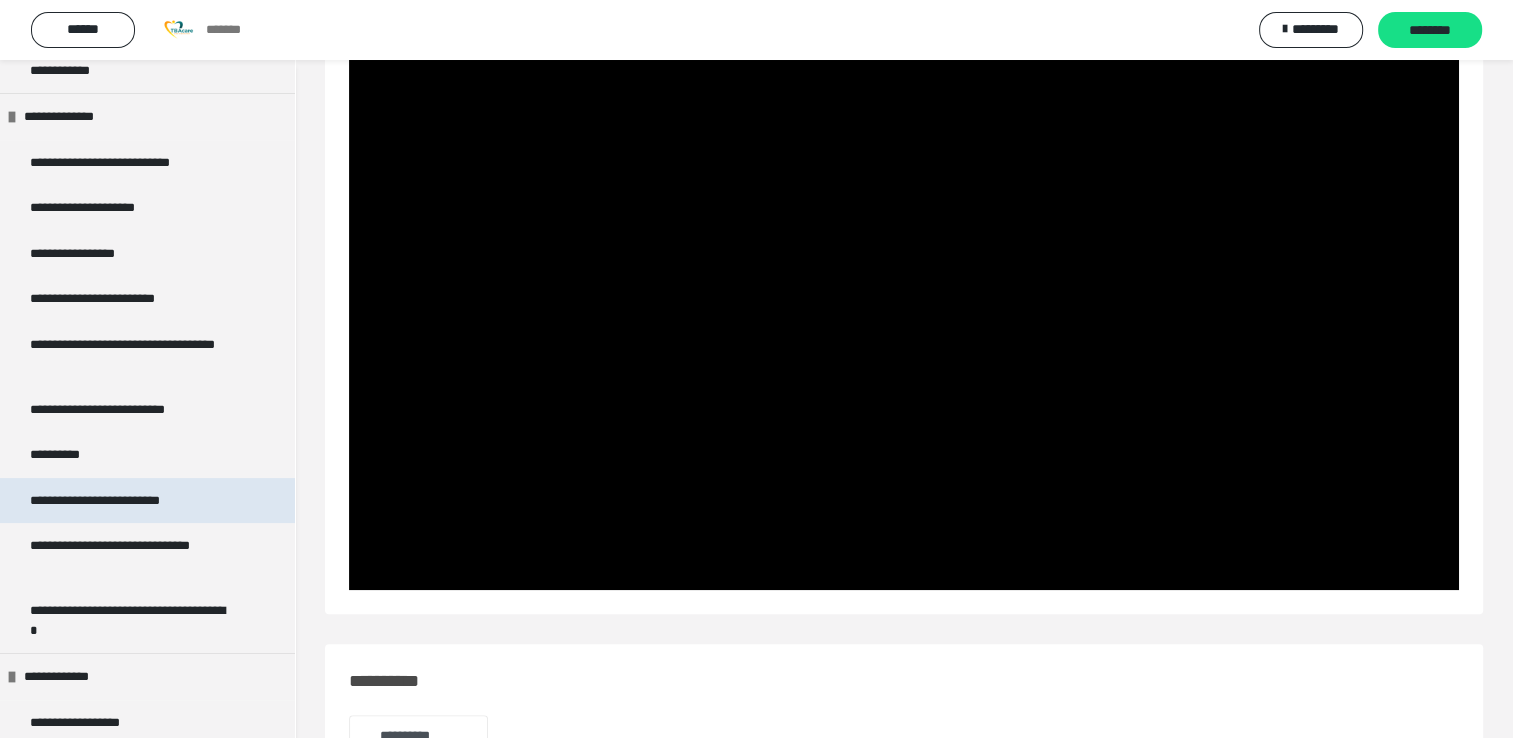 click on "**********" at bounding box center (116, 501) 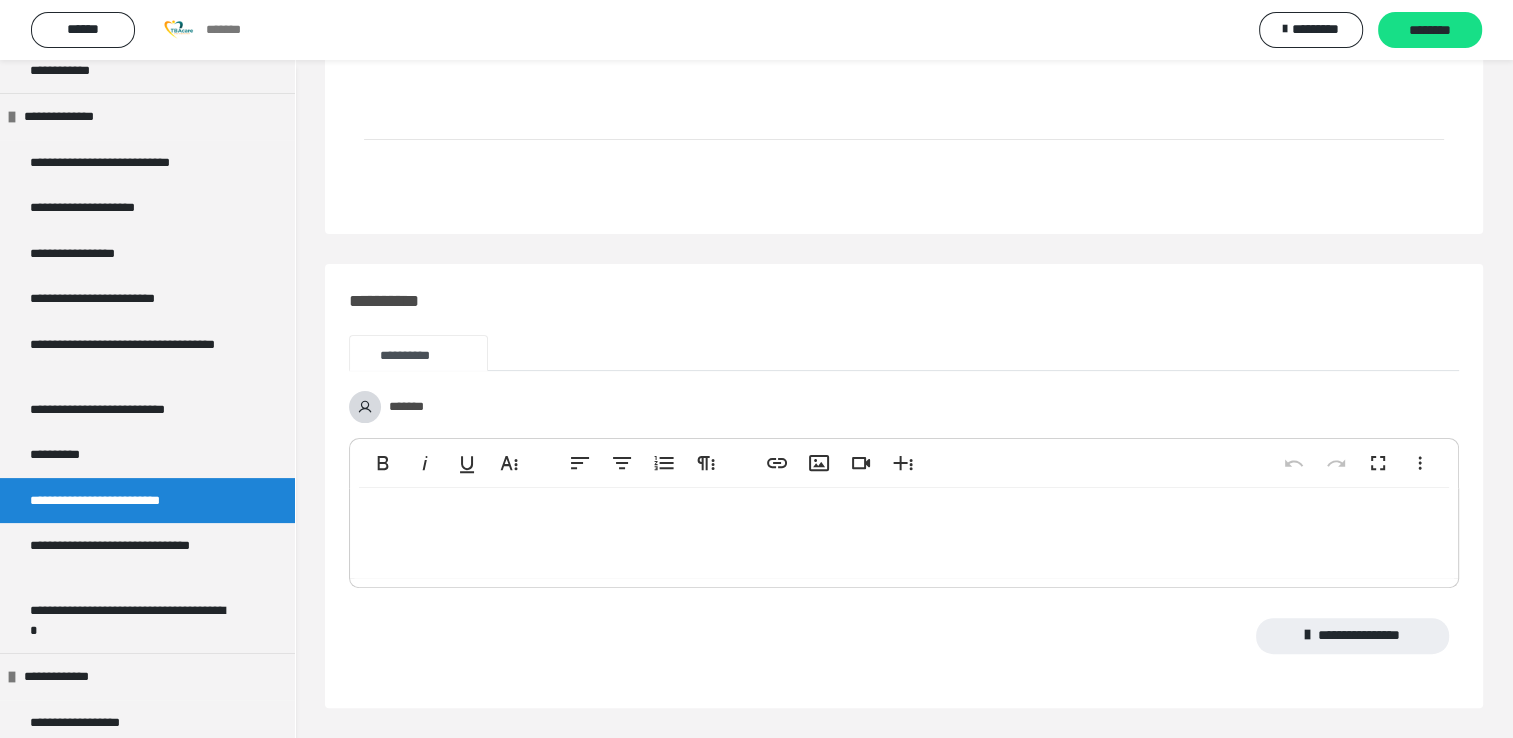 scroll, scrollTop: 503, scrollLeft: 0, axis: vertical 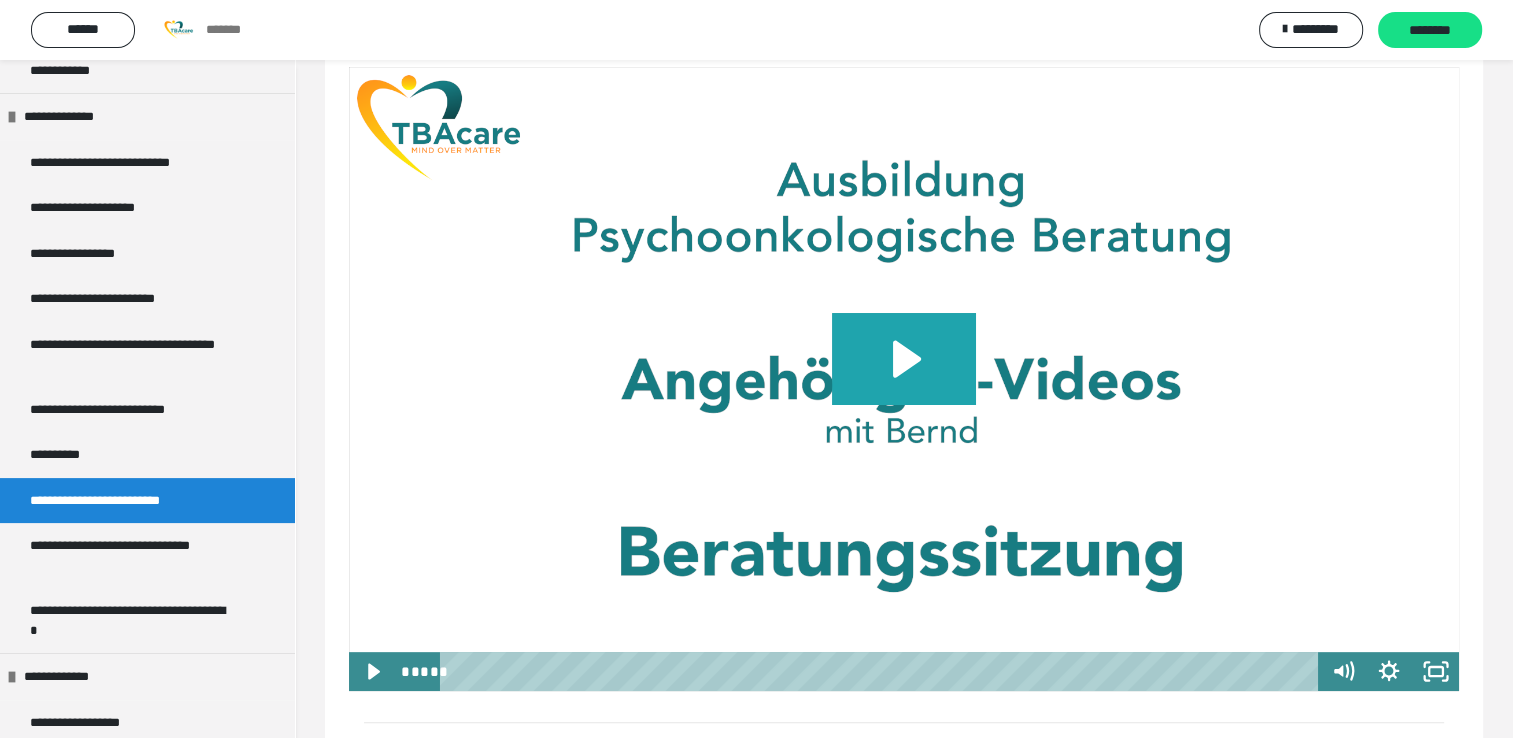 click 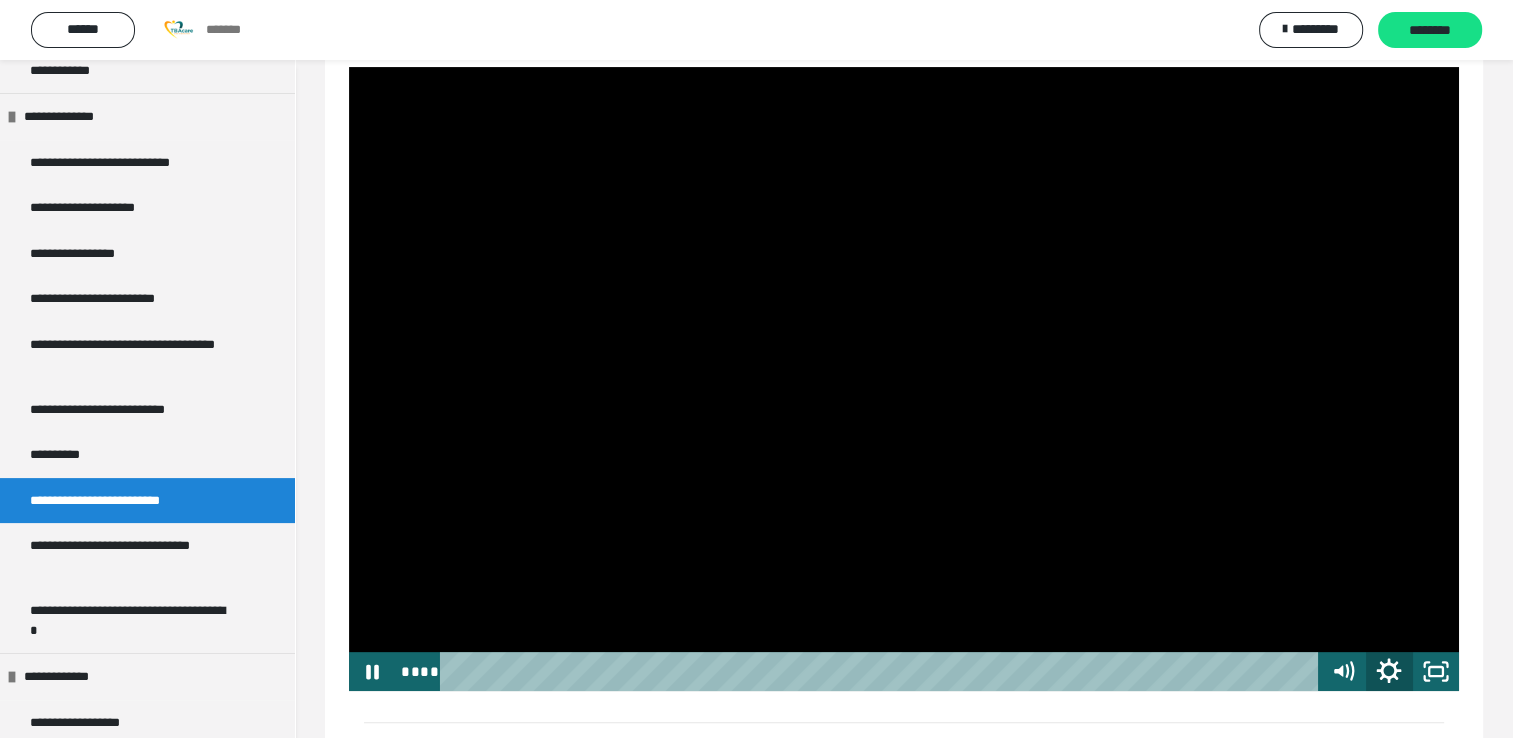 click 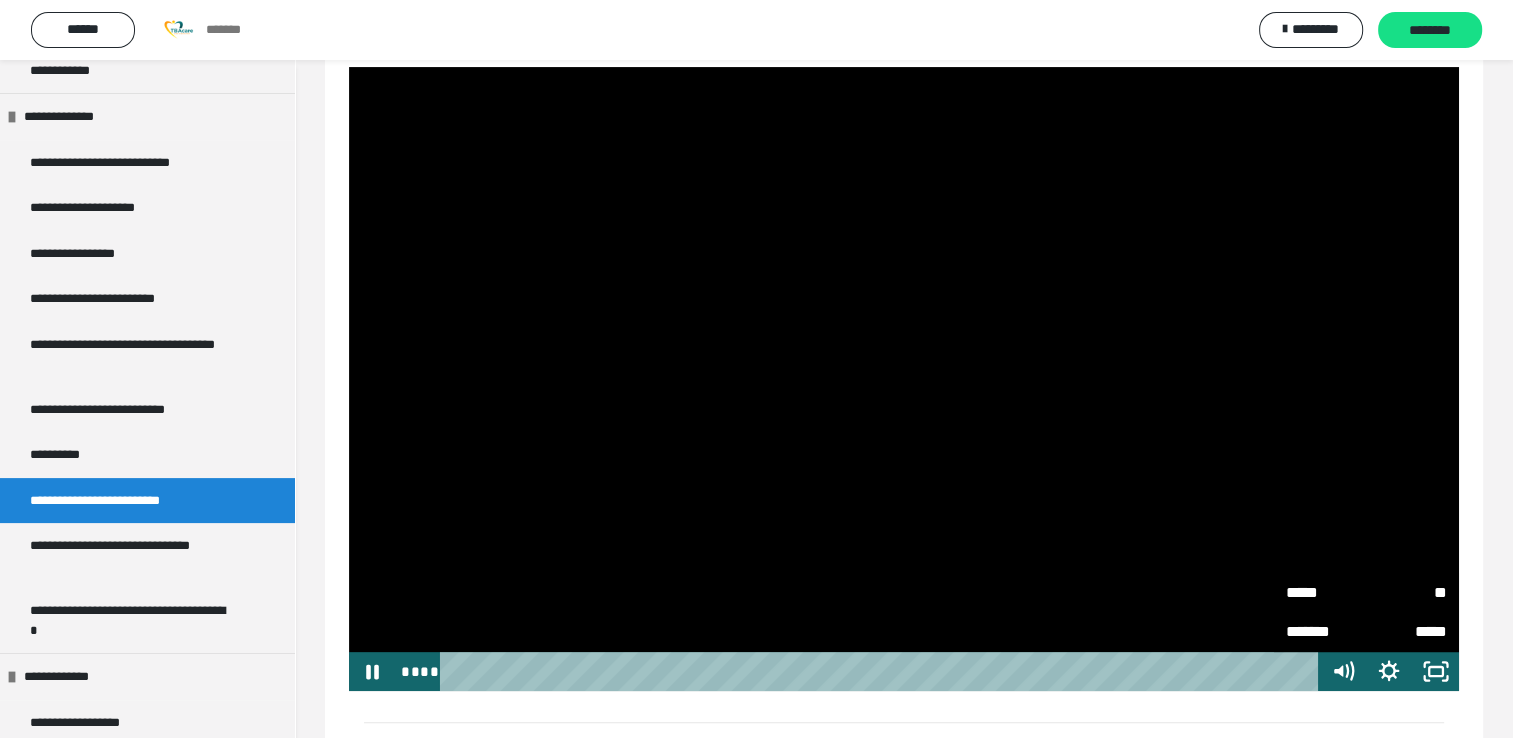 click on "**" at bounding box center (1406, 592) 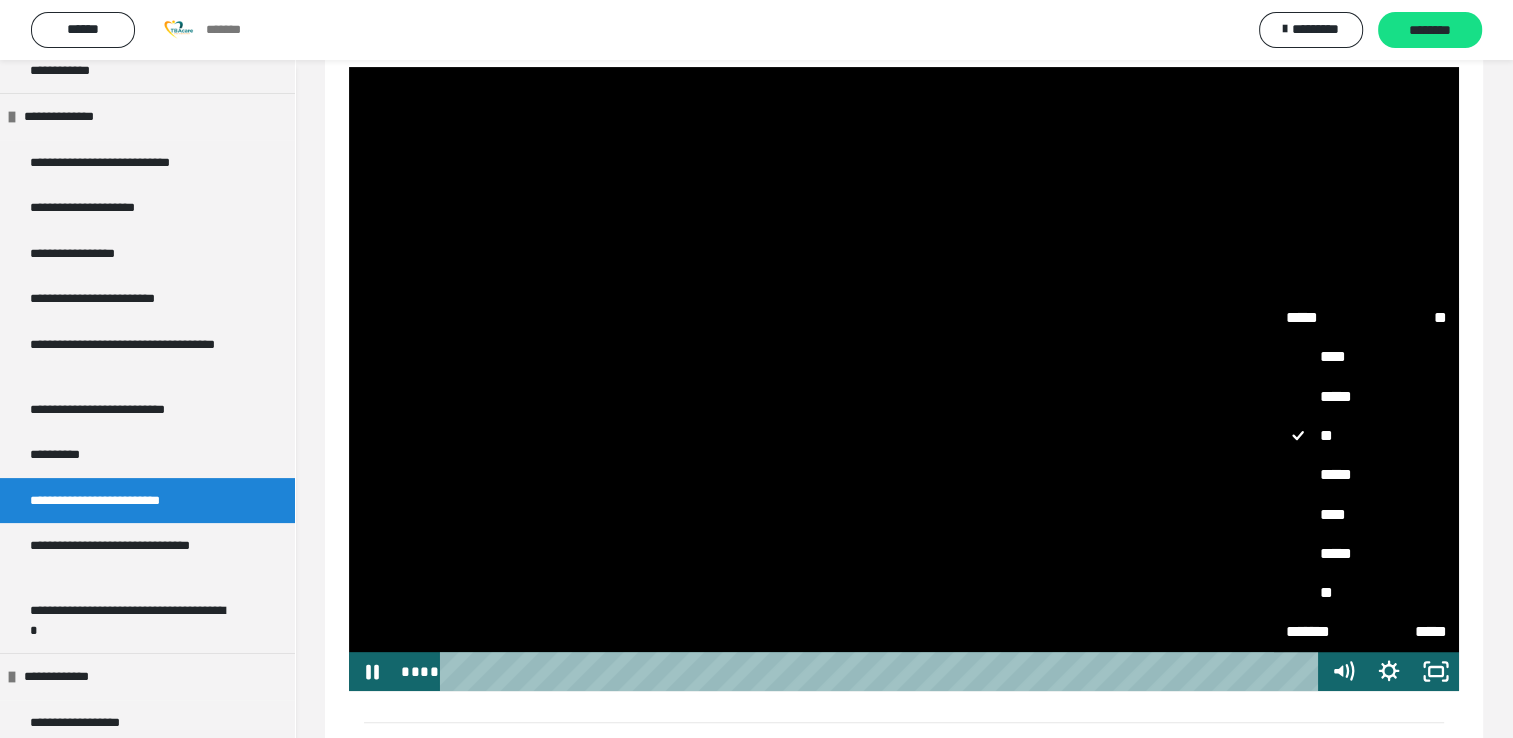 click on "****" at bounding box center [1366, 515] 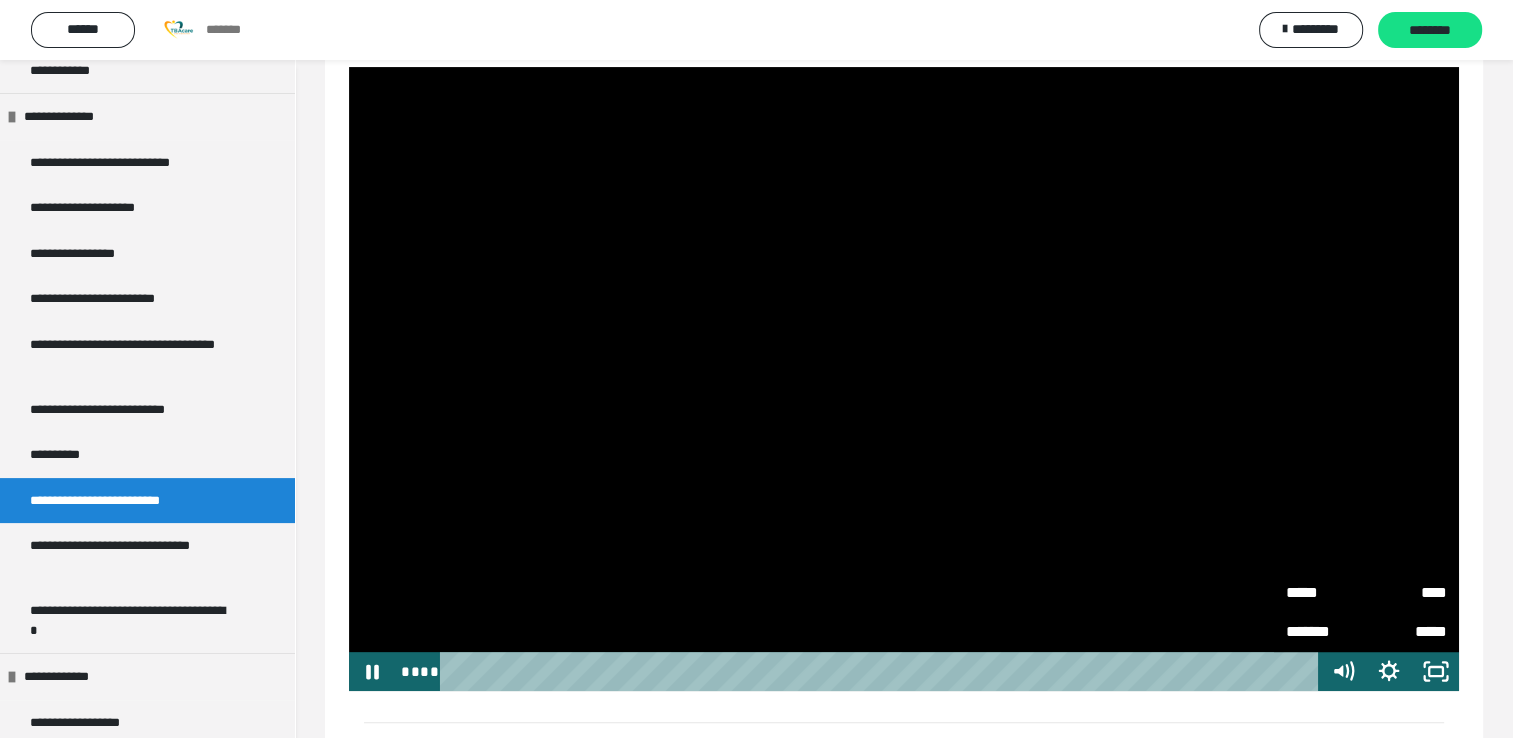 click at bounding box center (904, 379) 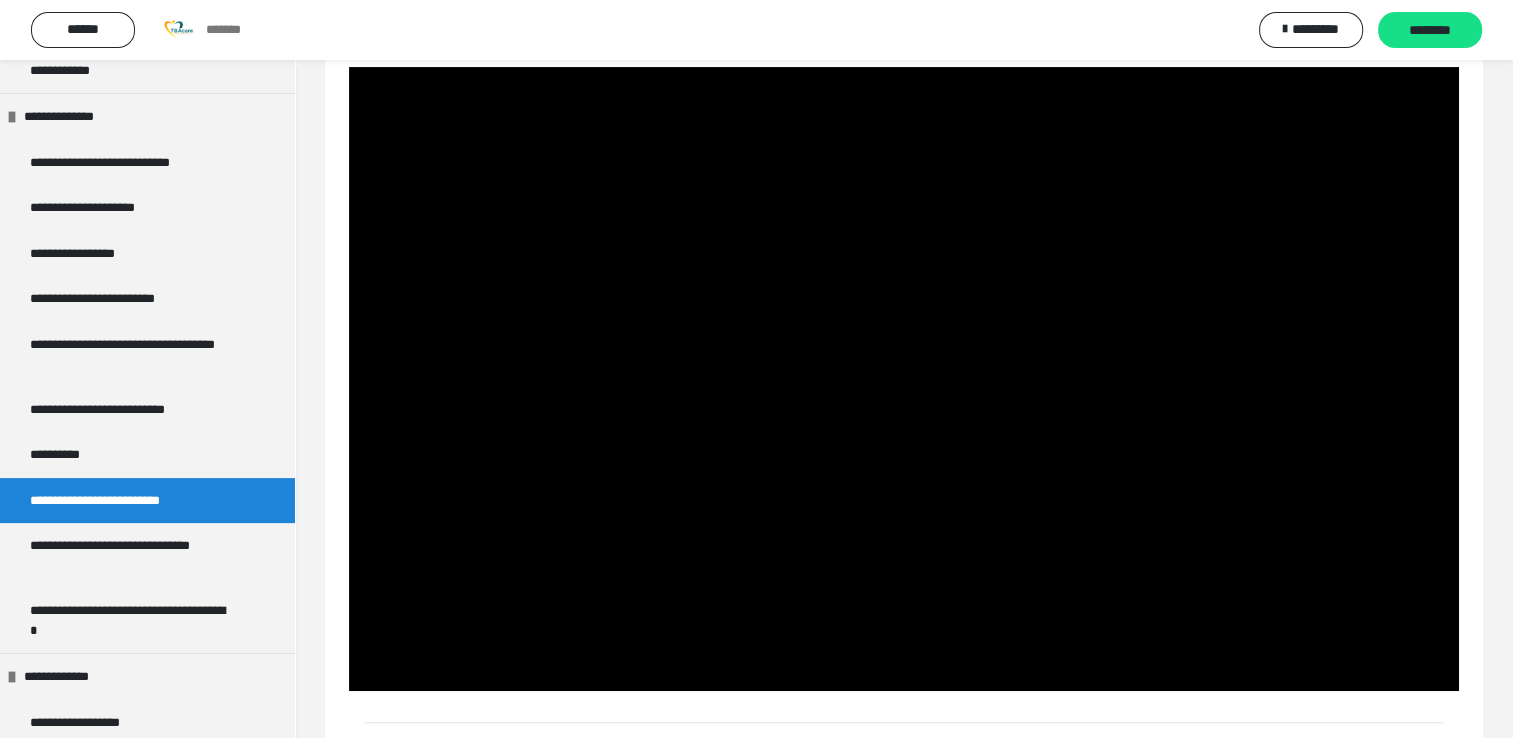 click at bounding box center (904, 379) 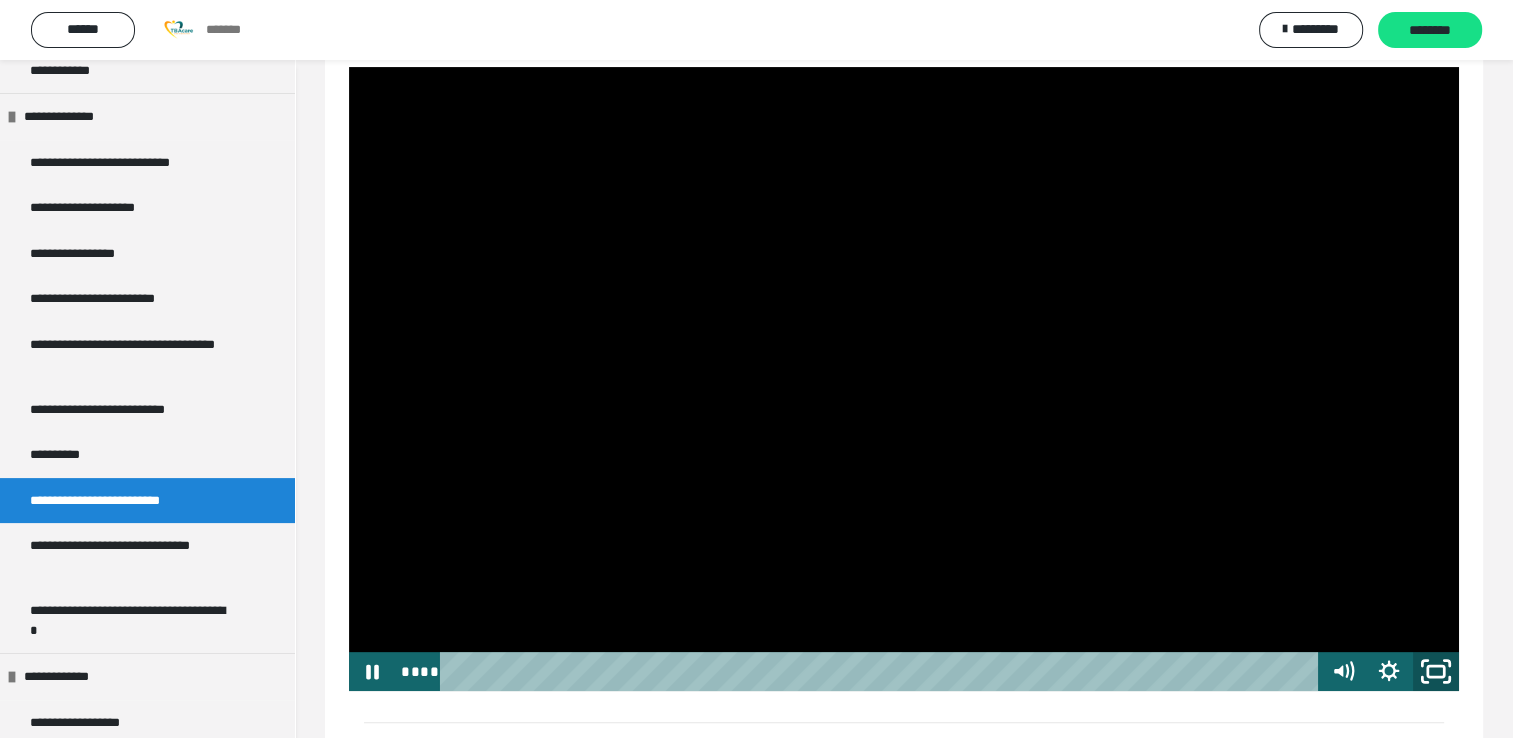 click 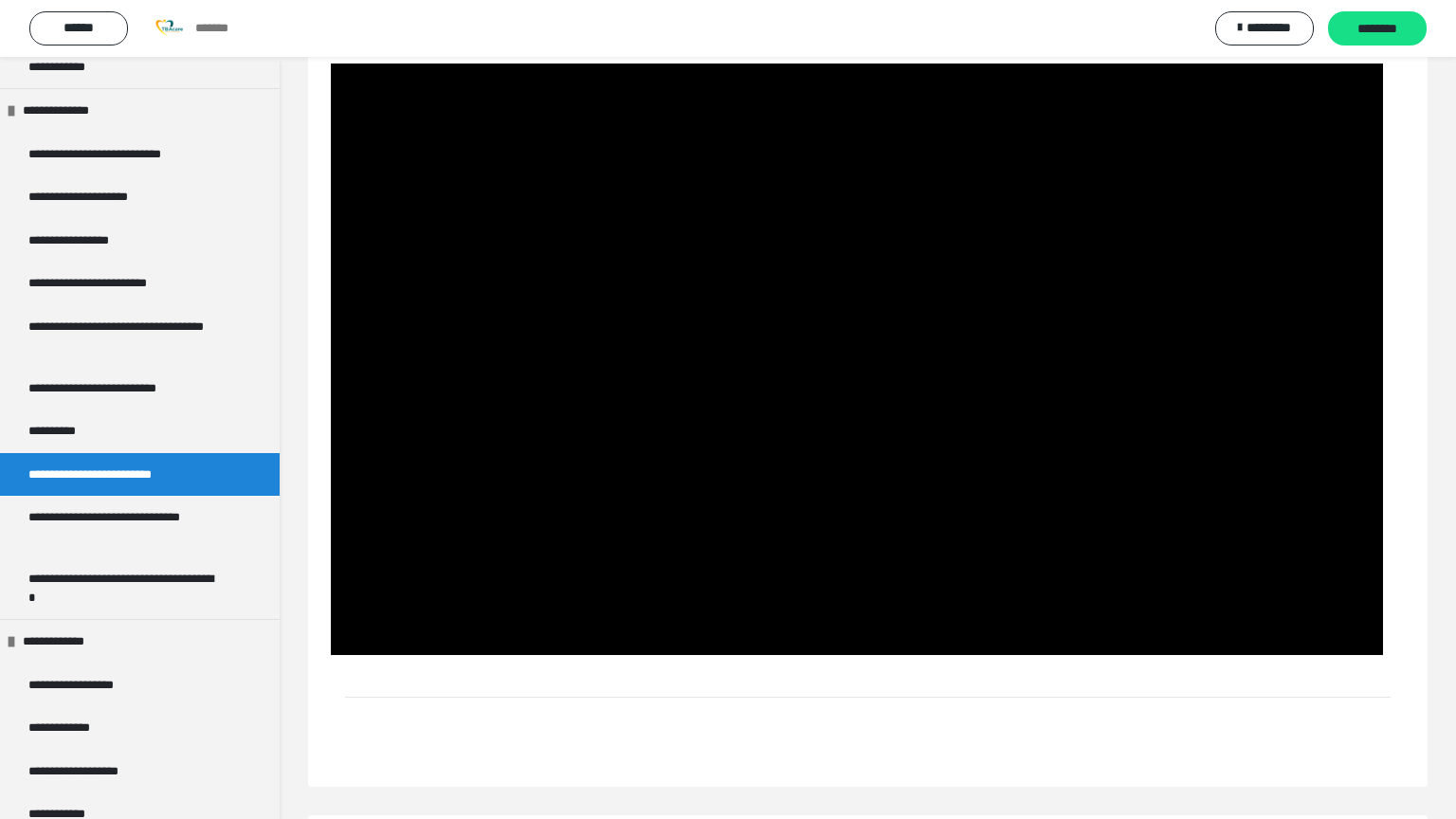 type 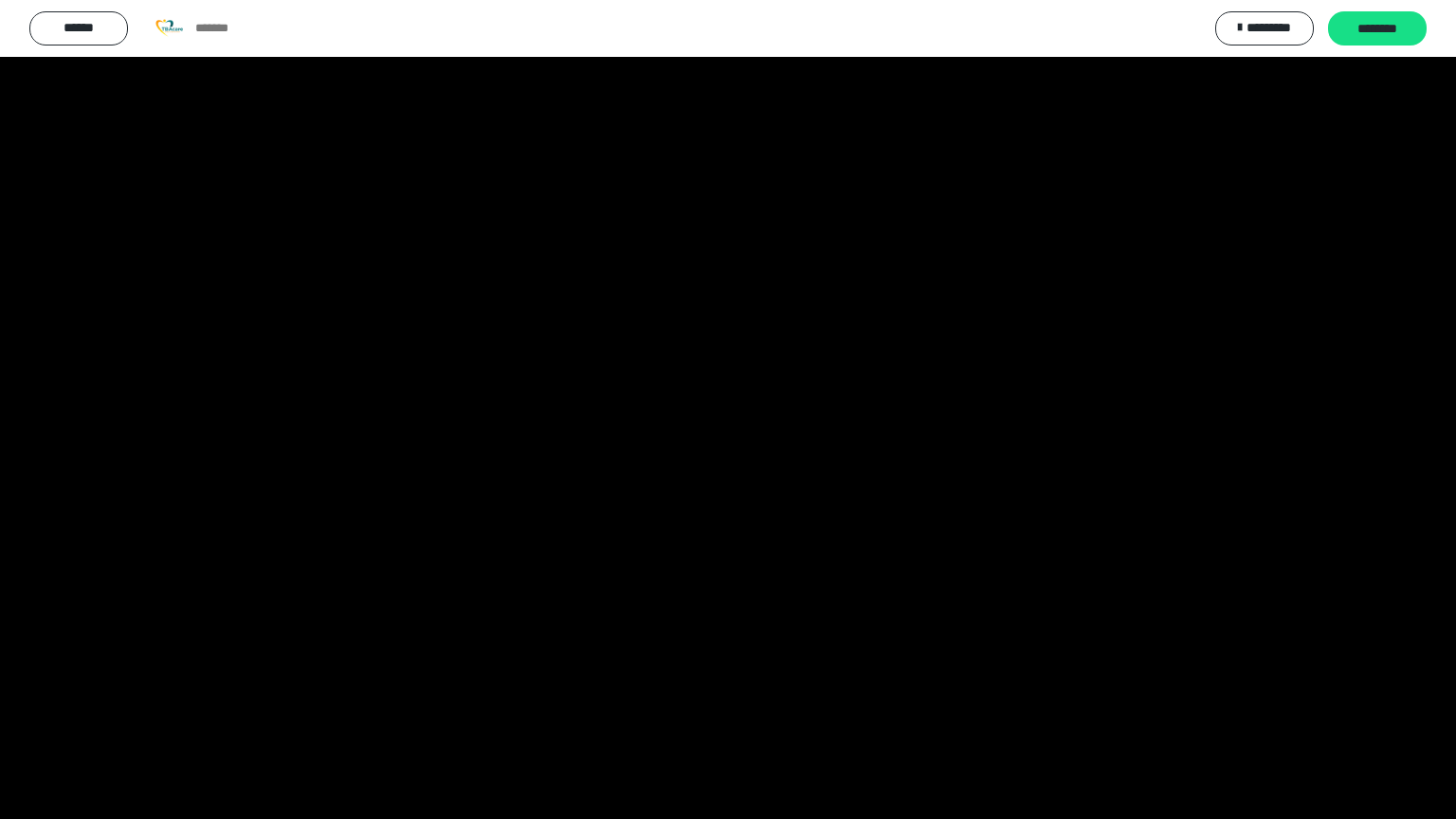 click at bounding box center (728, 410) 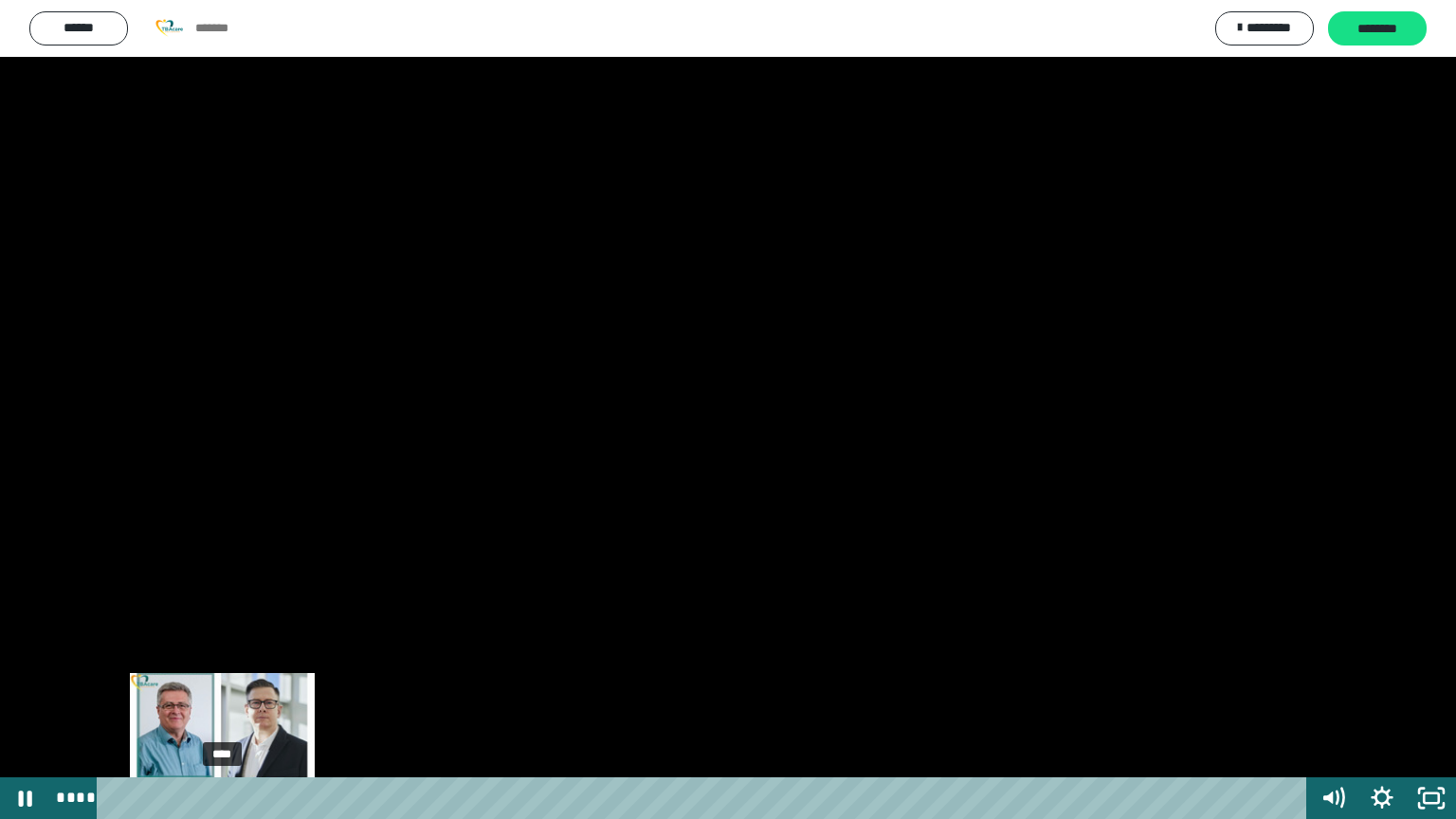 click on "****" at bounding box center (705, 798) 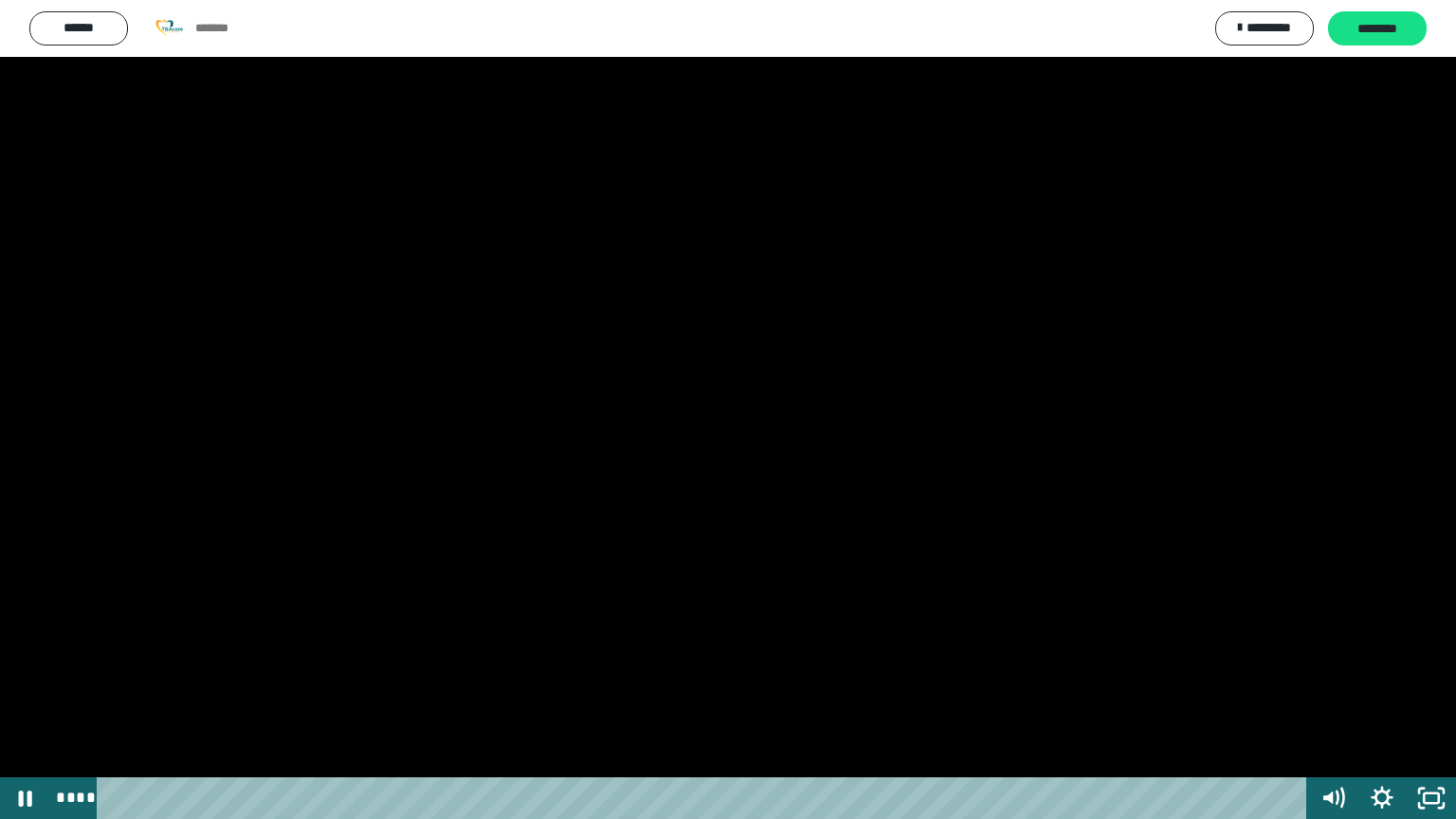 click at bounding box center (728, 410) 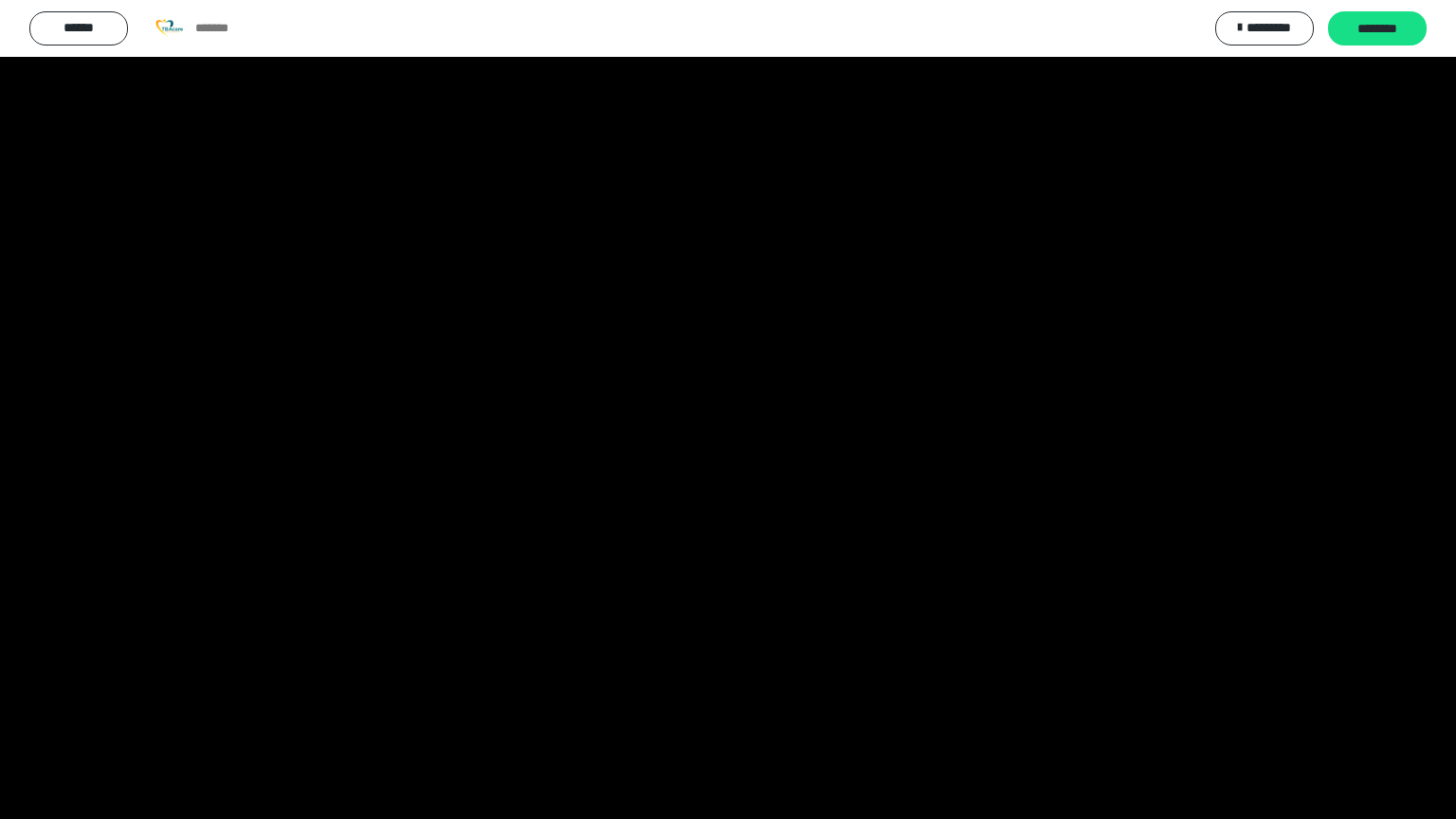 click at bounding box center [728, 410] 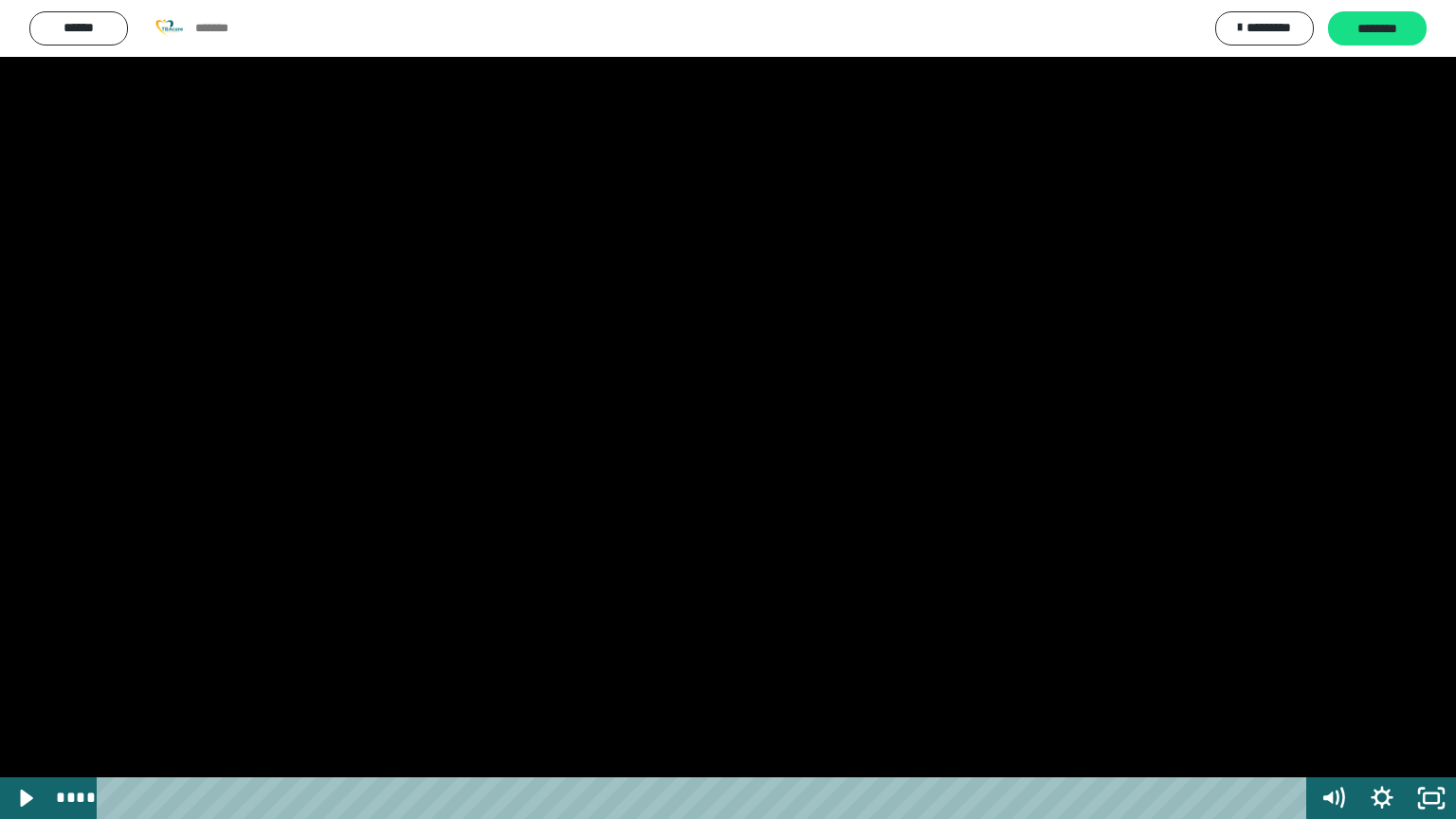 click at bounding box center (728, 410) 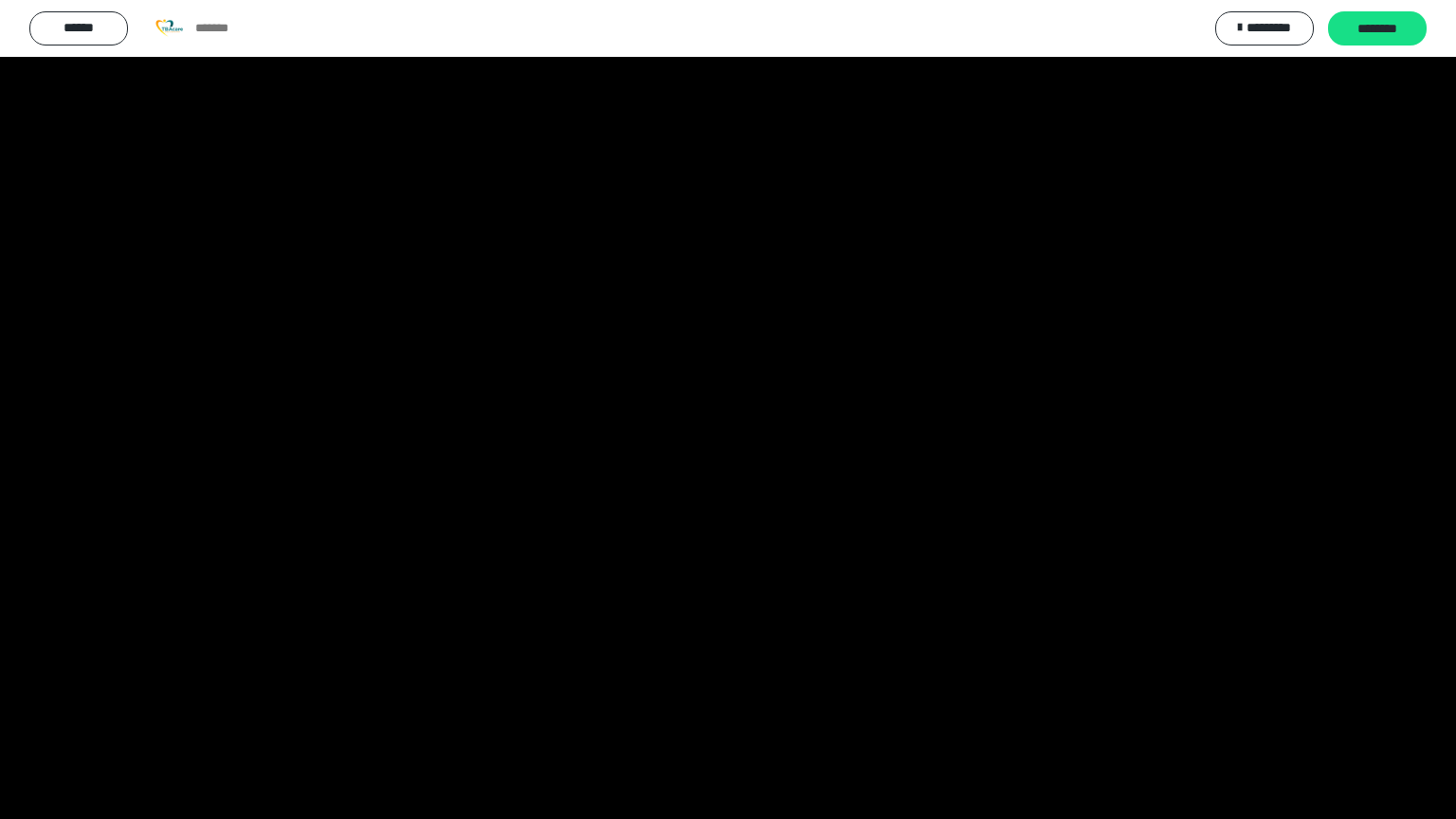 click at bounding box center (728, 410) 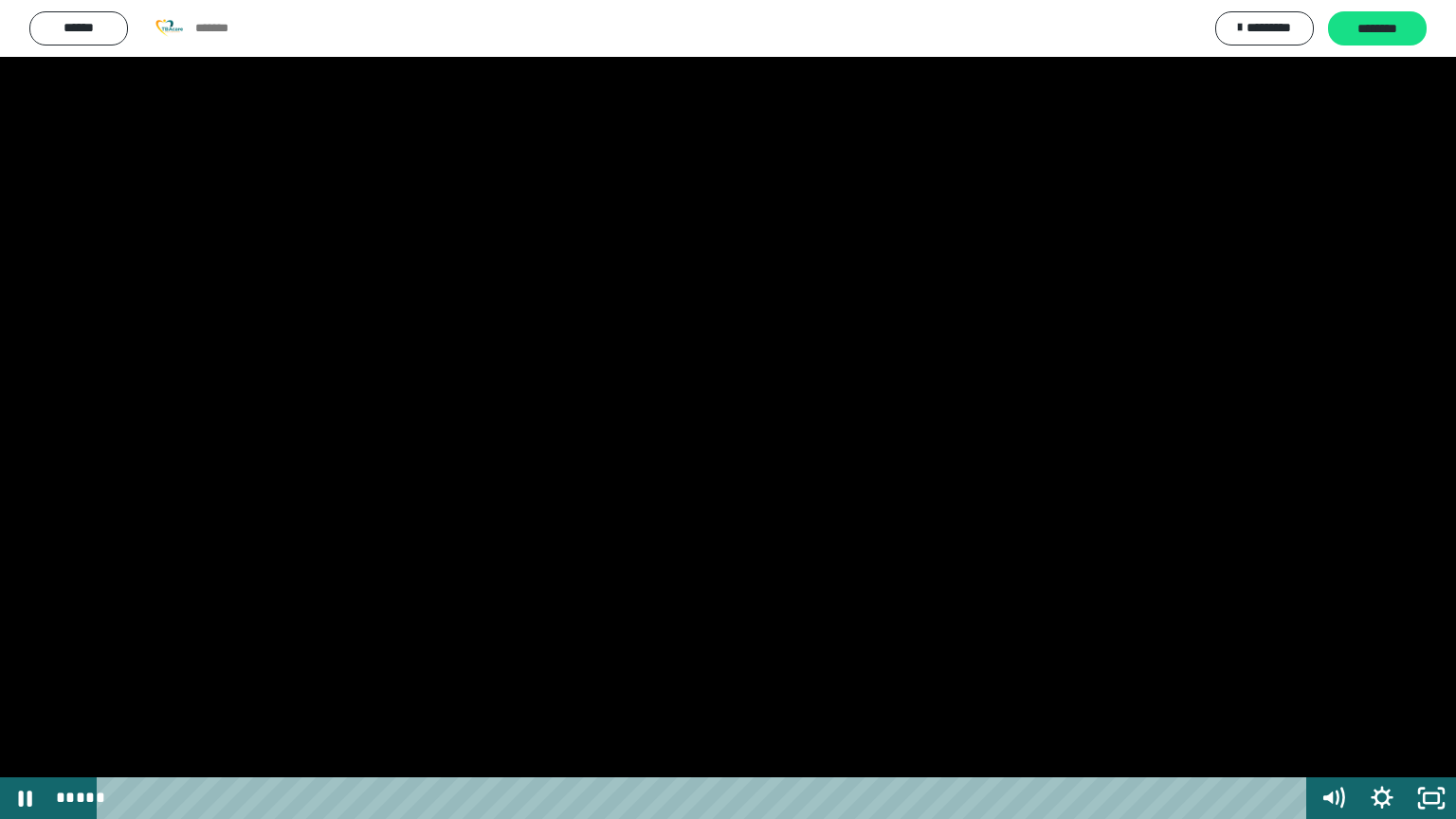 click at bounding box center (728, 410) 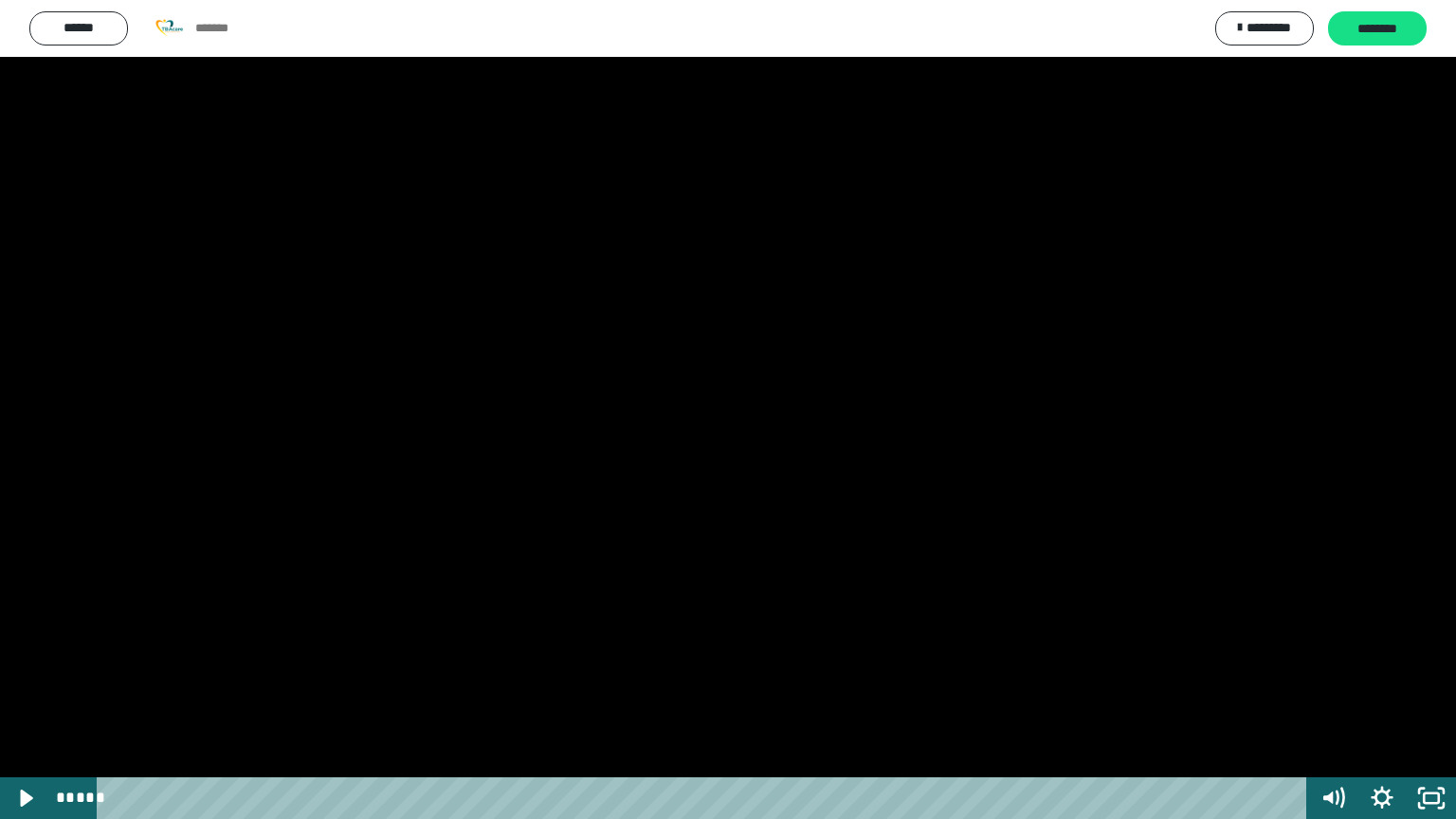 click at bounding box center [728, 410] 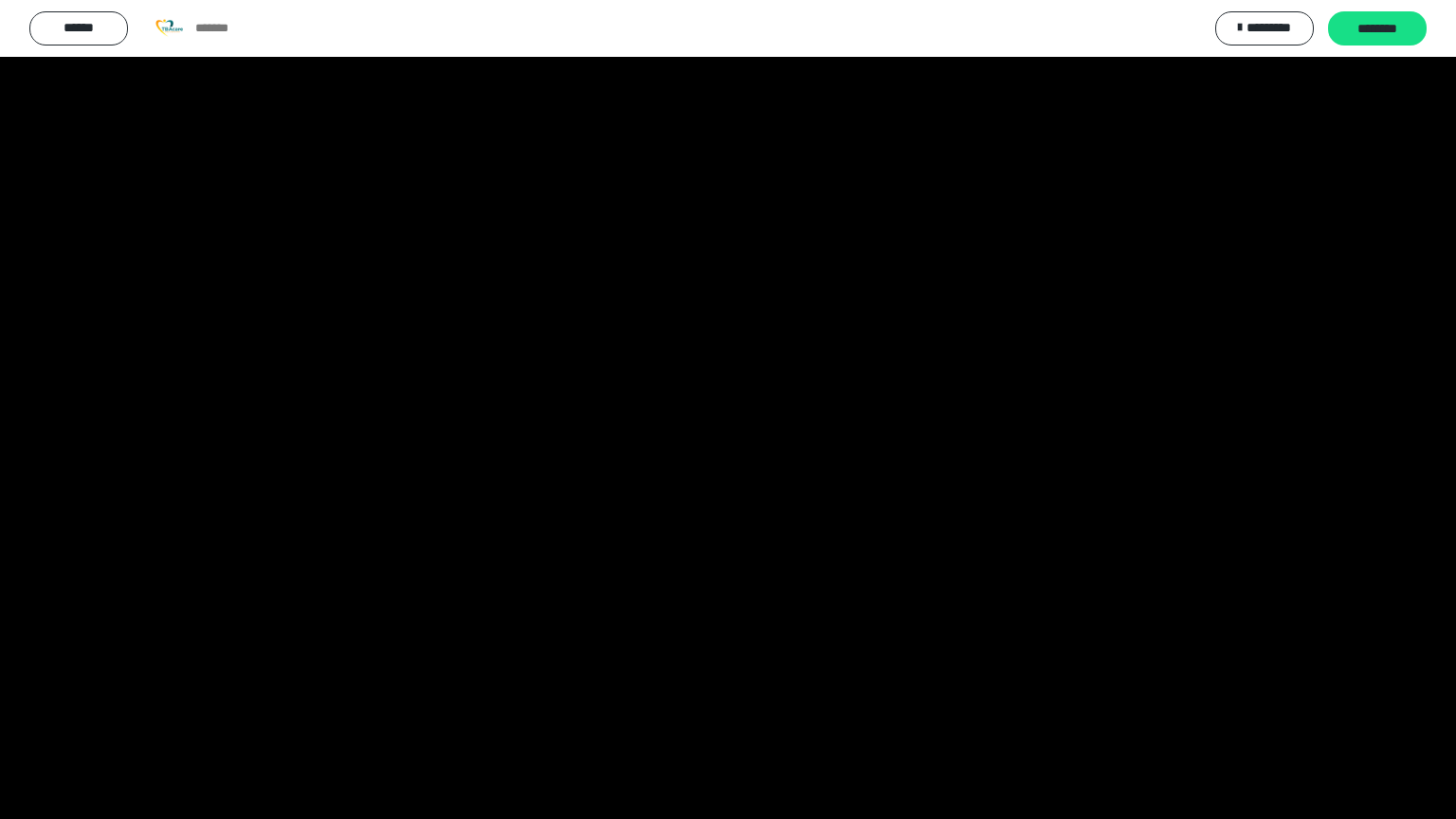click at bounding box center [728, 410] 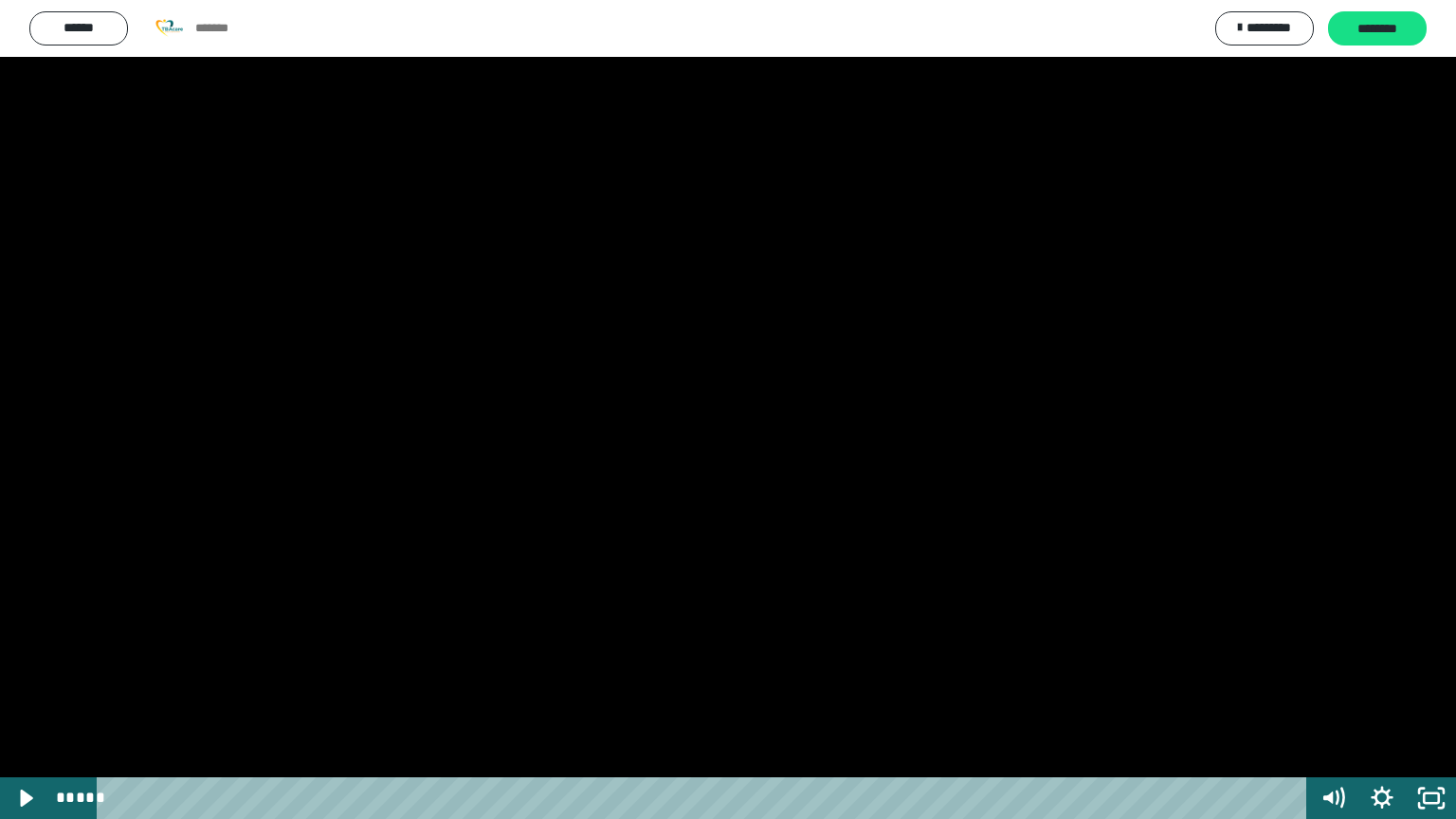 click at bounding box center (728, 410) 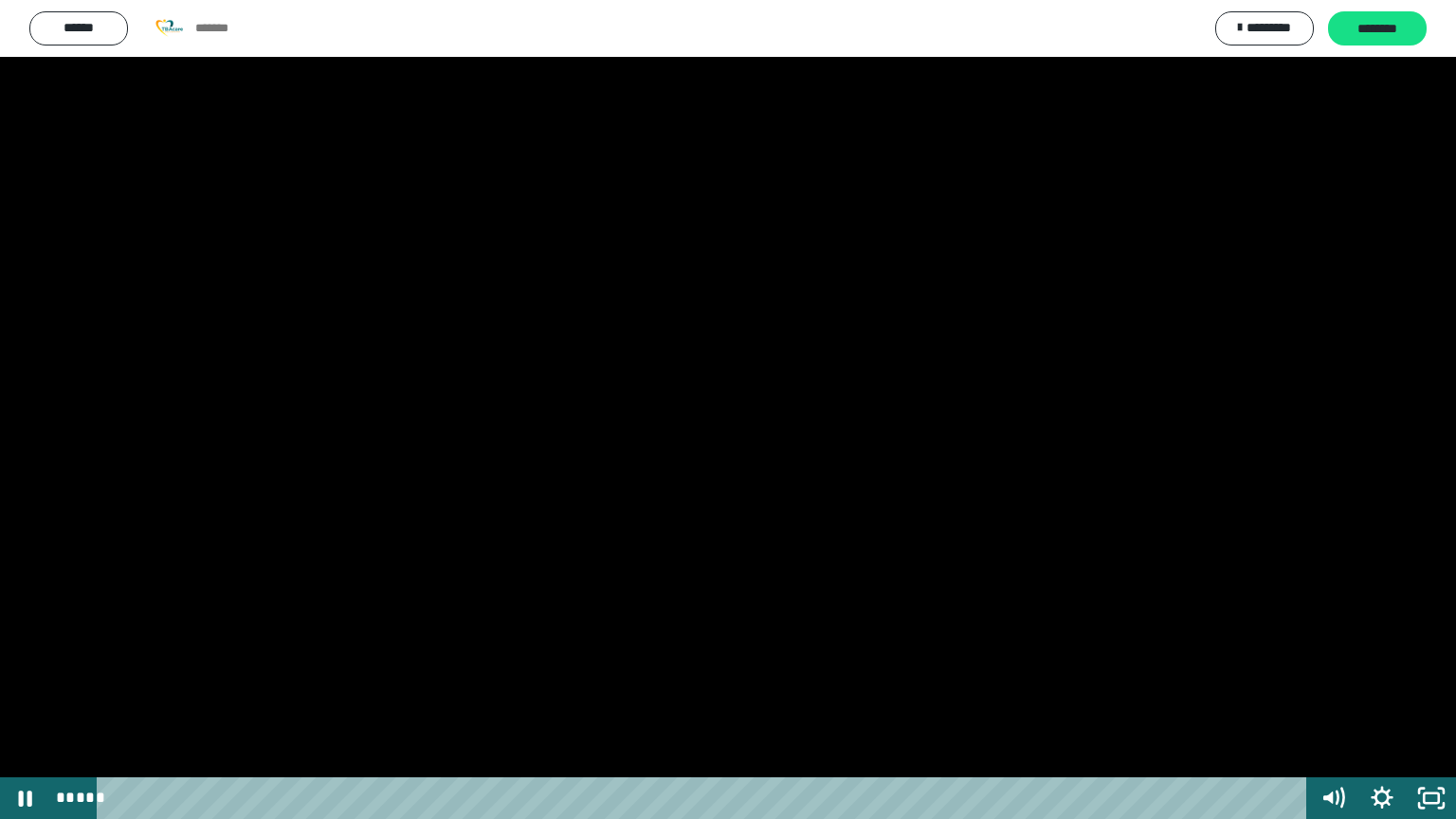 click at bounding box center (728, 410) 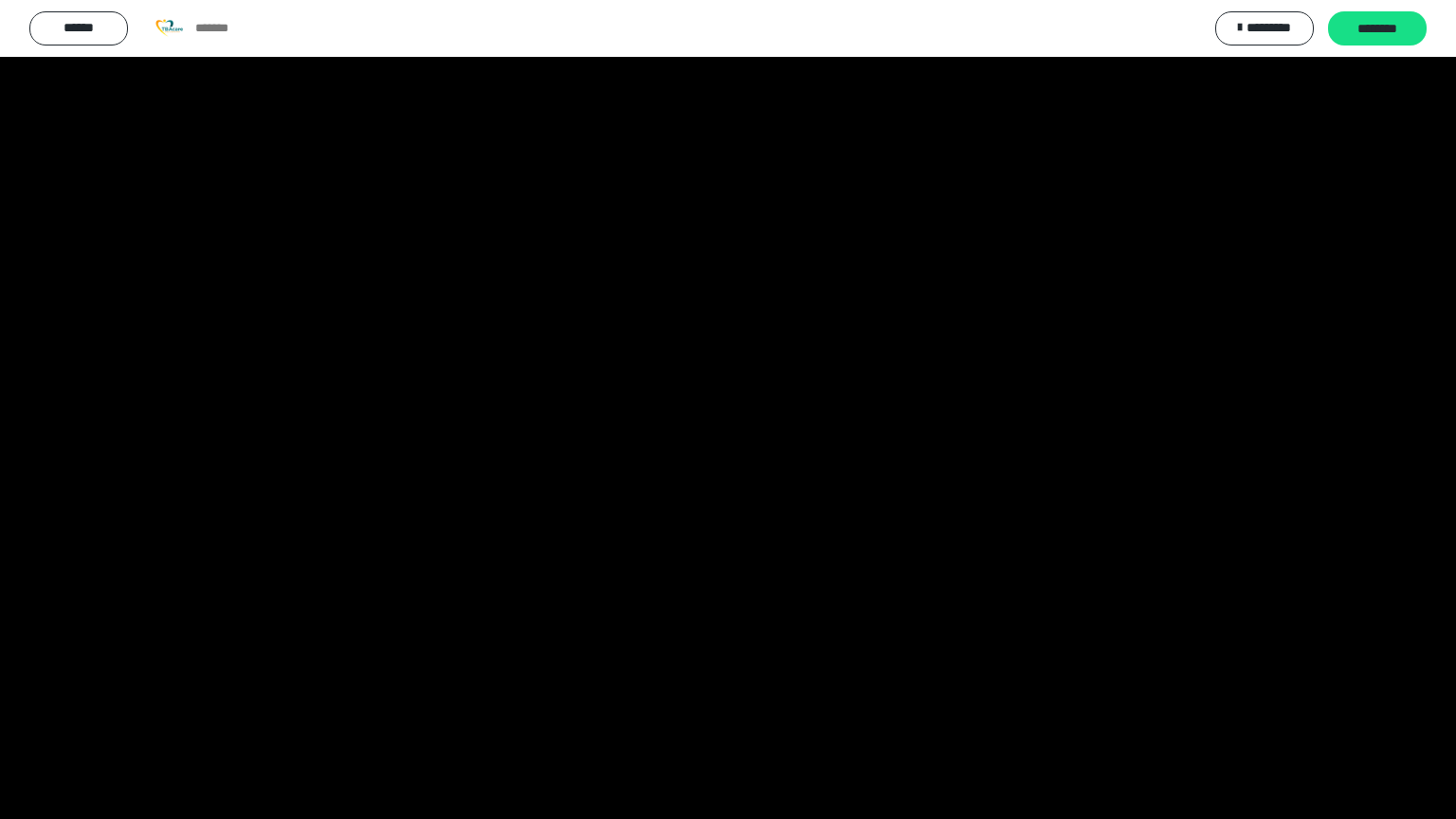 click at bounding box center (728, 410) 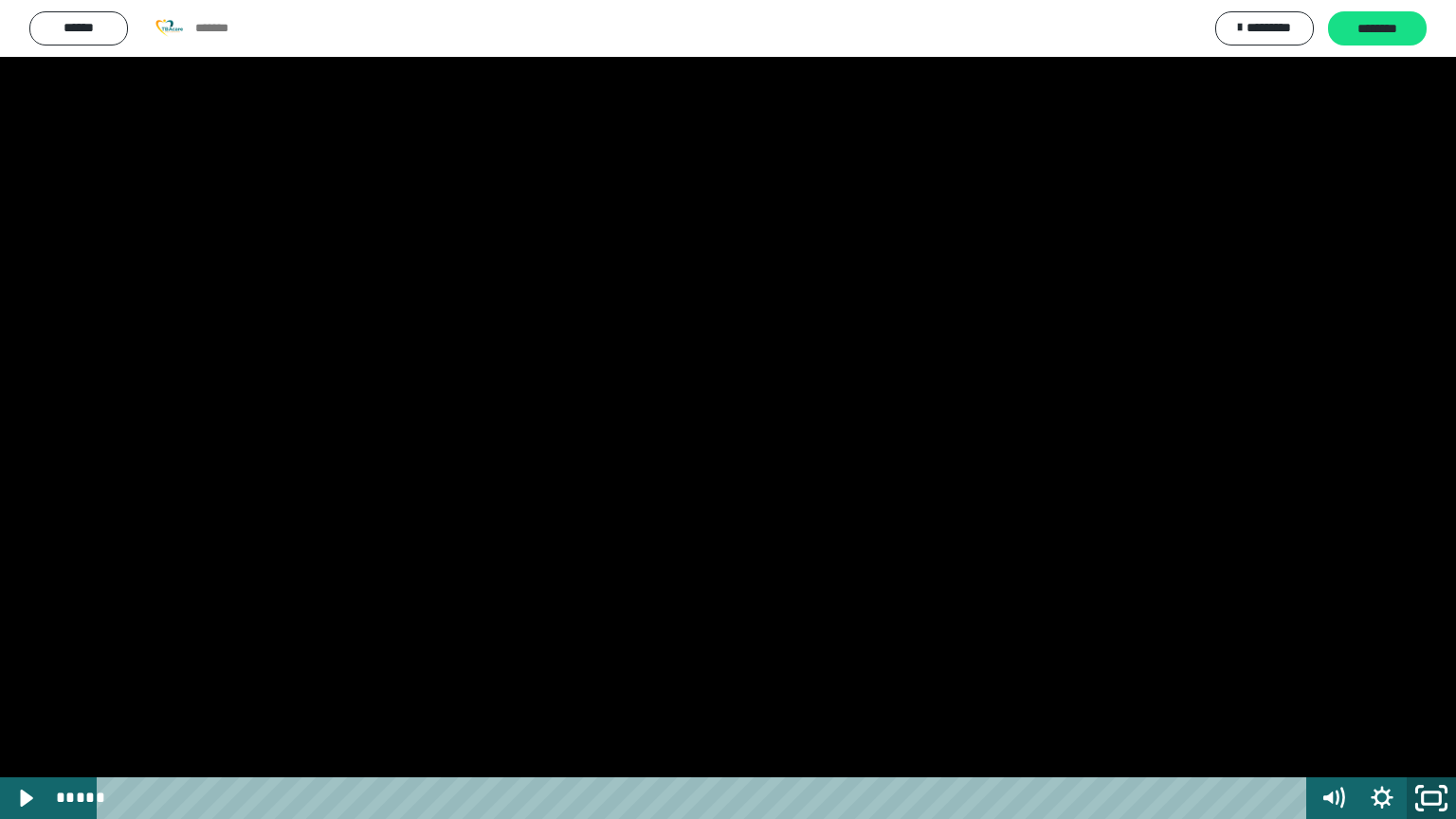 click 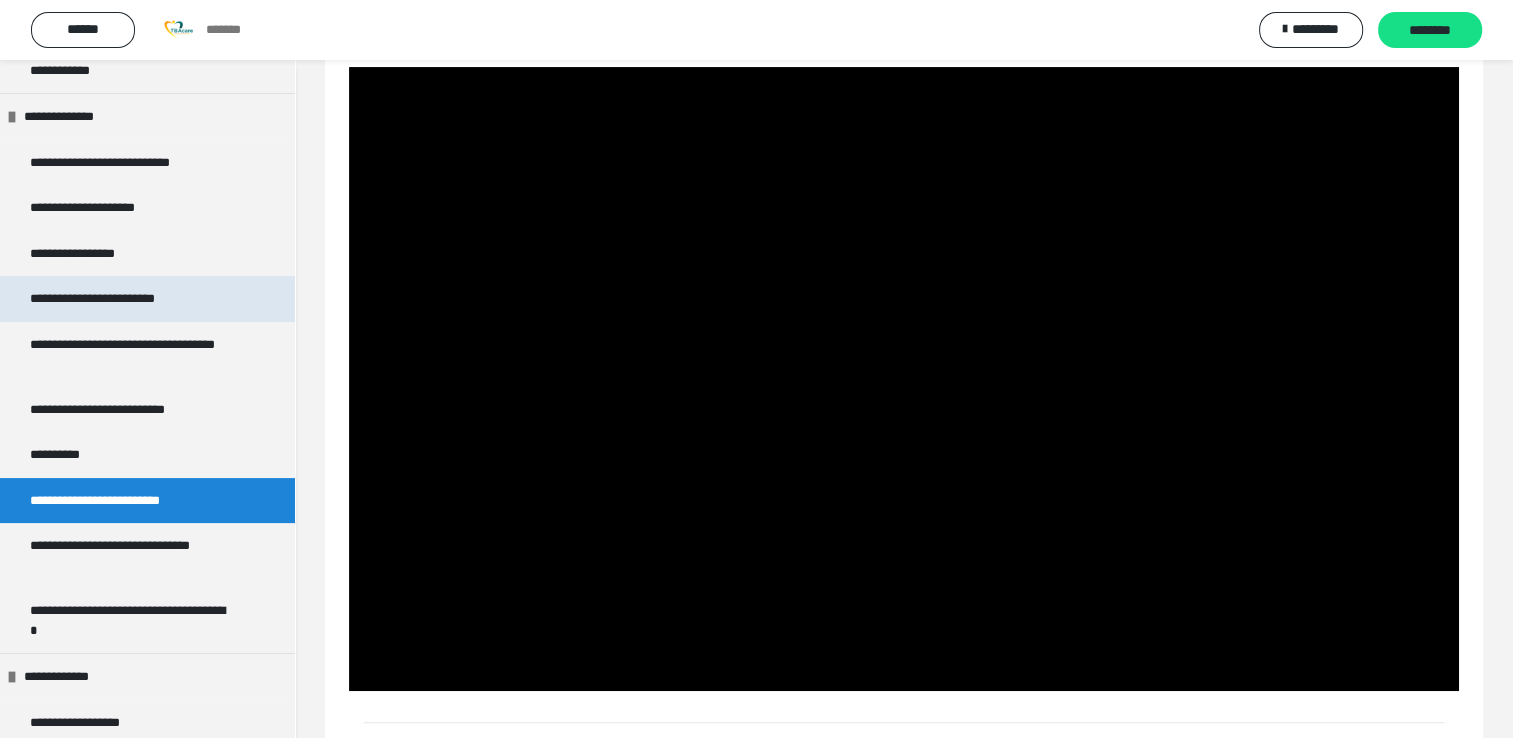 click on "**********" at bounding box center [120, 299] 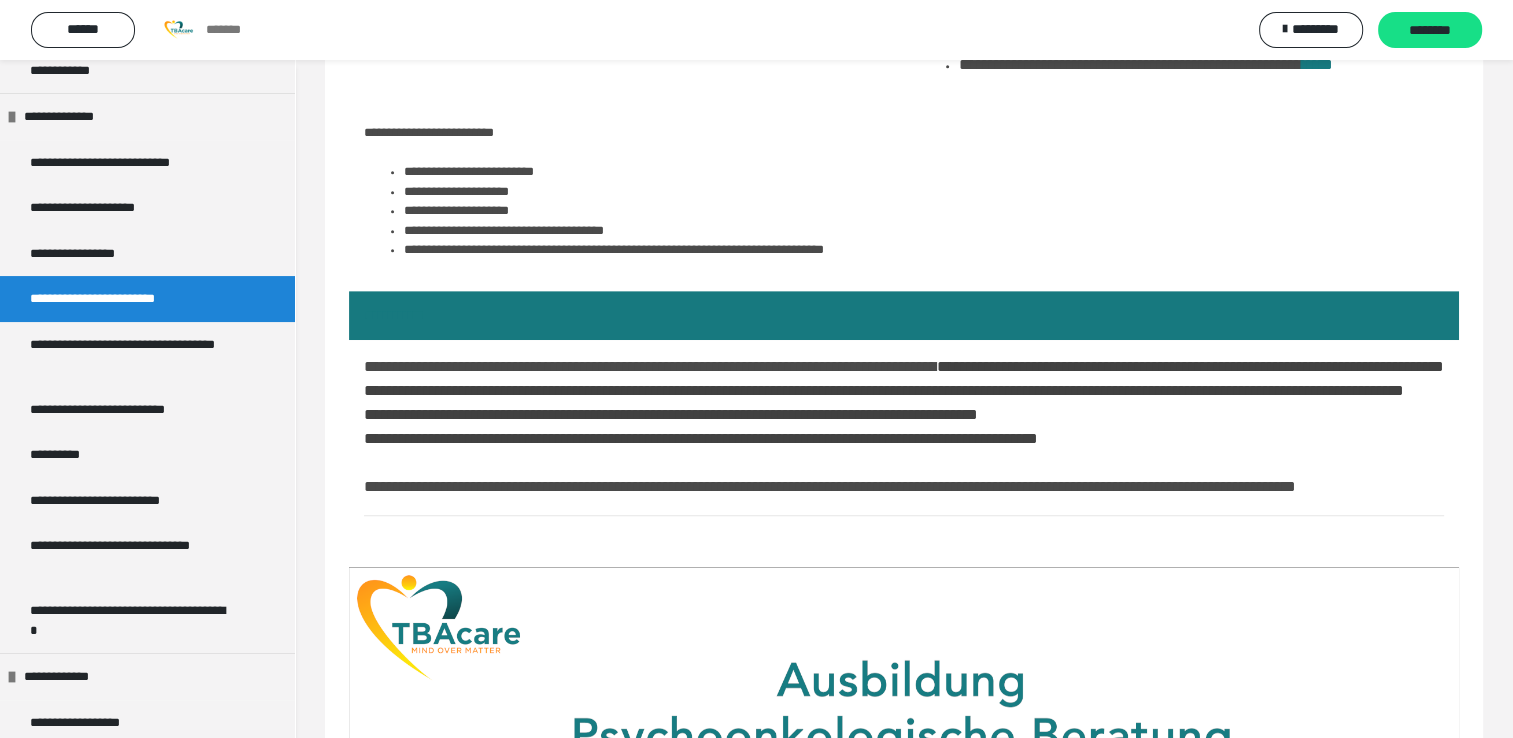 scroll, scrollTop: 912, scrollLeft: 0, axis: vertical 